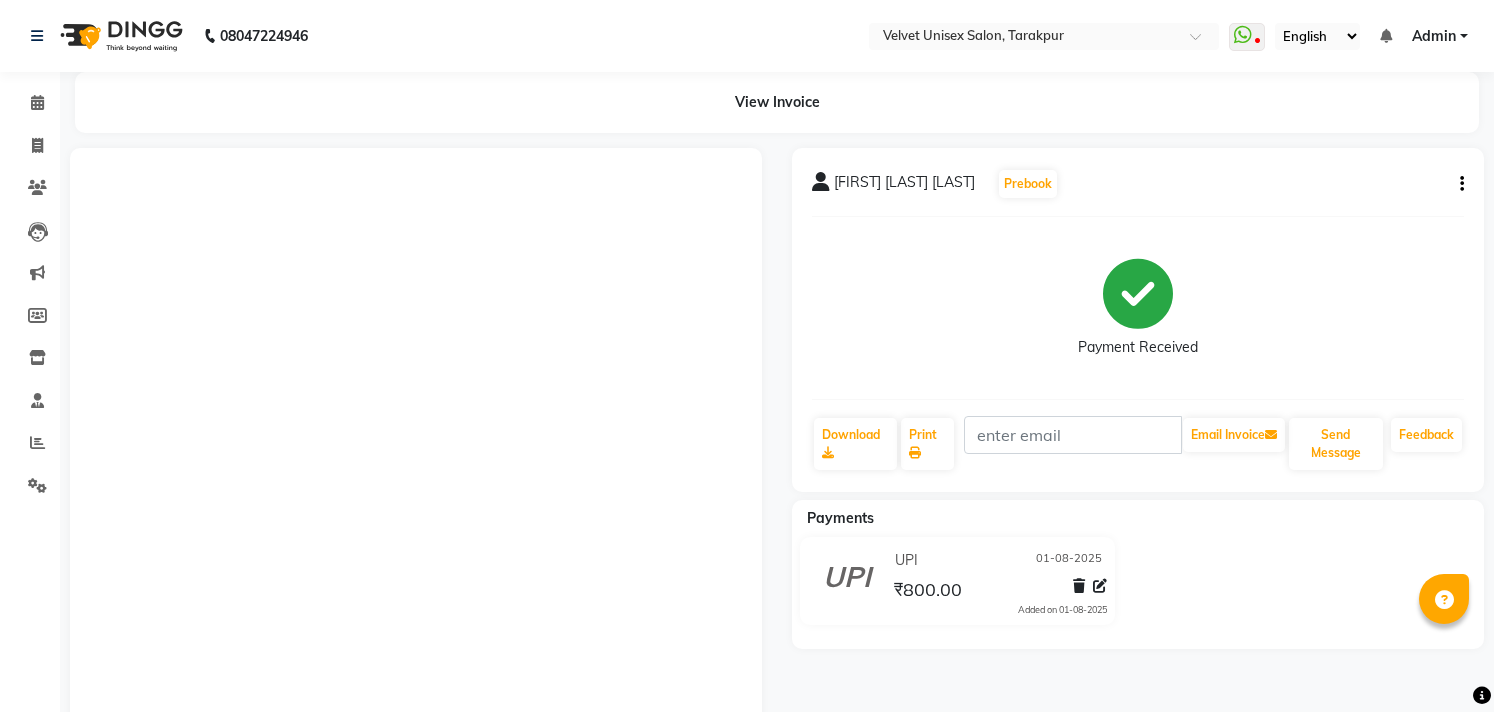 scroll, scrollTop: 111, scrollLeft: 0, axis: vertical 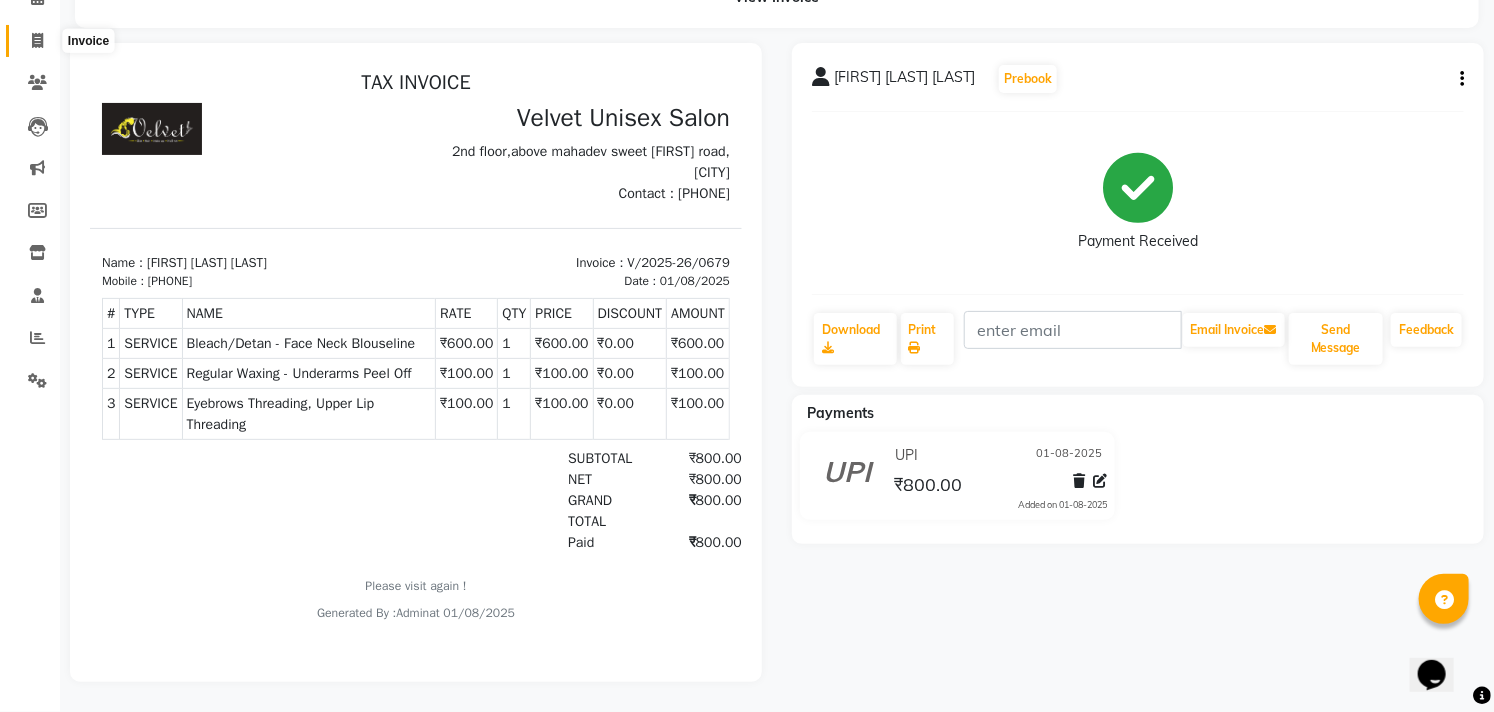 click 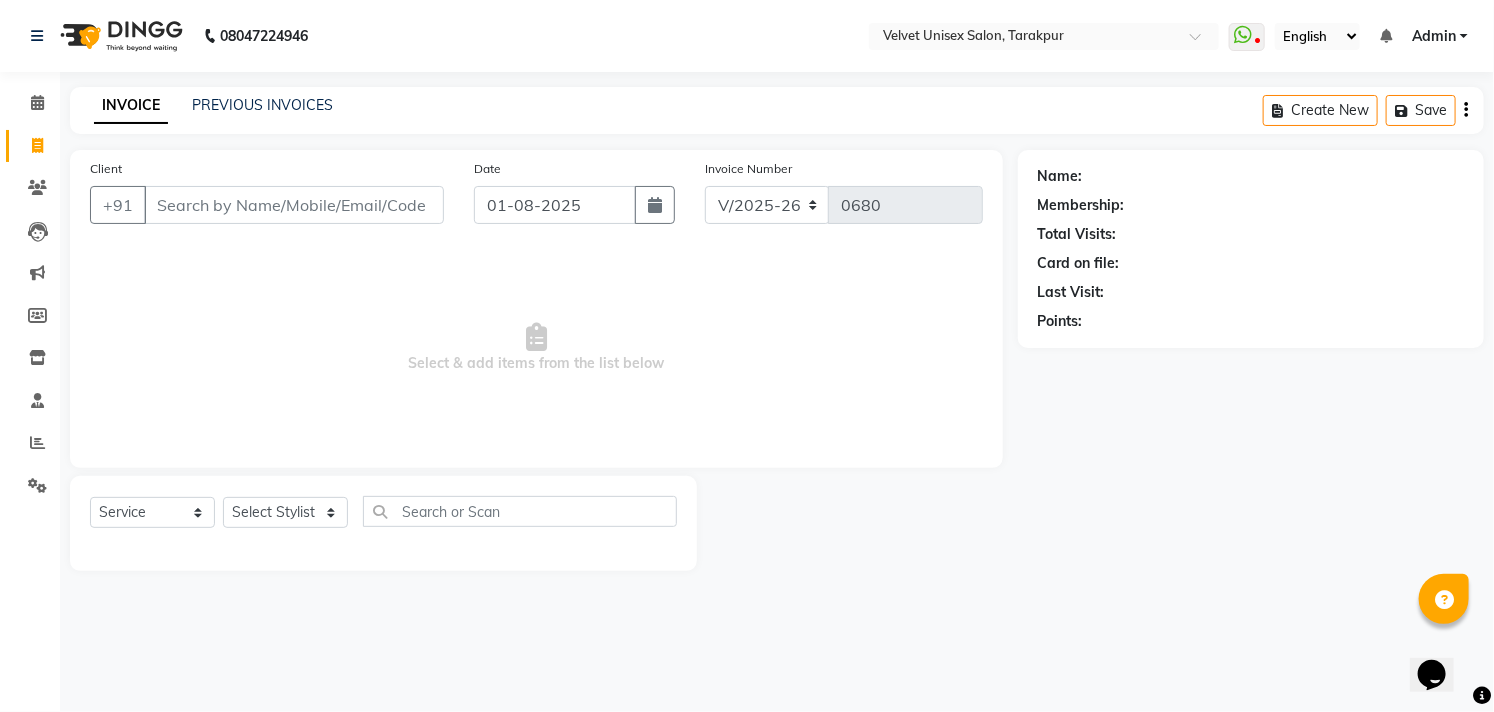 scroll, scrollTop: 0, scrollLeft: 0, axis: both 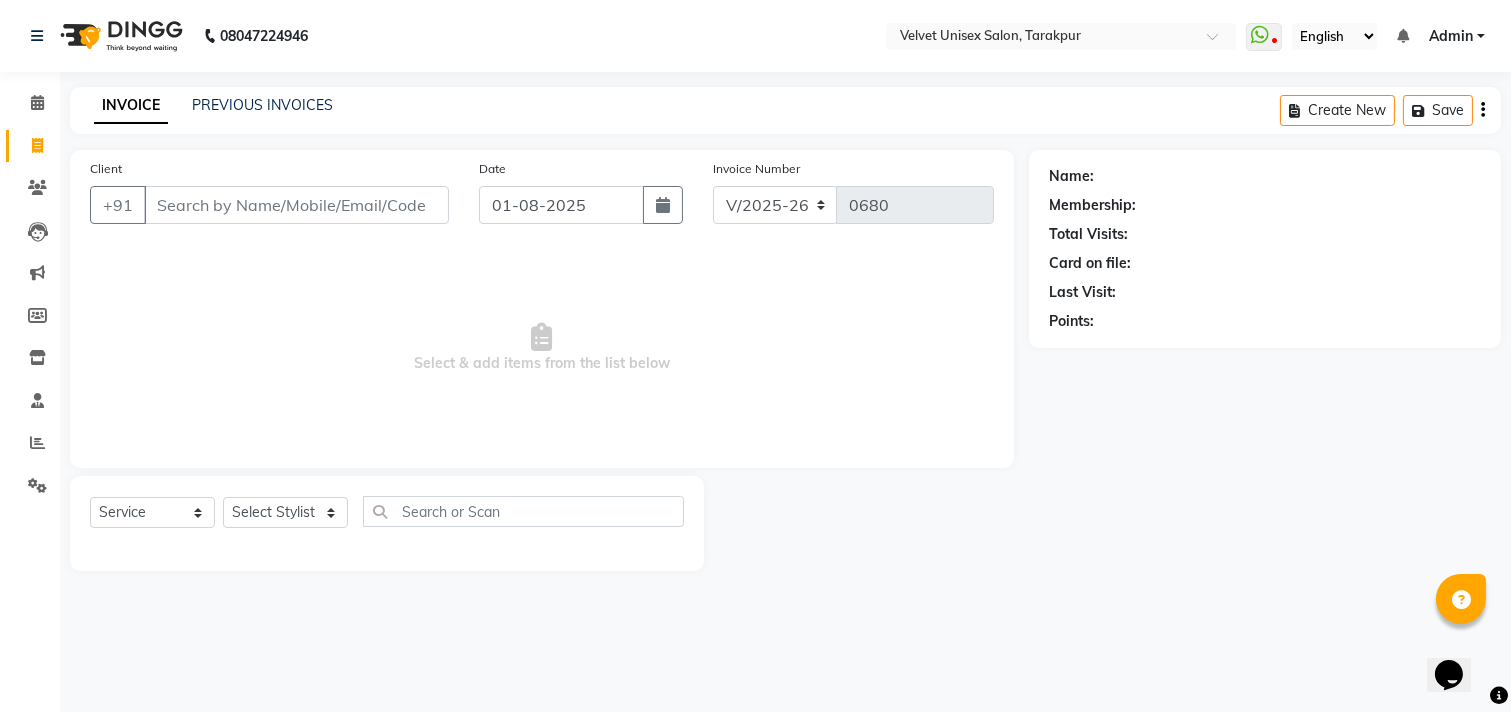 click on "Client" at bounding box center [296, 205] 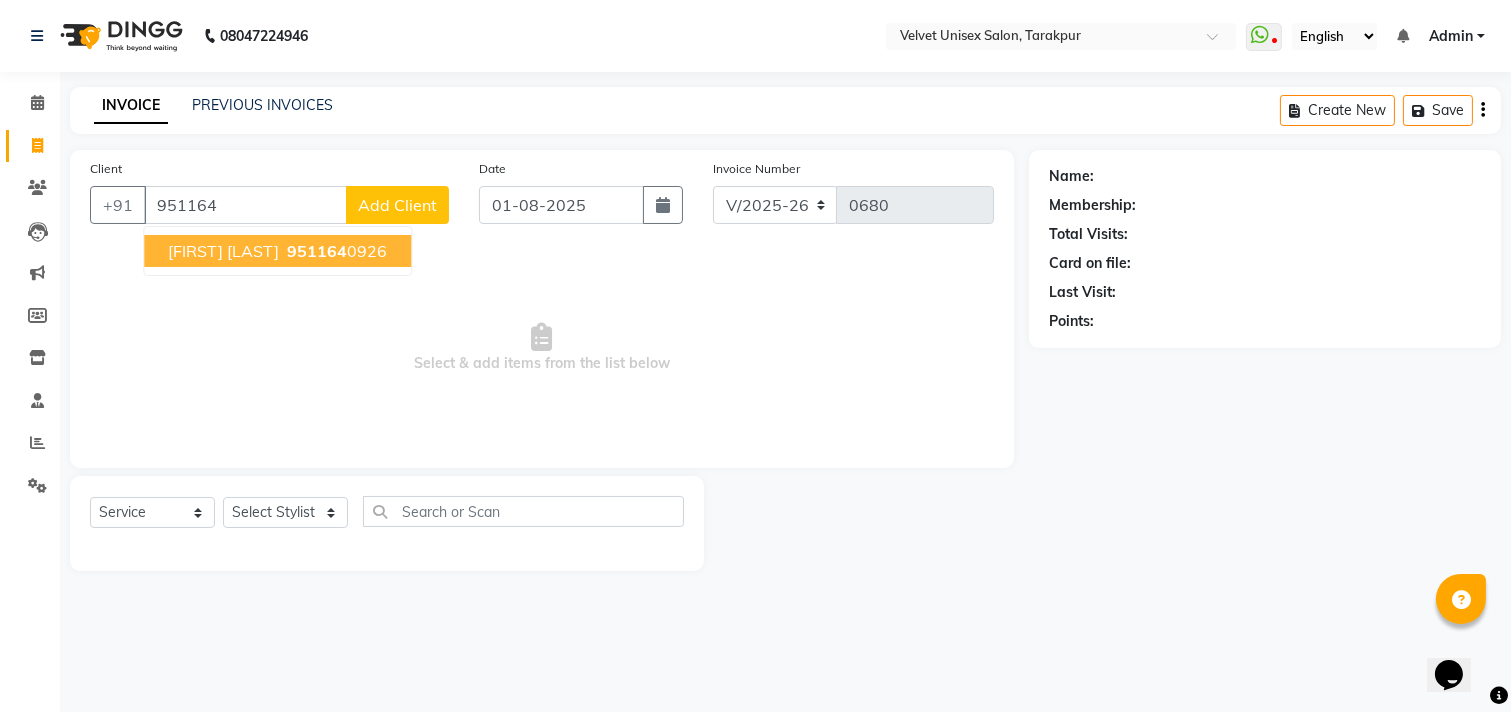 click on "951164" at bounding box center [317, 251] 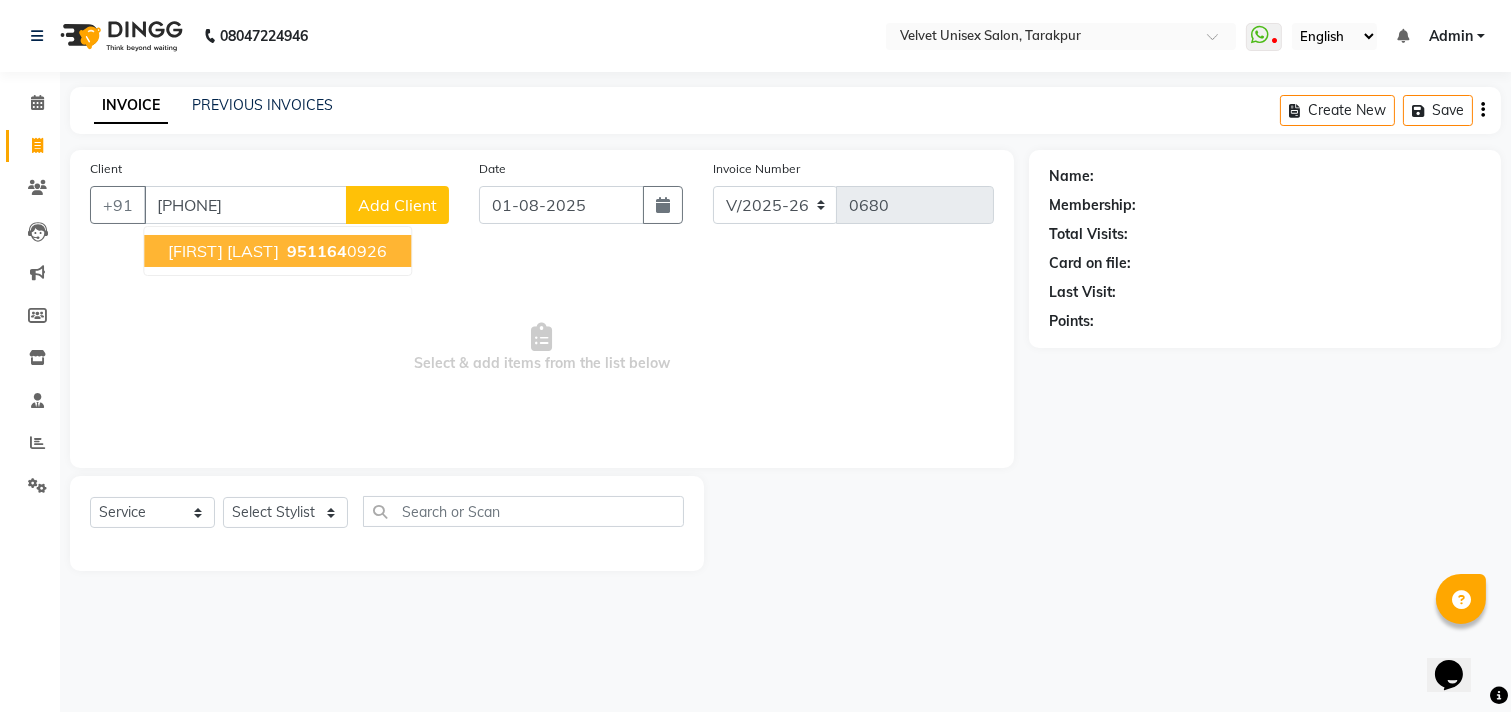 type on "[PHONE]" 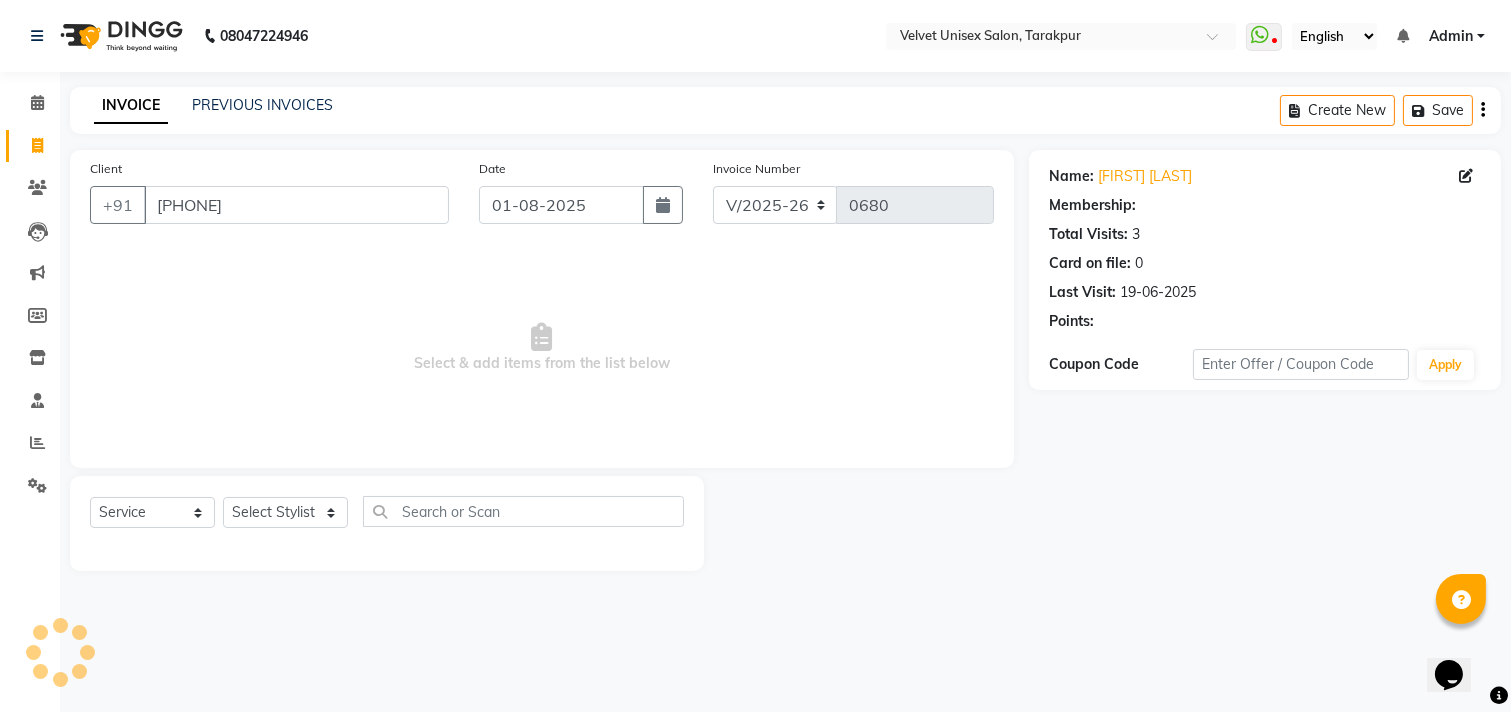 select on "1: Object" 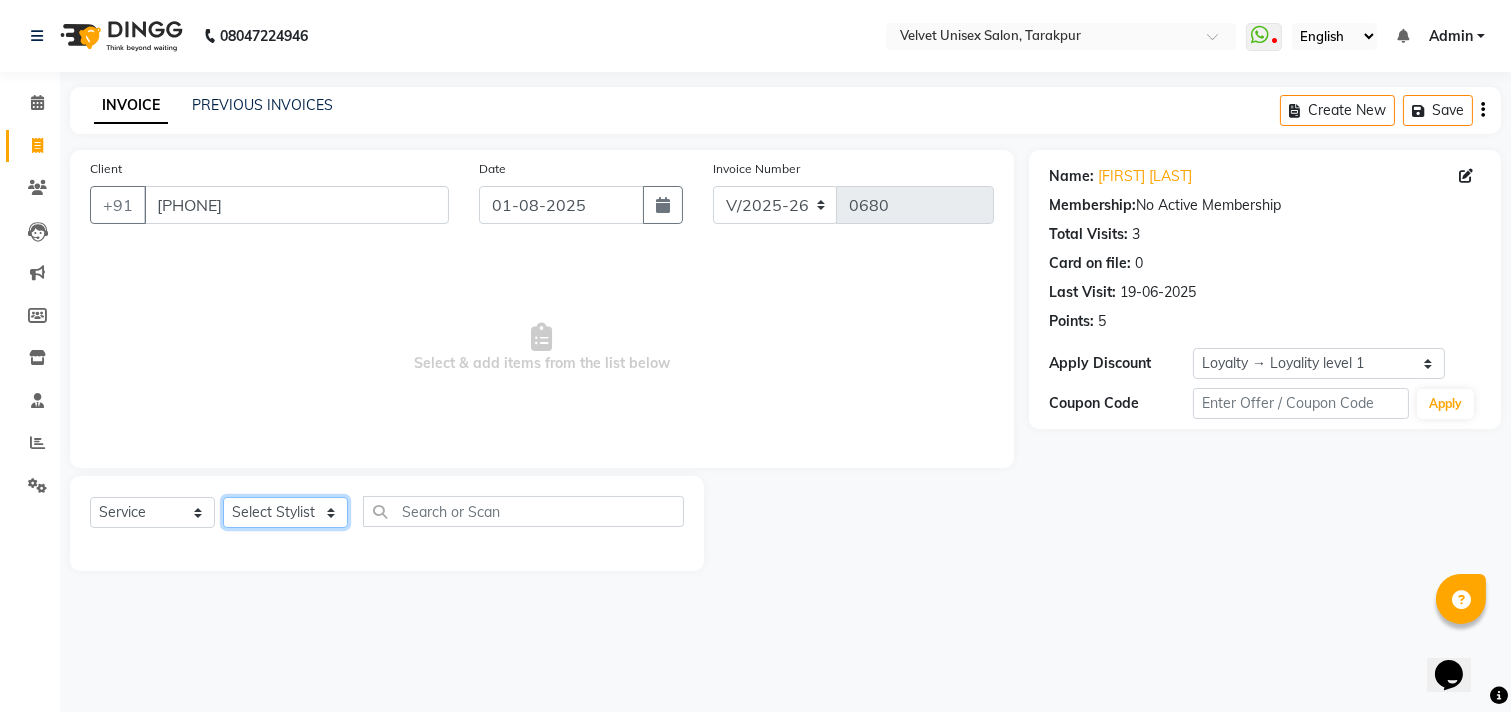 click on "Select Stylist [FIRST] [LAST] [FIRST] [LAST] [FIRST] [LAST] [FIRST] [LAST] [FIRST] [LAST]" 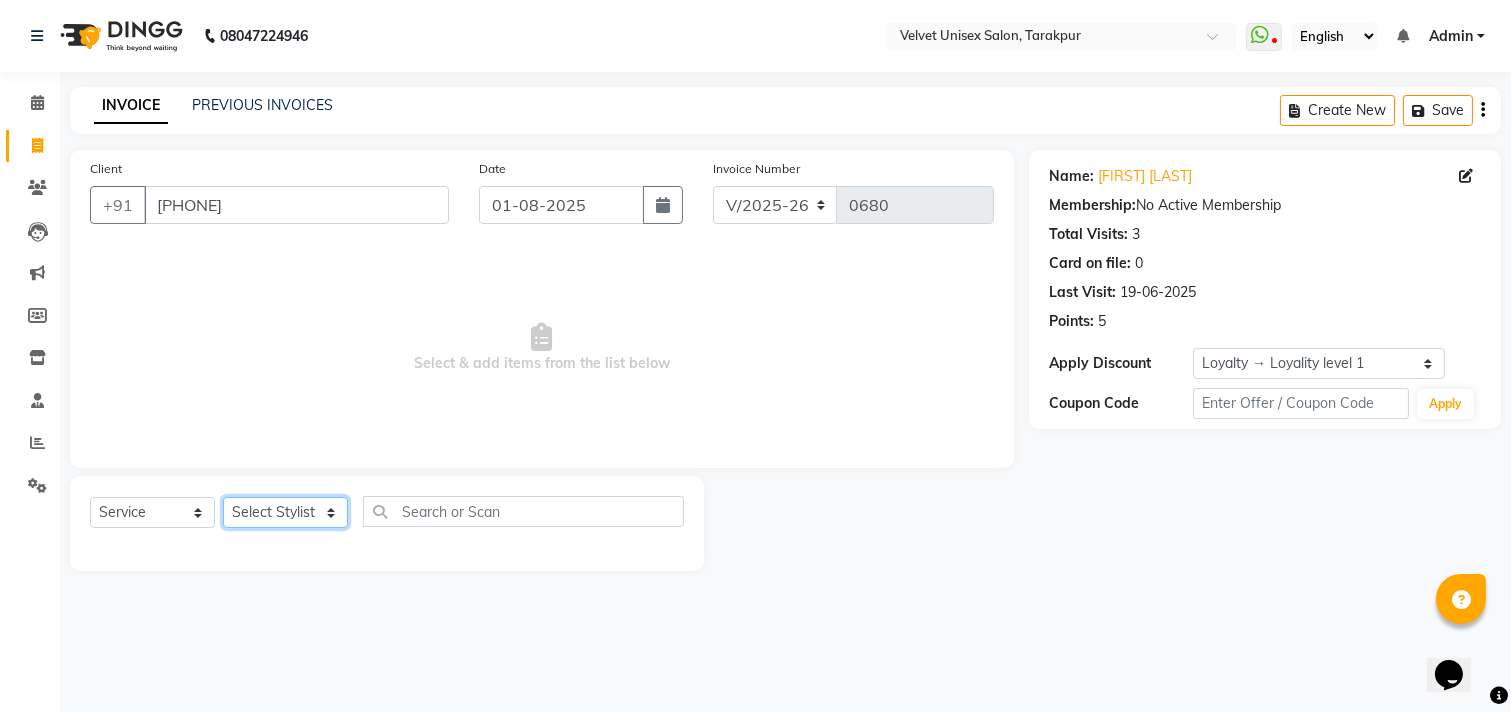 select on "35743" 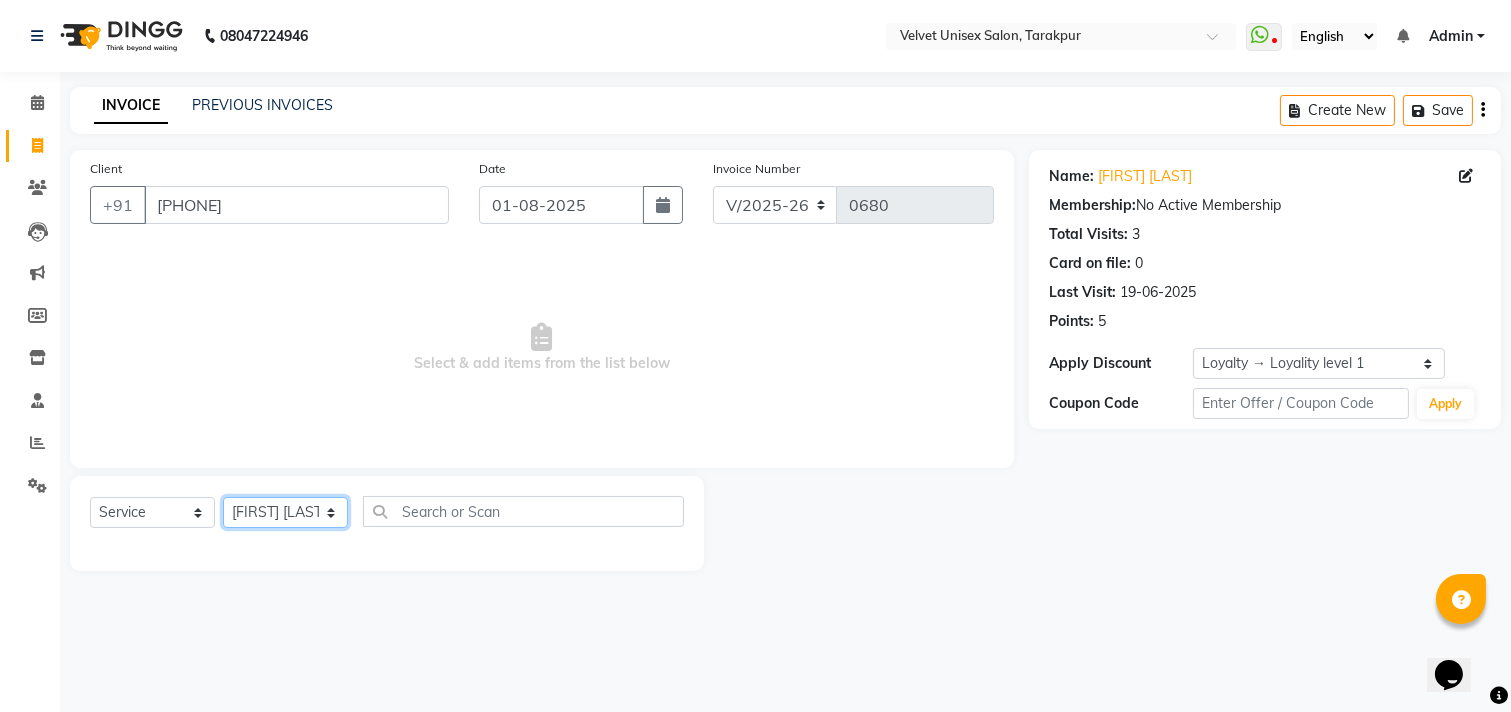 click on "Select Stylist [FIRST] [LAST] [FIRST] [LAST] [FIRST] [LAST] [FIRST] [LAST] [FIRST] [LAST]" 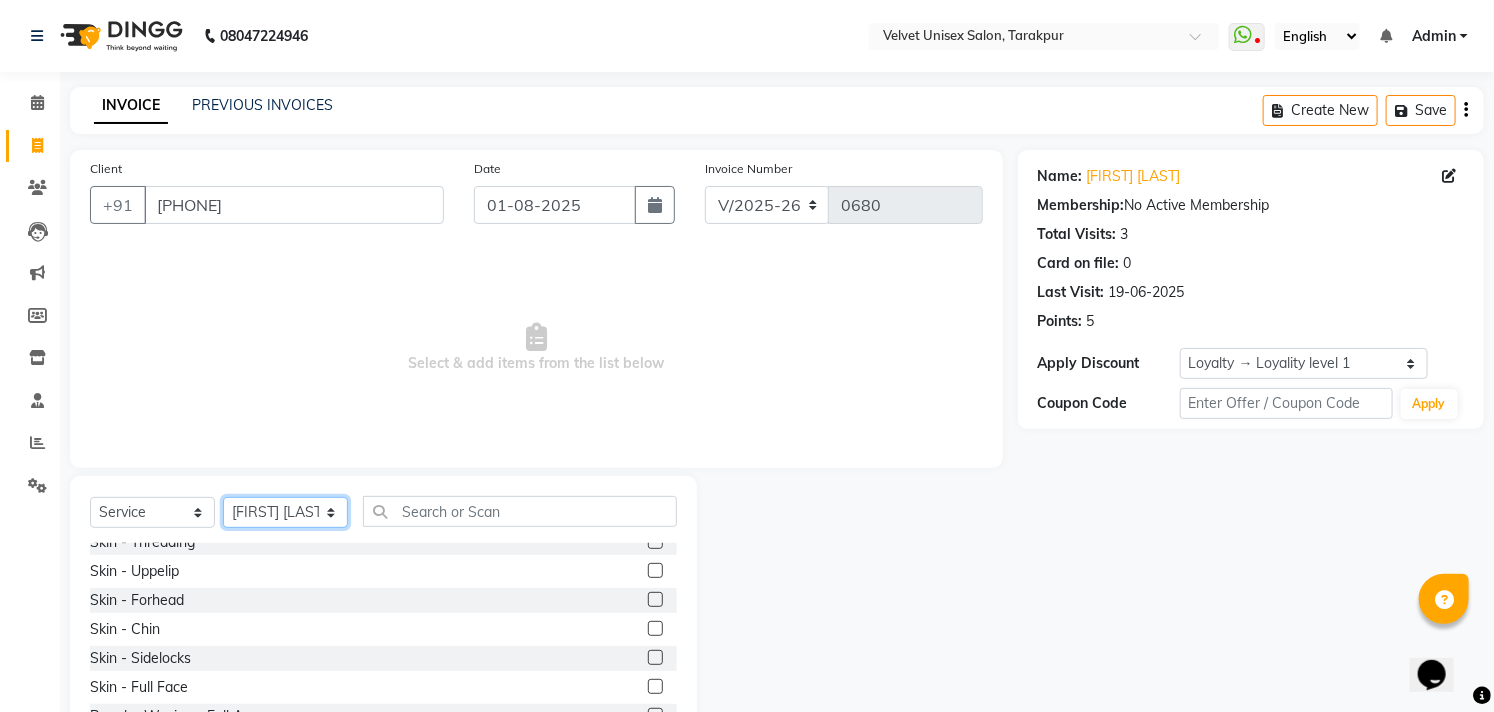 scroll, scrollTop: 2222, scrollLeft: 0, axis: vertical 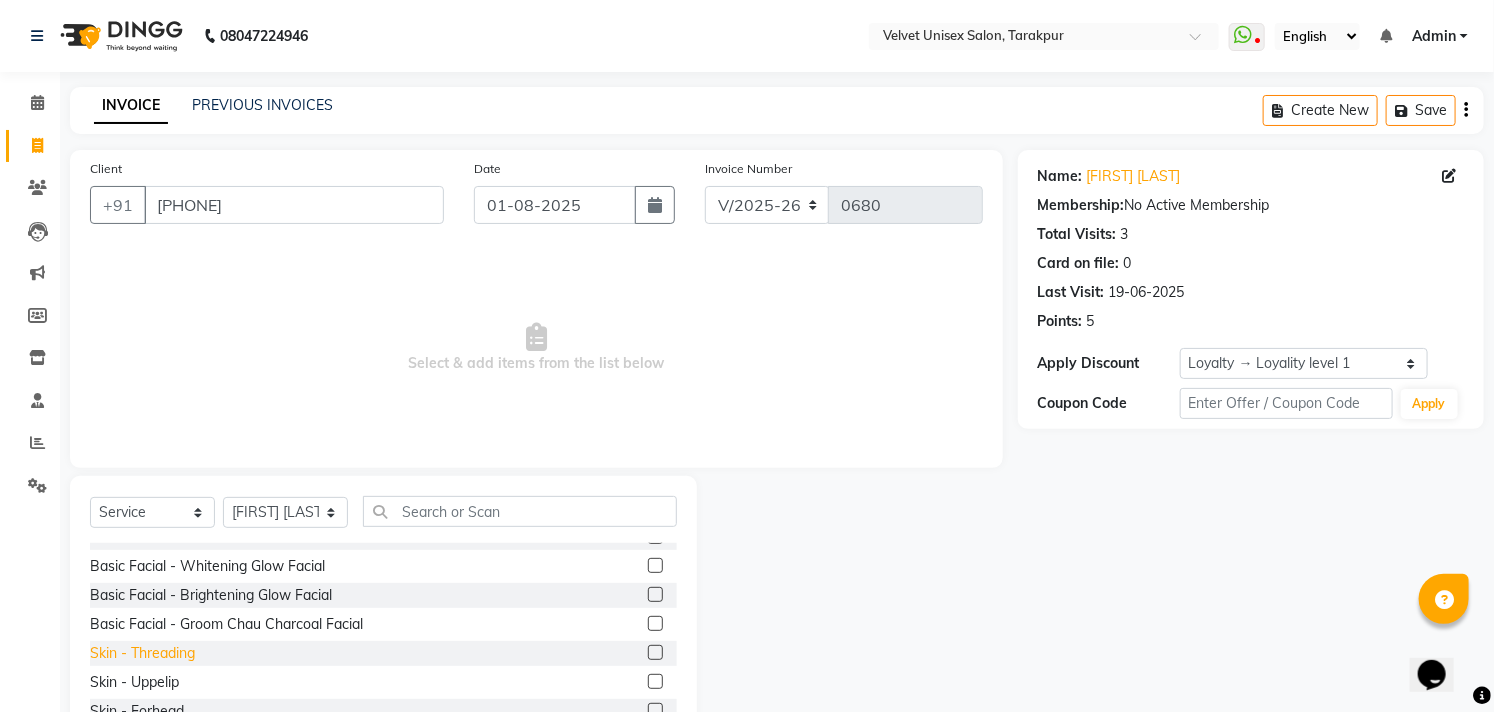 click on "Skin  - Threading" 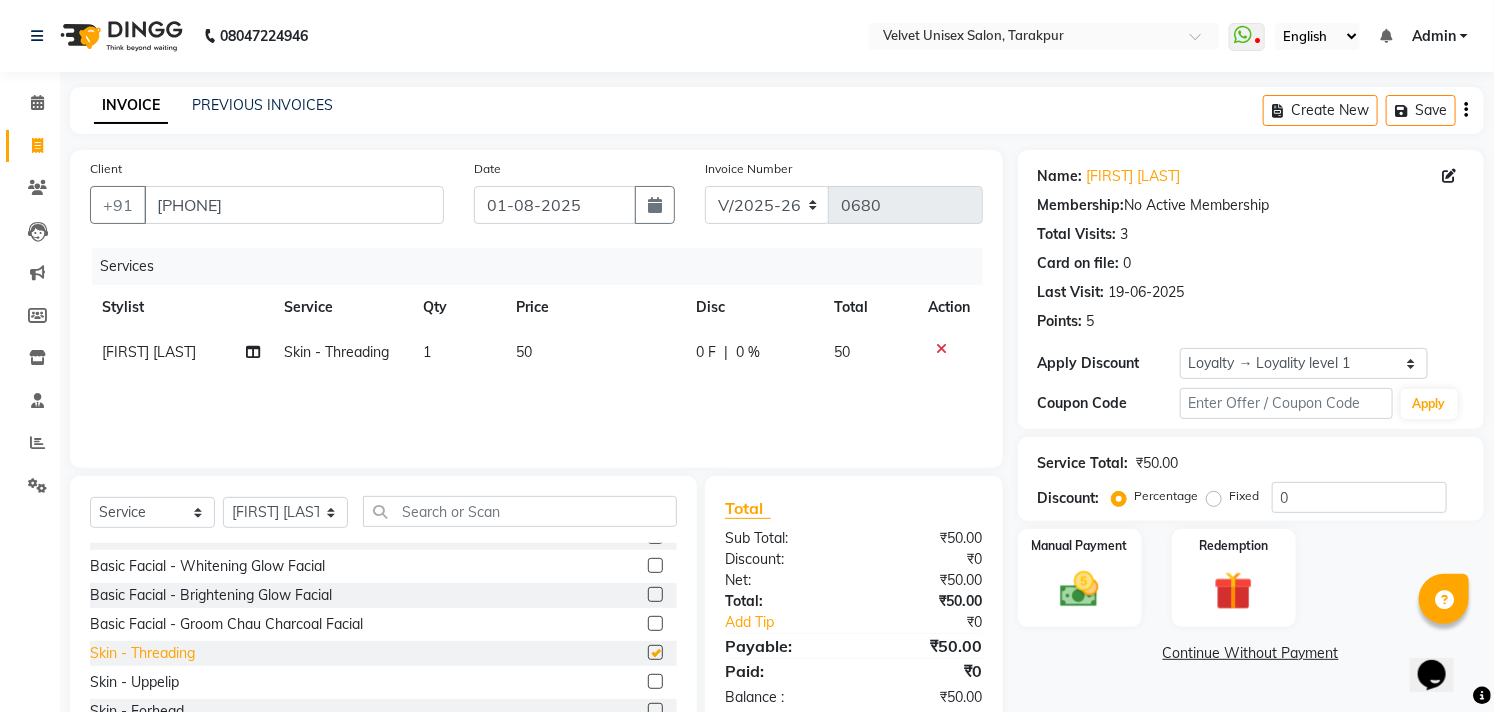 checkbox on "false" 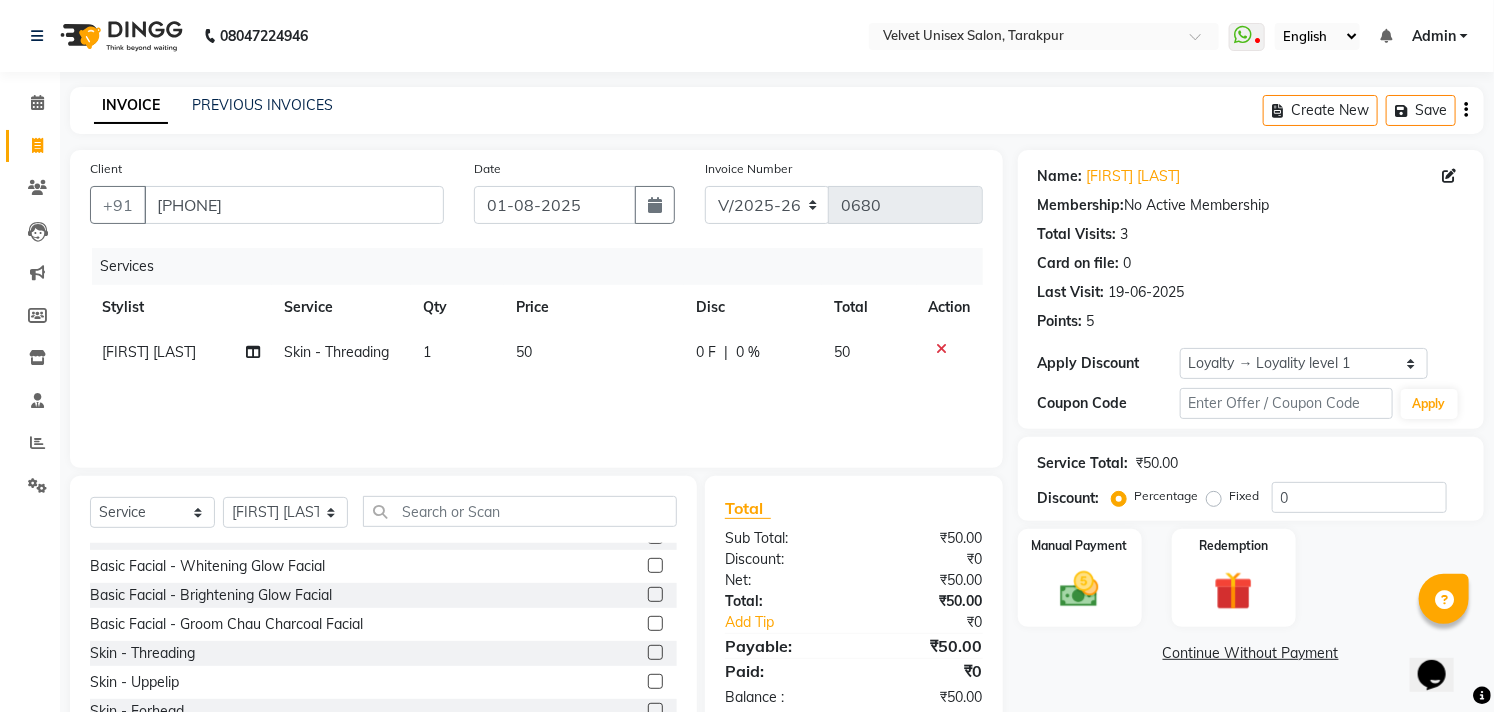 click on "50" 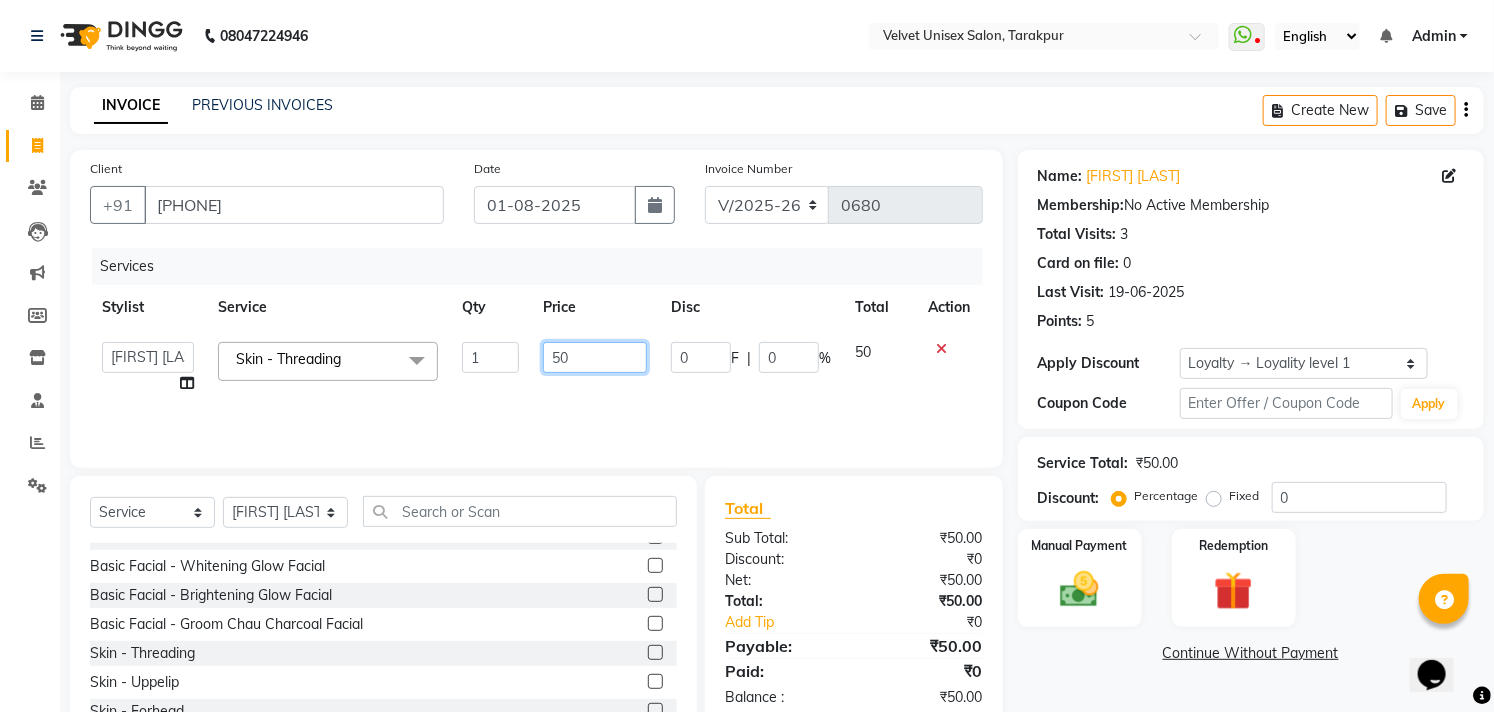 click on "50" 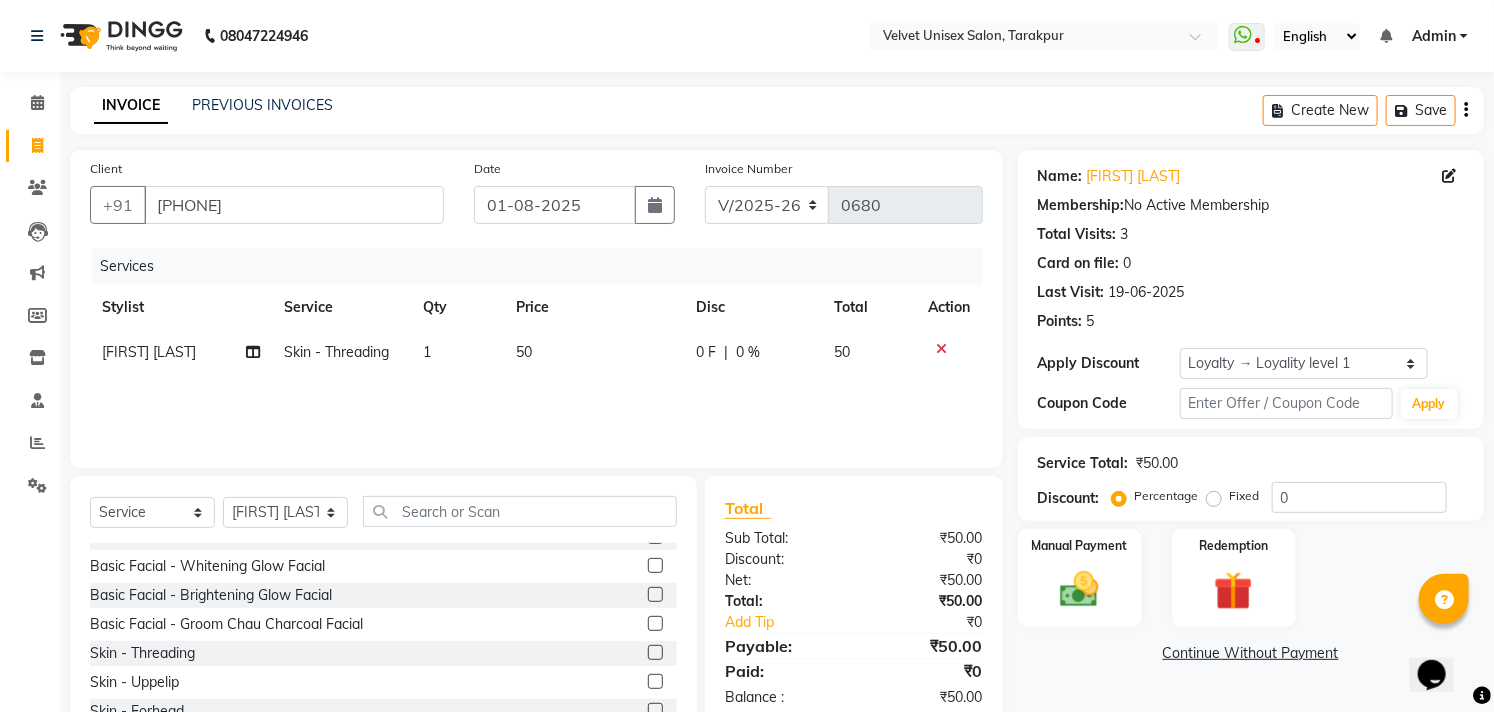 click on "Services Stylist Service Qty Price Disc Total Action [FIRST] [LAST] Skin  - Threading 1 50 0 F | 0 % 50" 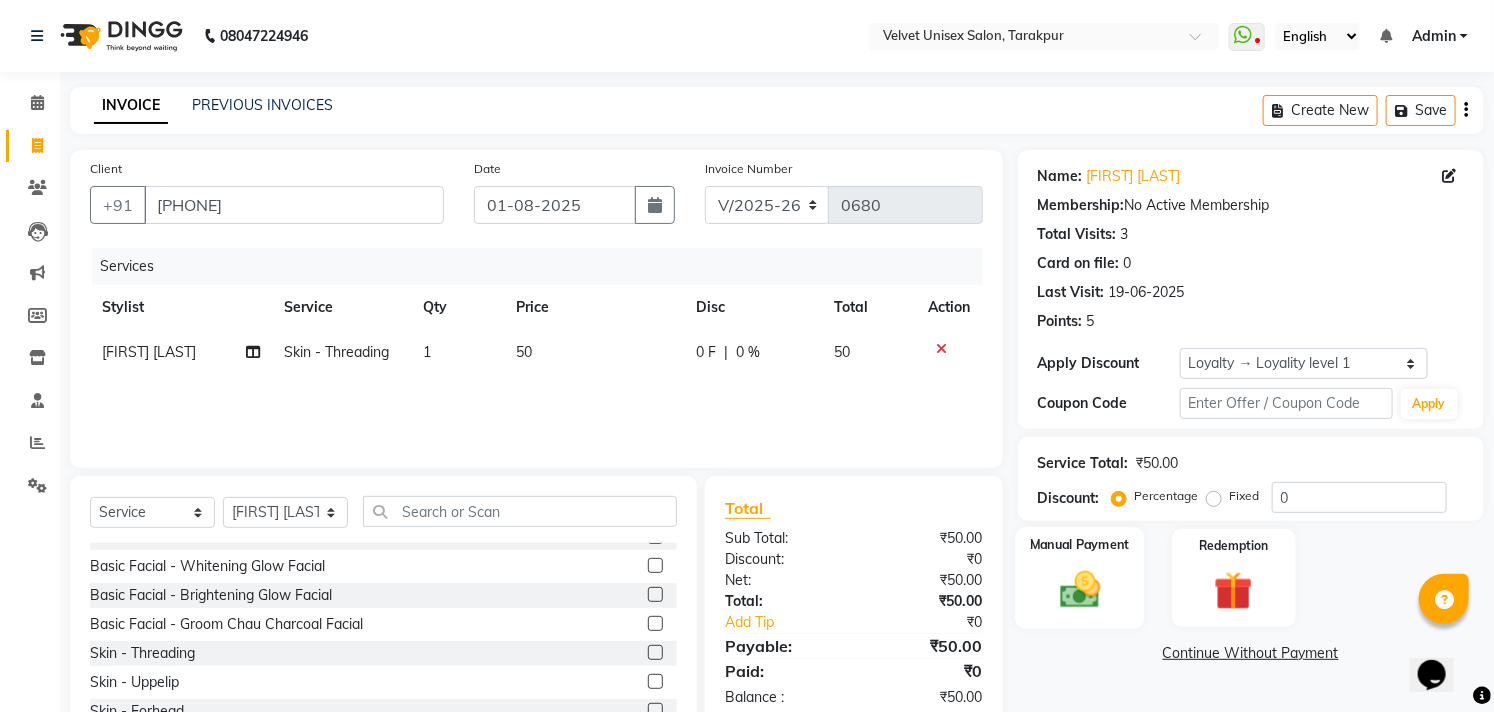 click 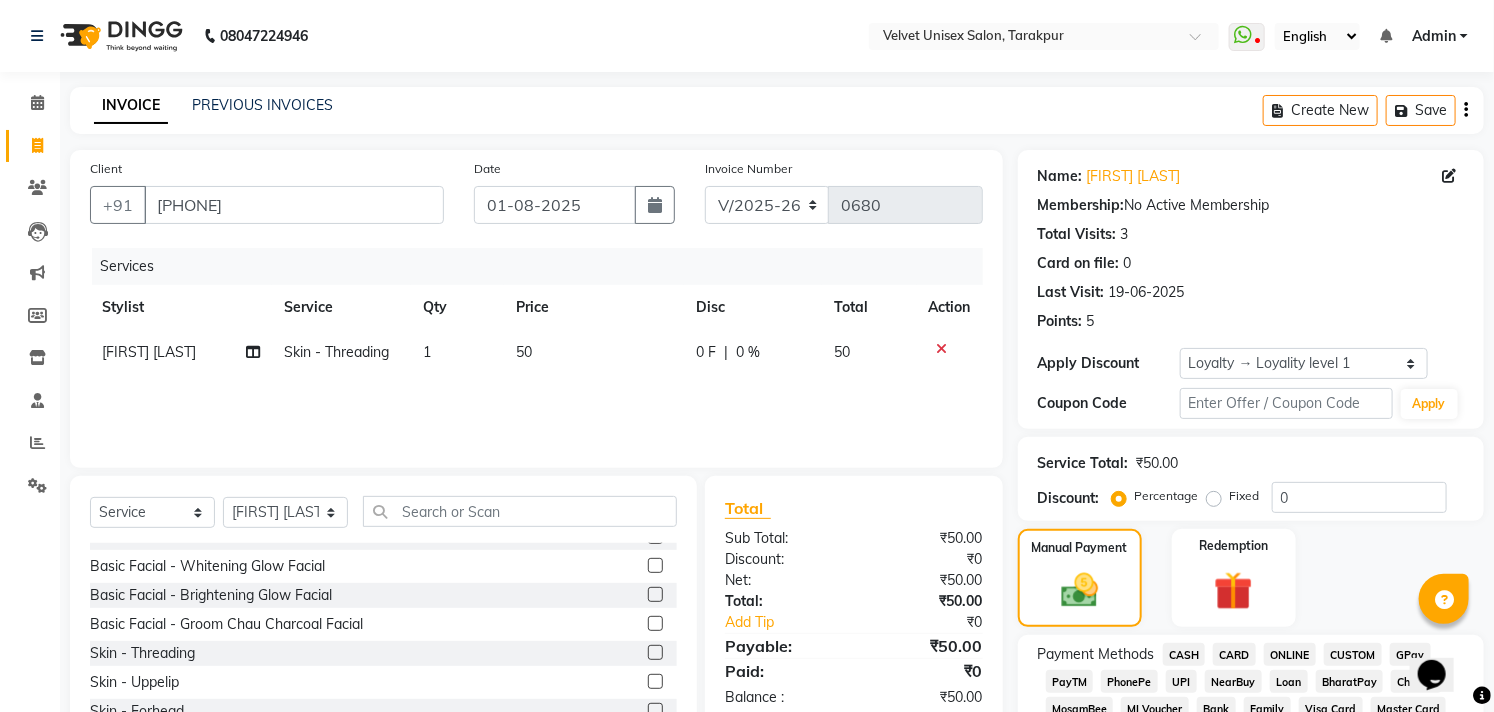 click on "CASH" 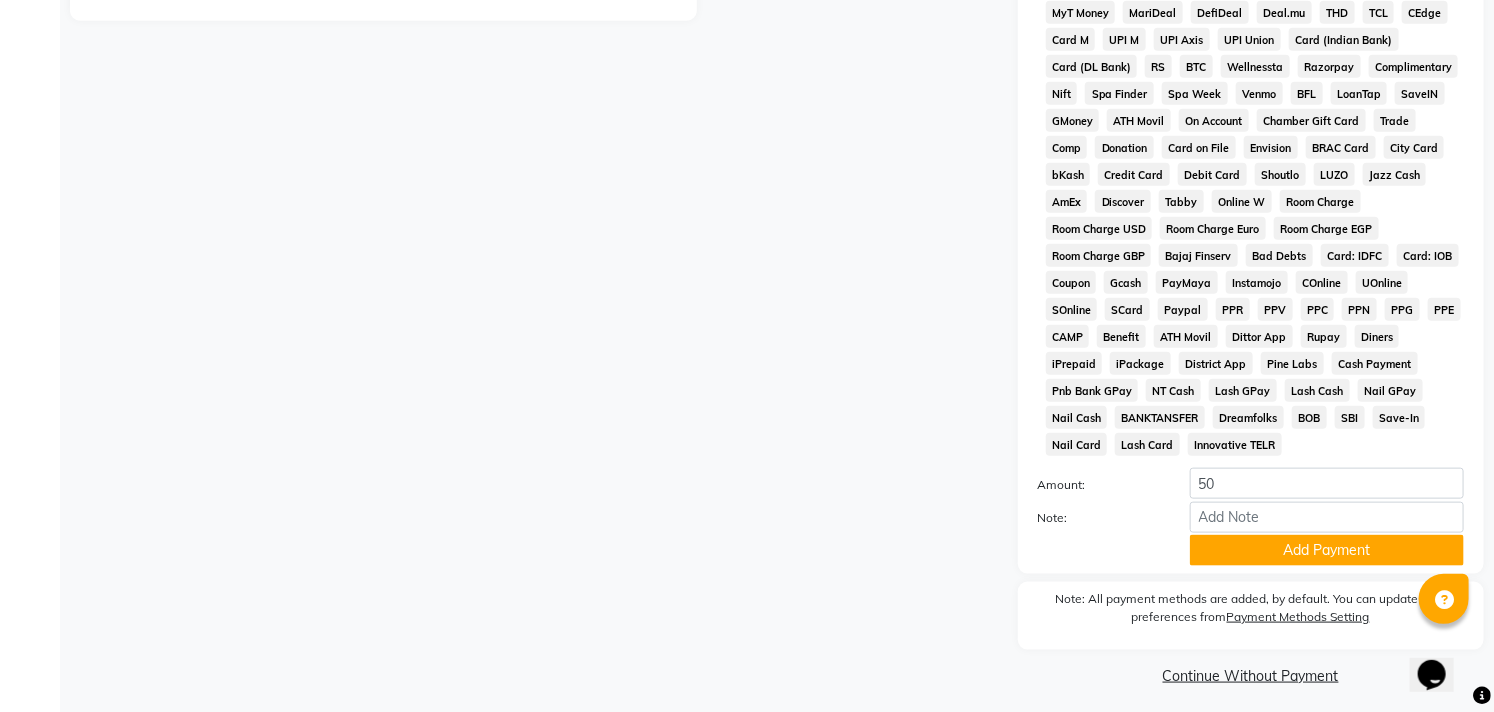 scroll, scrollTop: 764, scrollLeft: 0, axis: vertical 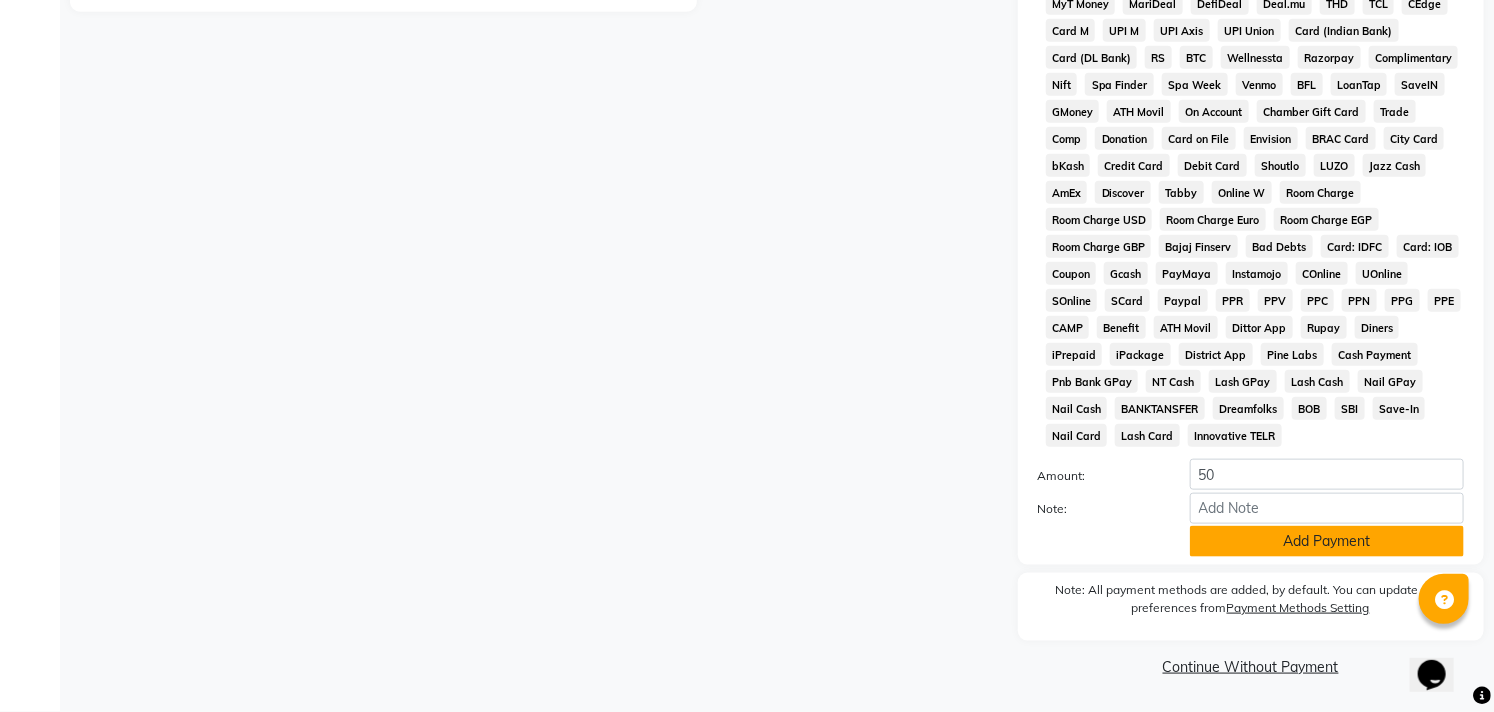 click on "Add Payment" 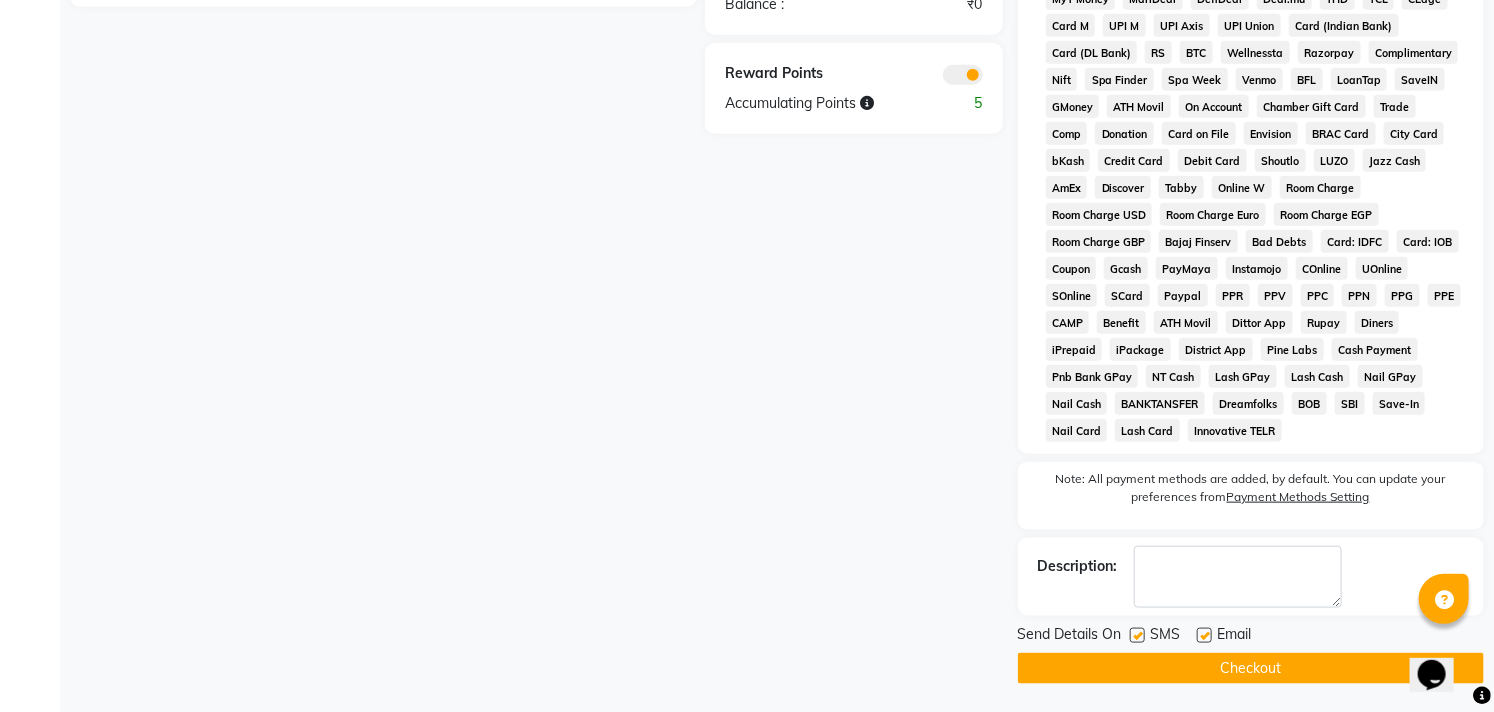 click on "Checkout" 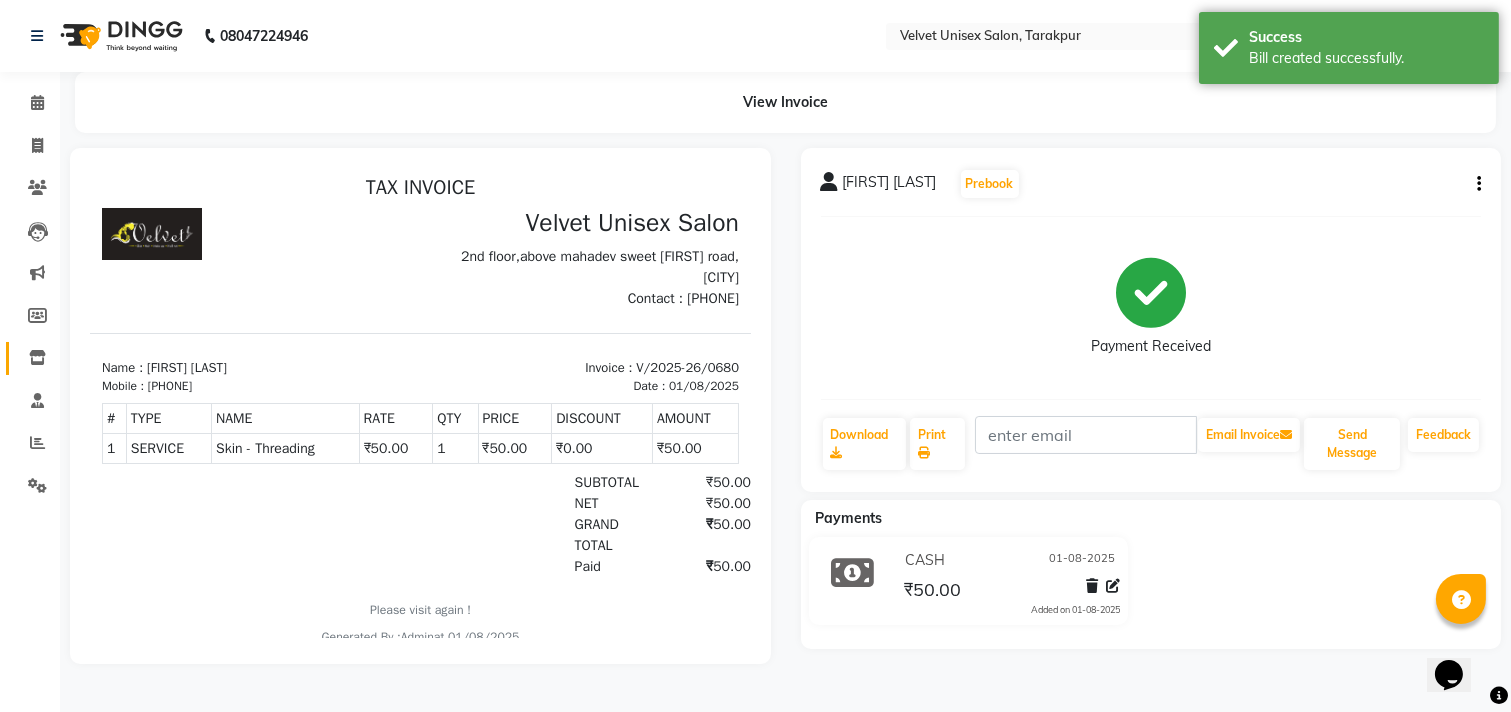 scroll, scrollTop: 0, scrollLeft: 0, axis: both 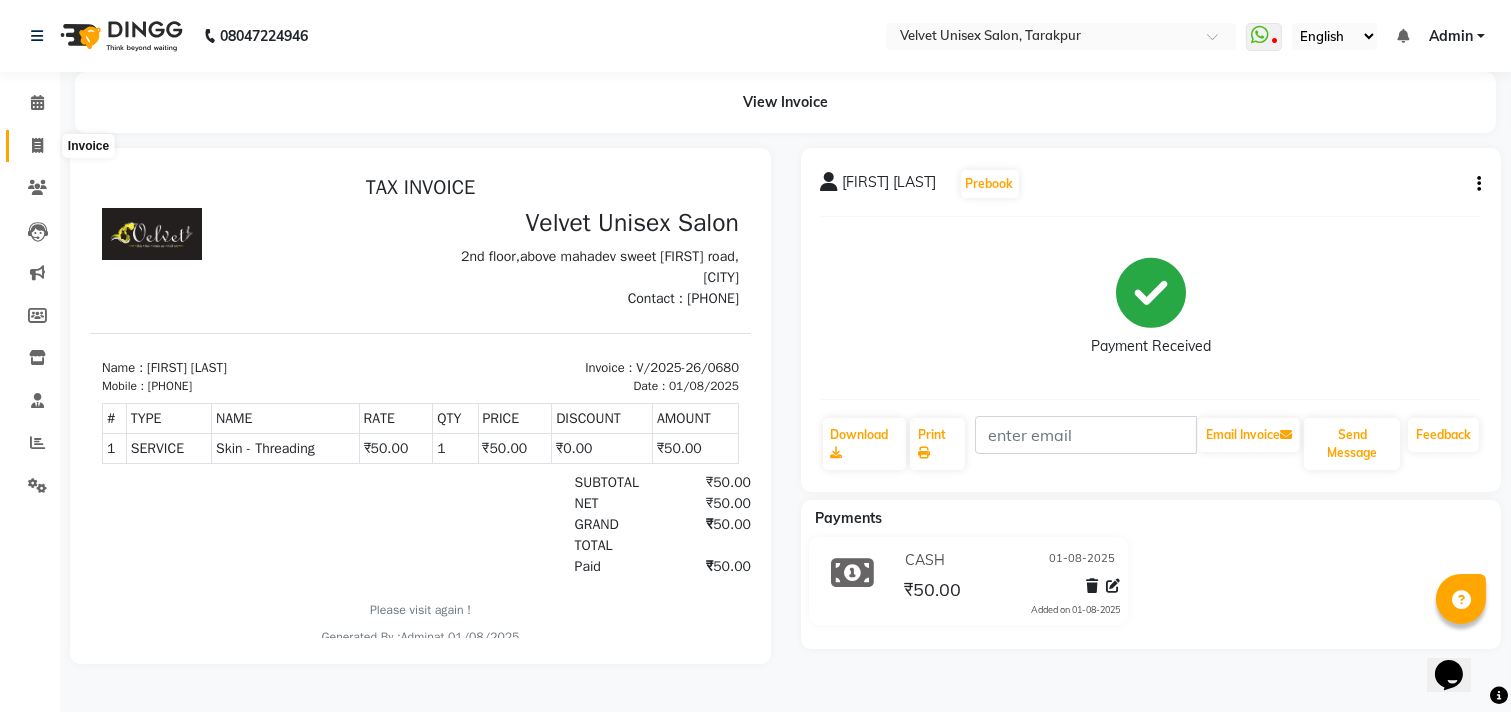 click 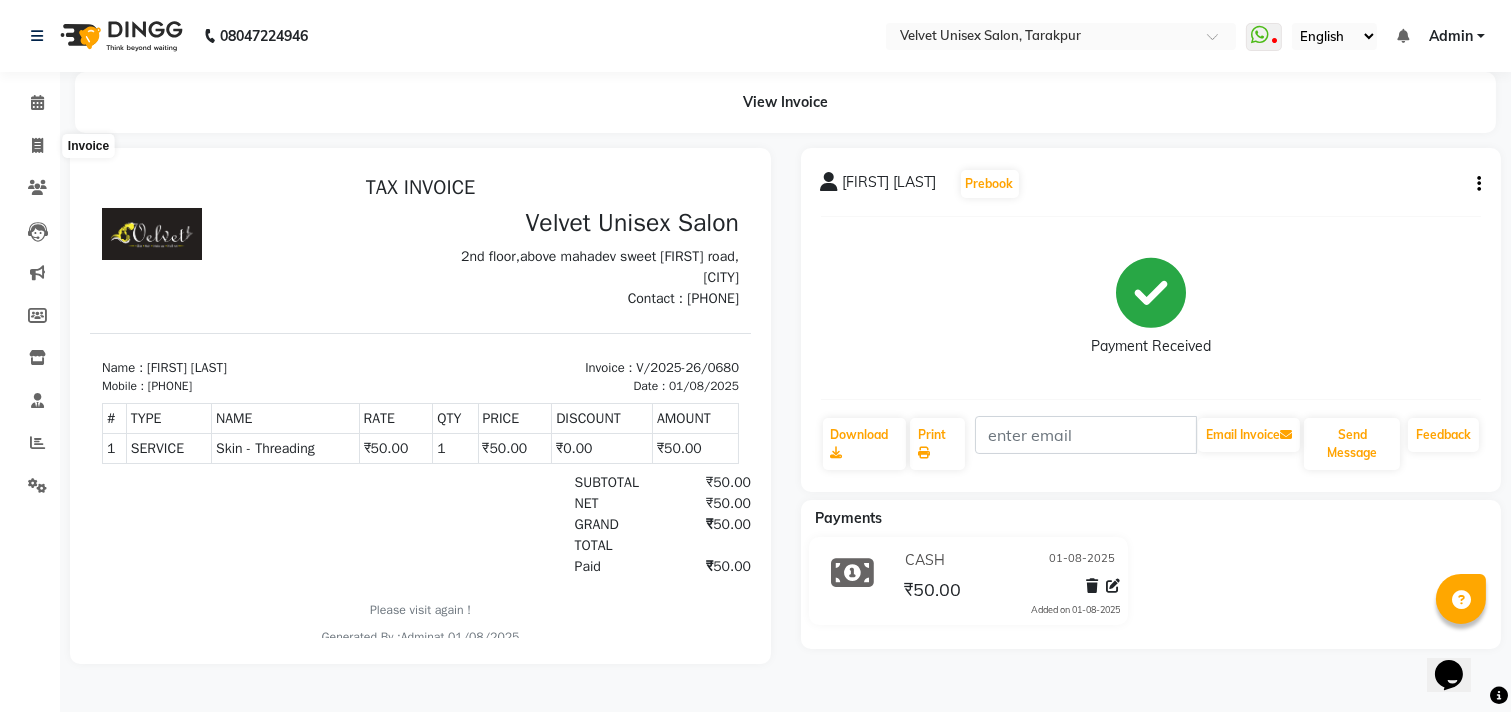 select on "5384" 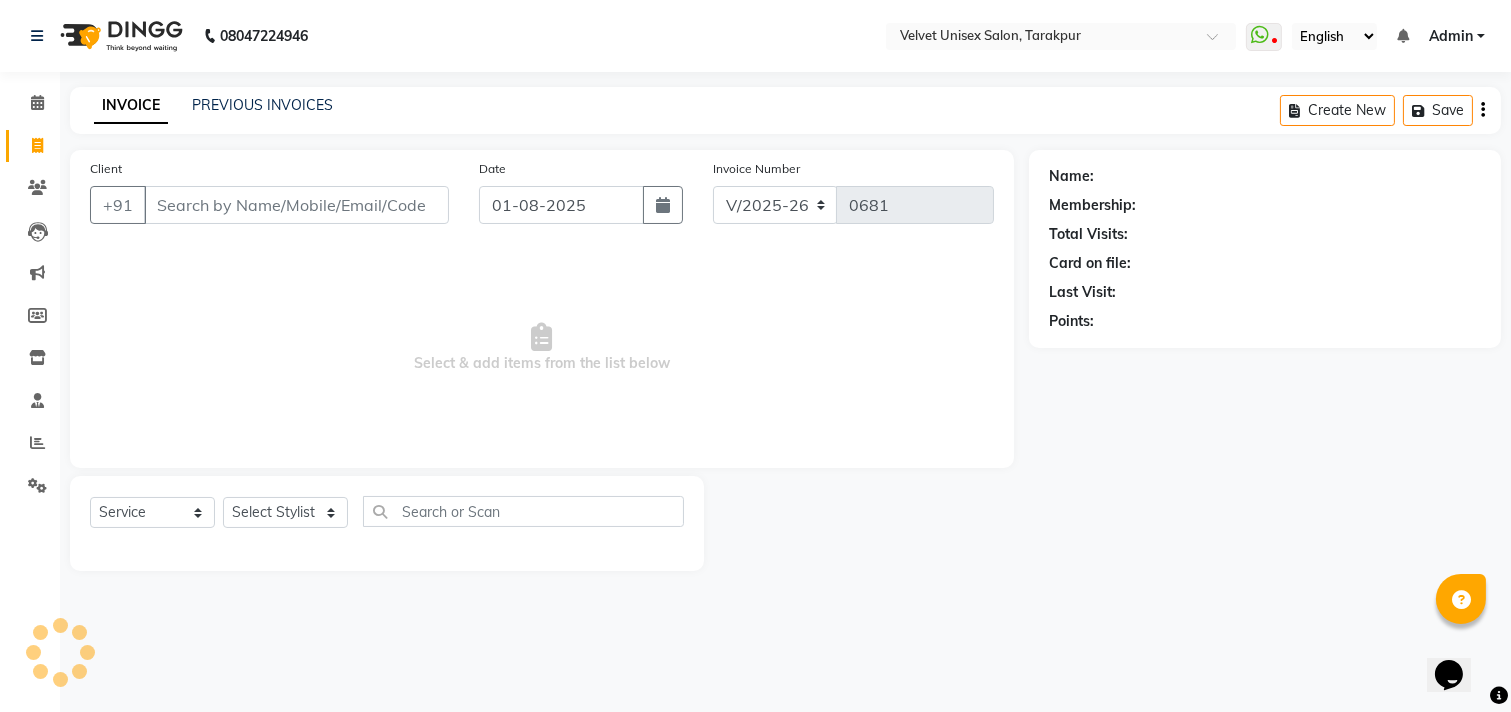 click on "Client" at bounding box center (296, 205) 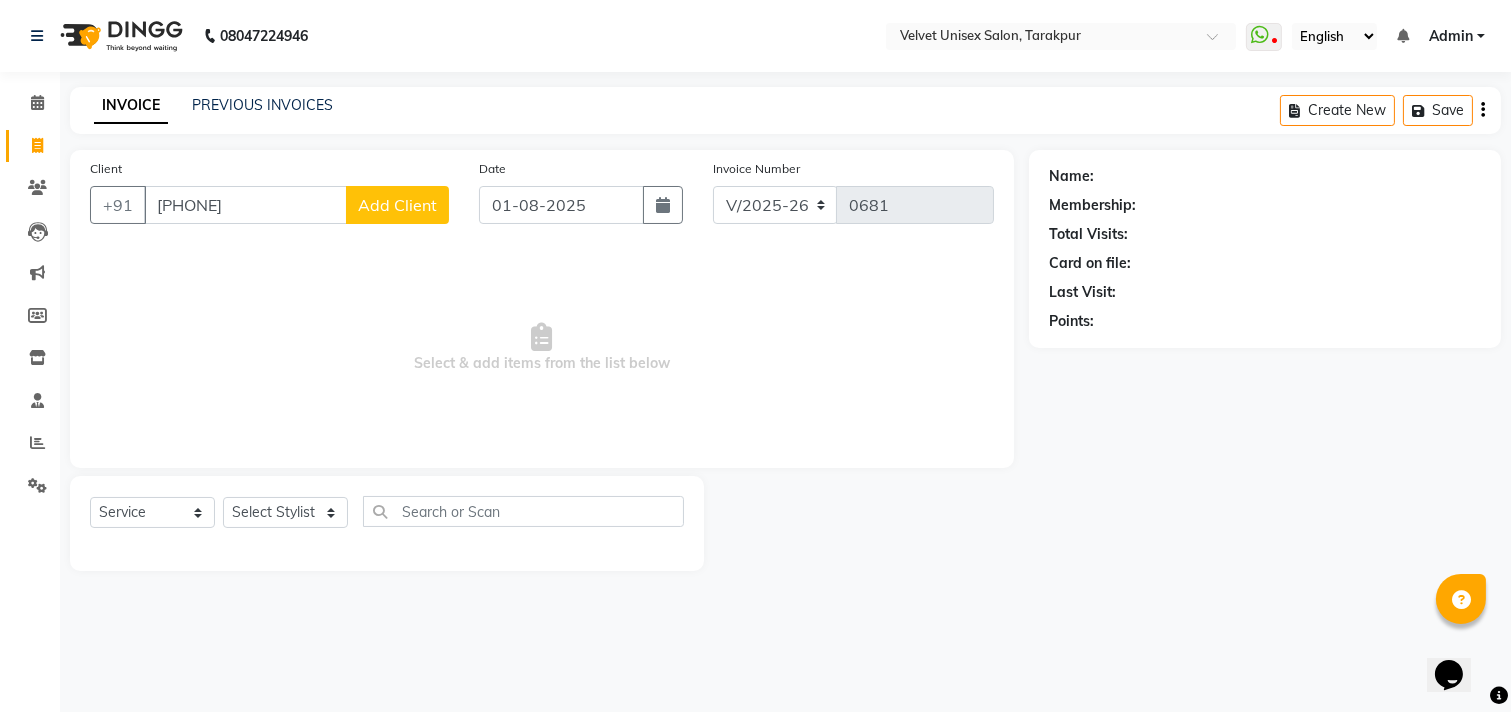 type on "[PHONE]" 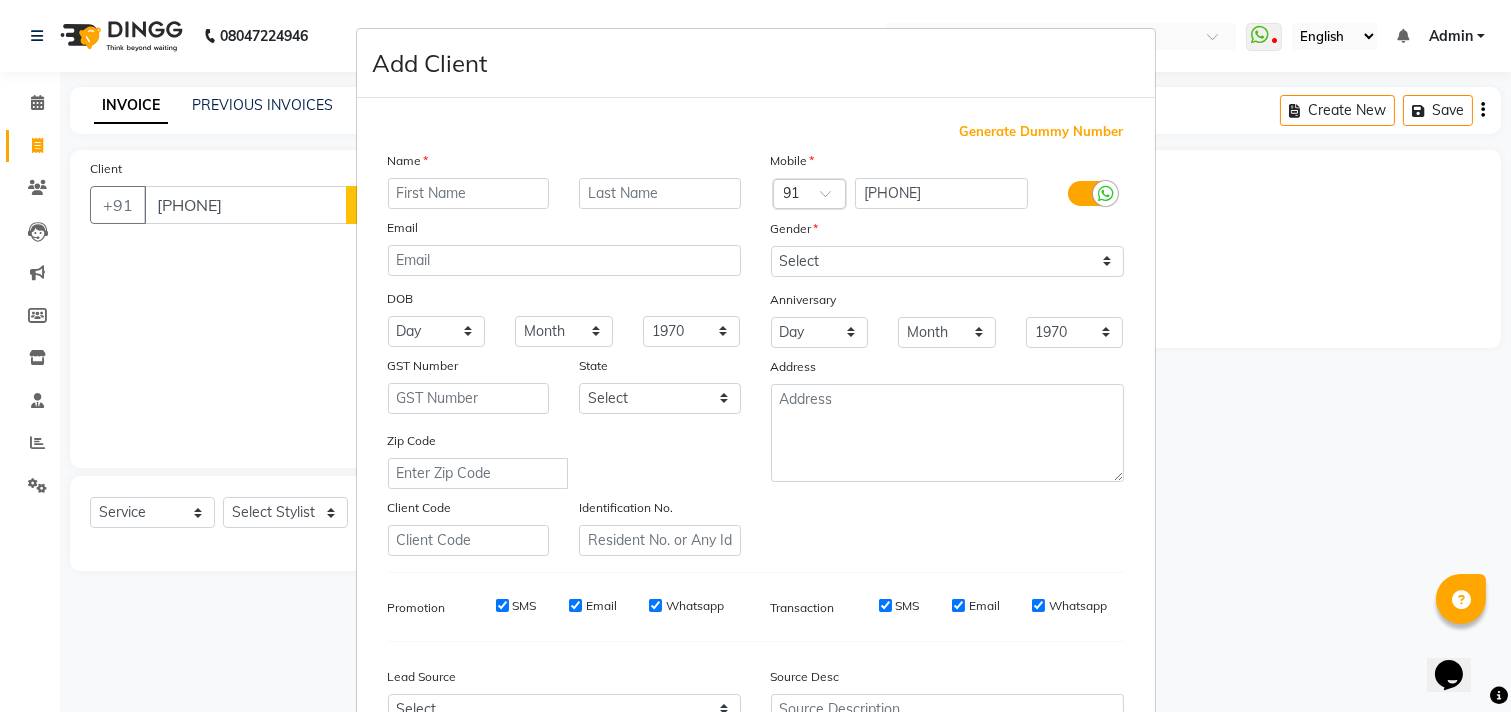 click at bounding box center [469, 193] 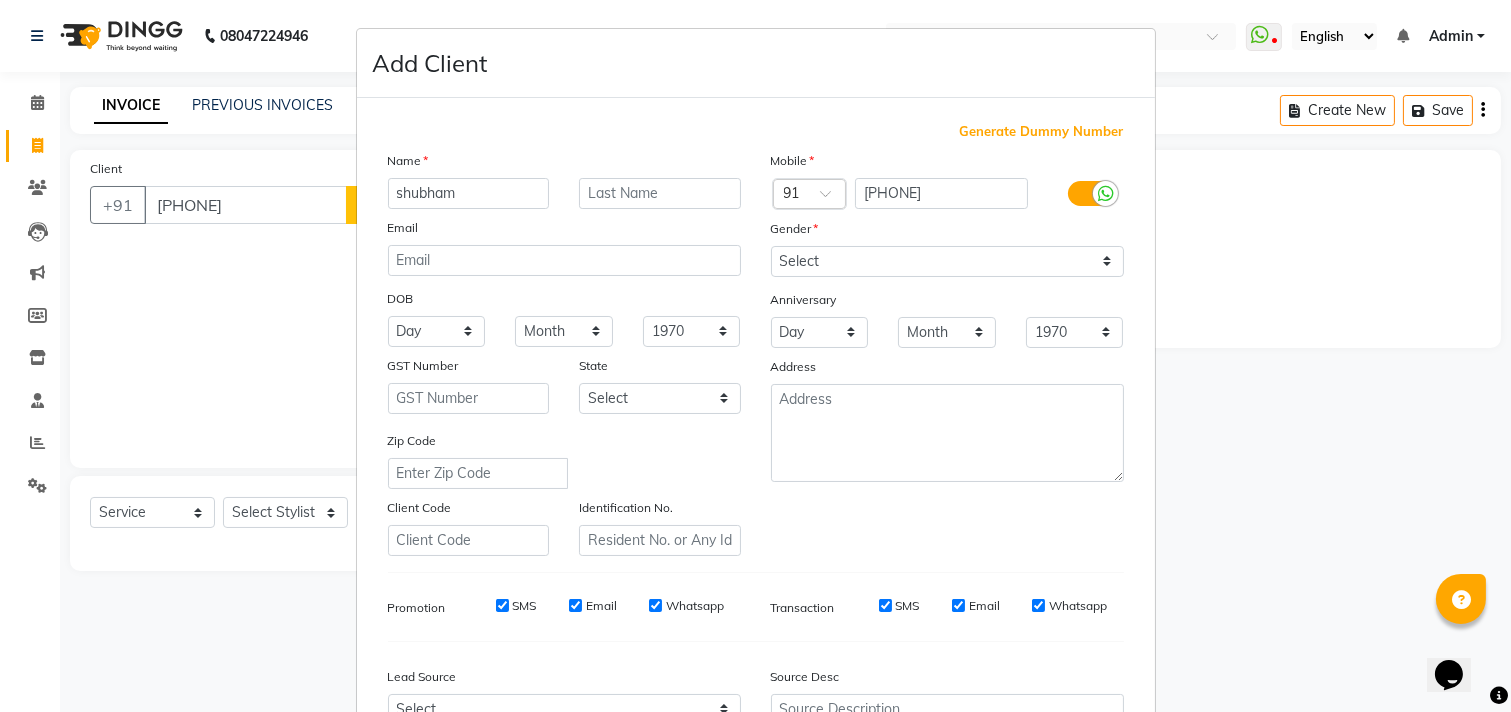 type on "shubham" 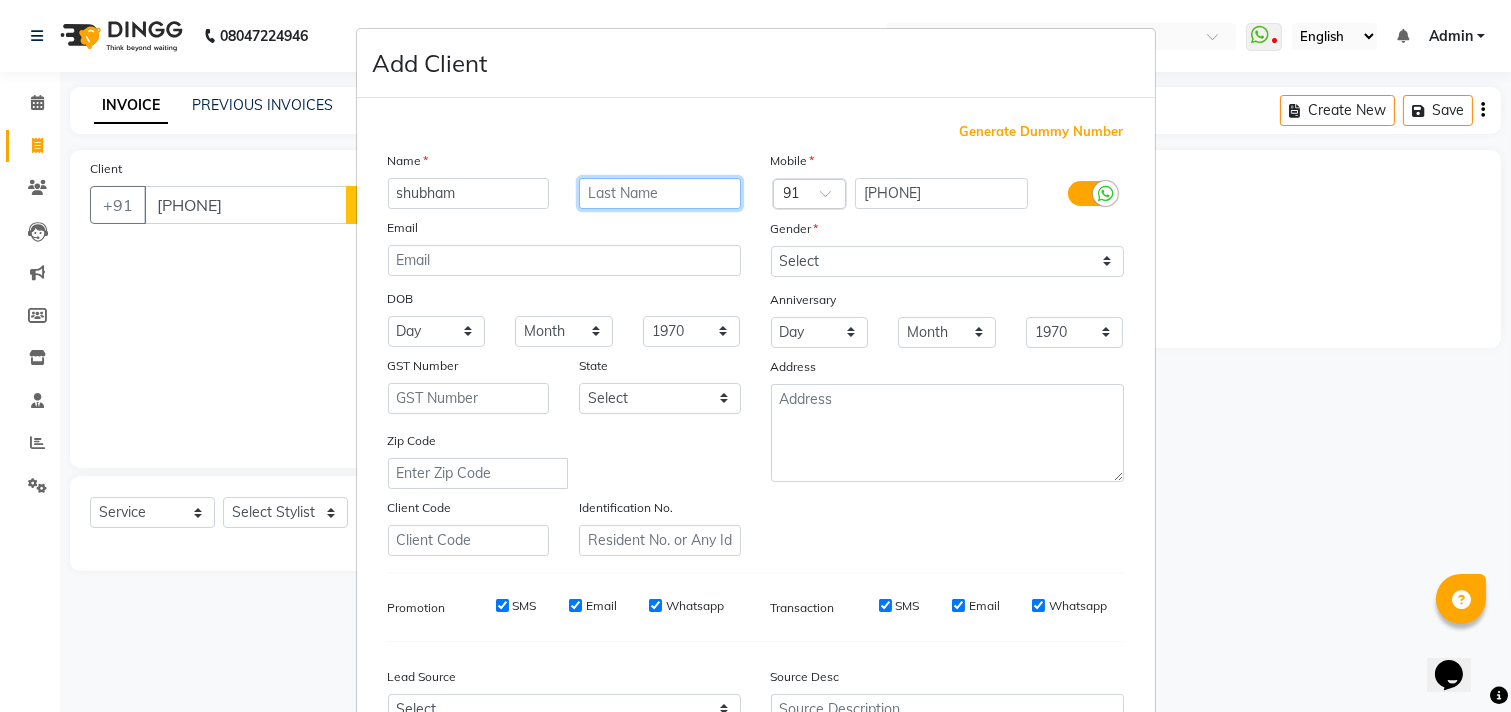 click at bounding box center [660, 193] 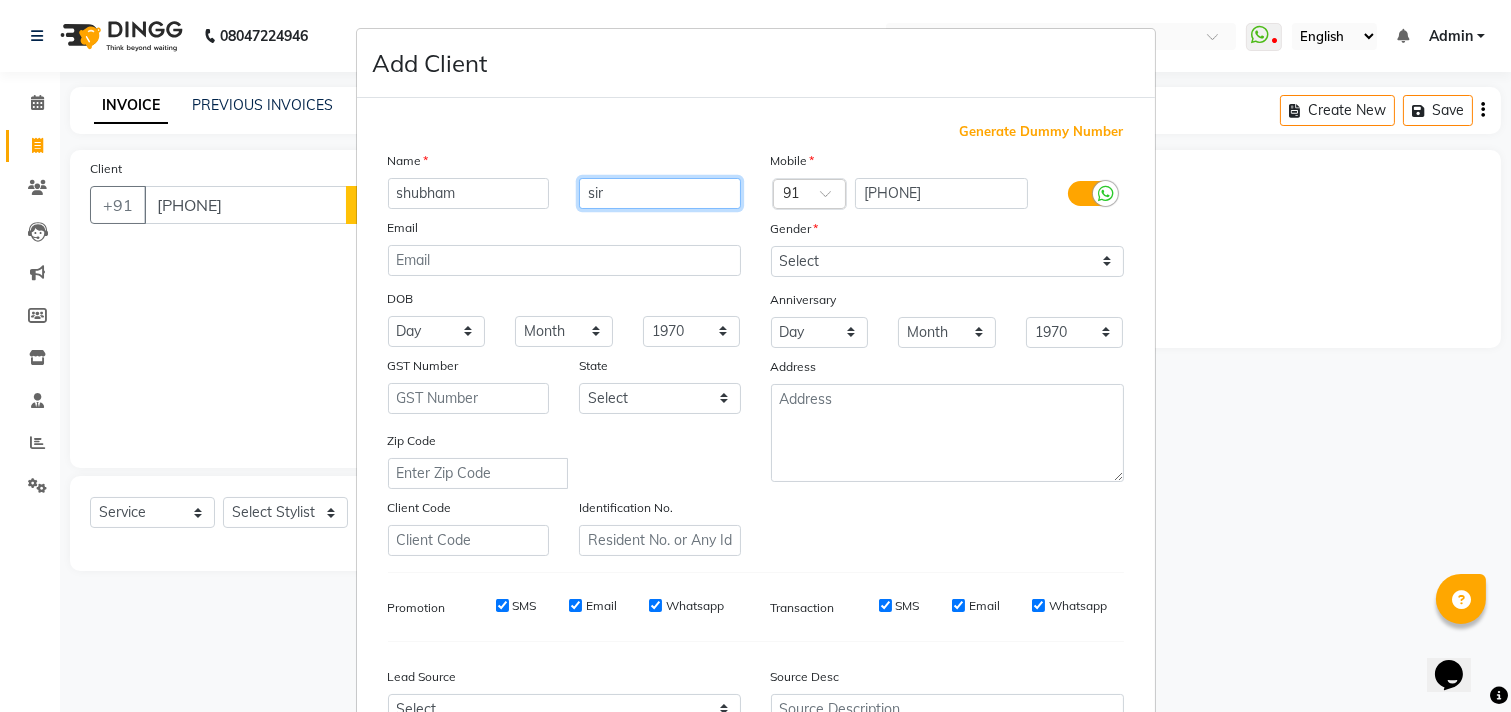 type on "sir" 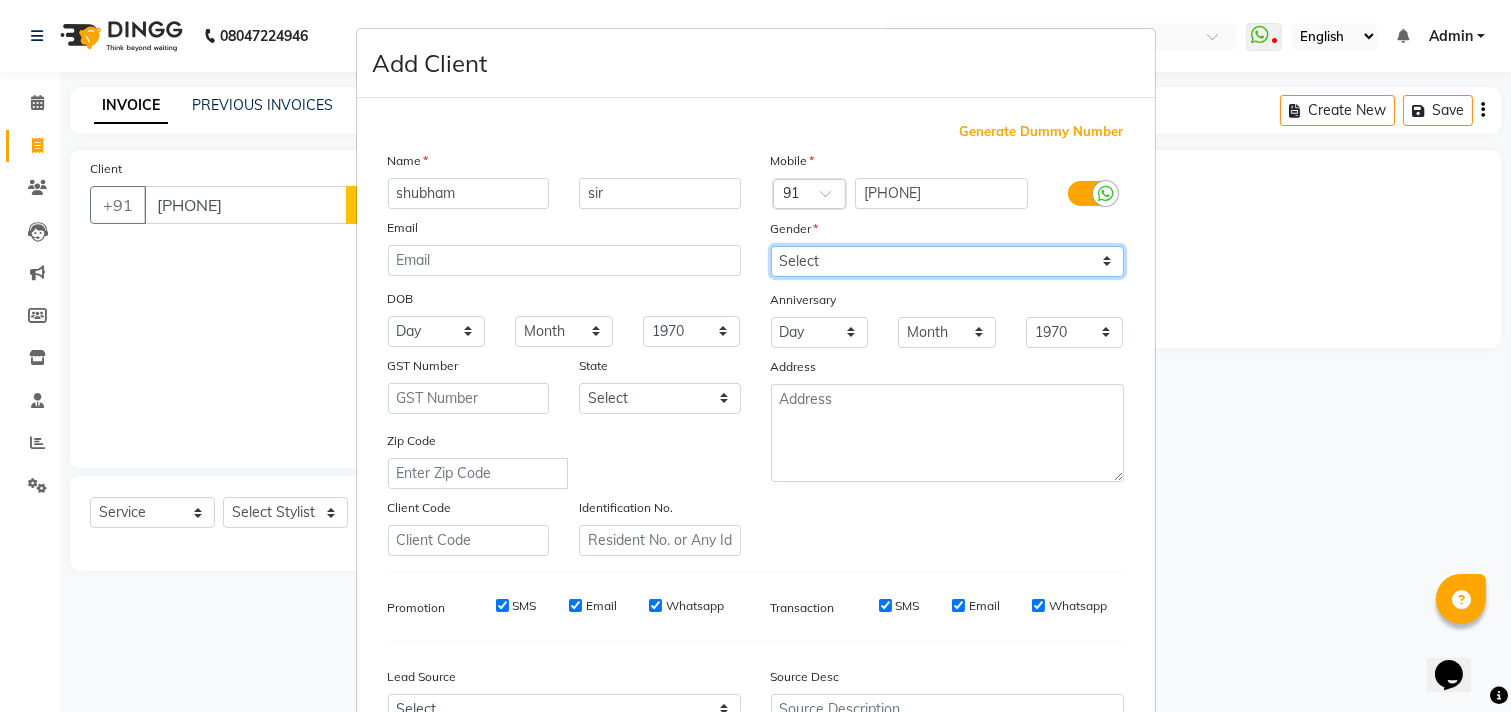 click on "Select Male Female Other Prefer Not To Say" at bounding box center [947, 261] 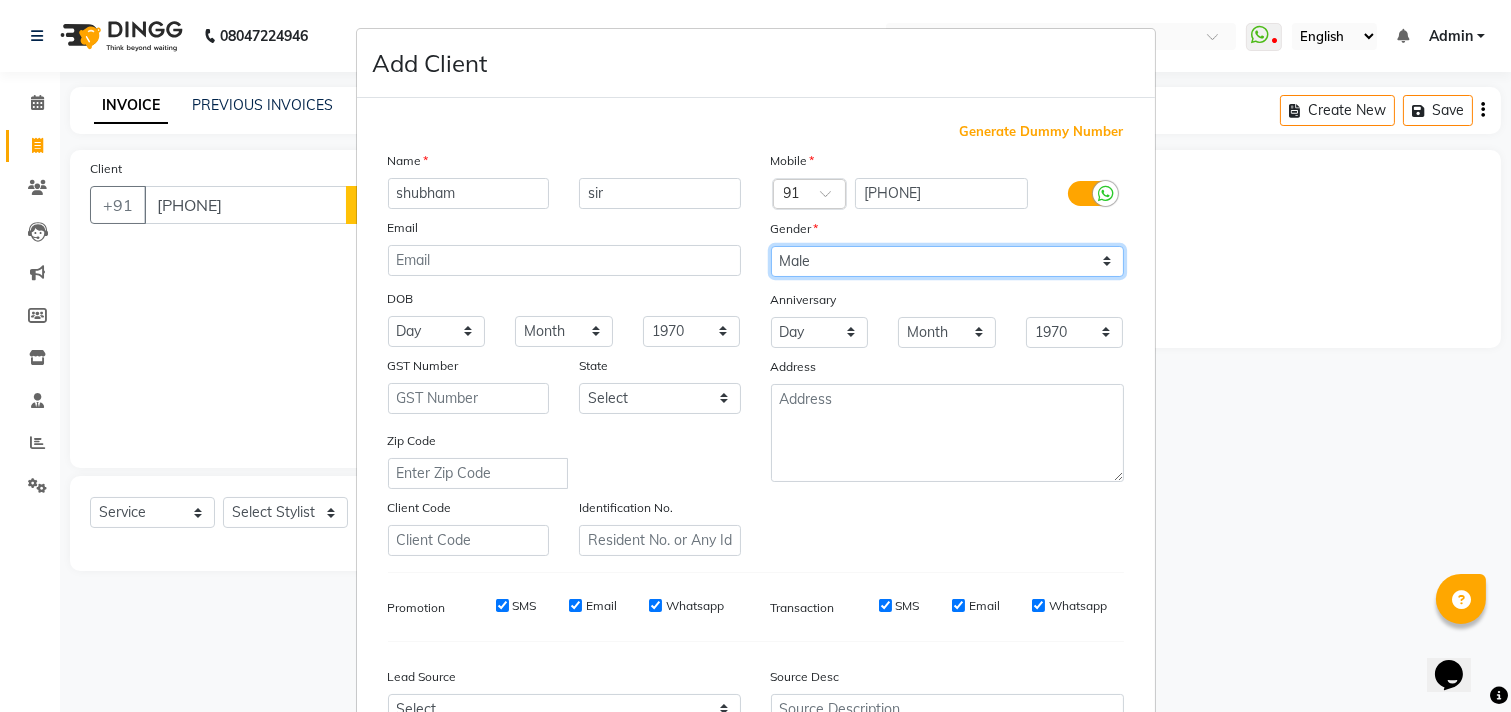 click on "Select Male Female Other Prefer Not To Say" at bounding box center [947, 261] 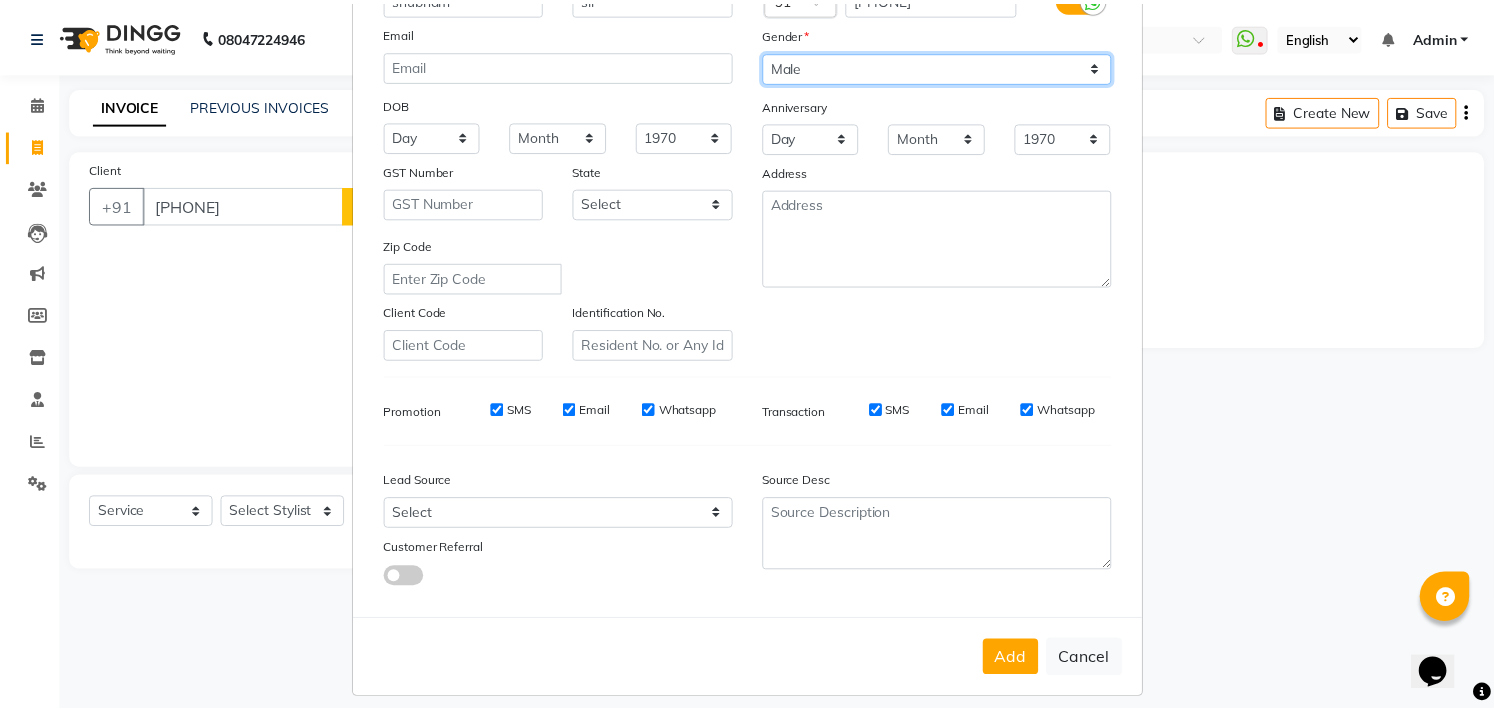 scroll, scrollTop: 212, scrollLeft: 0, axis: vertical 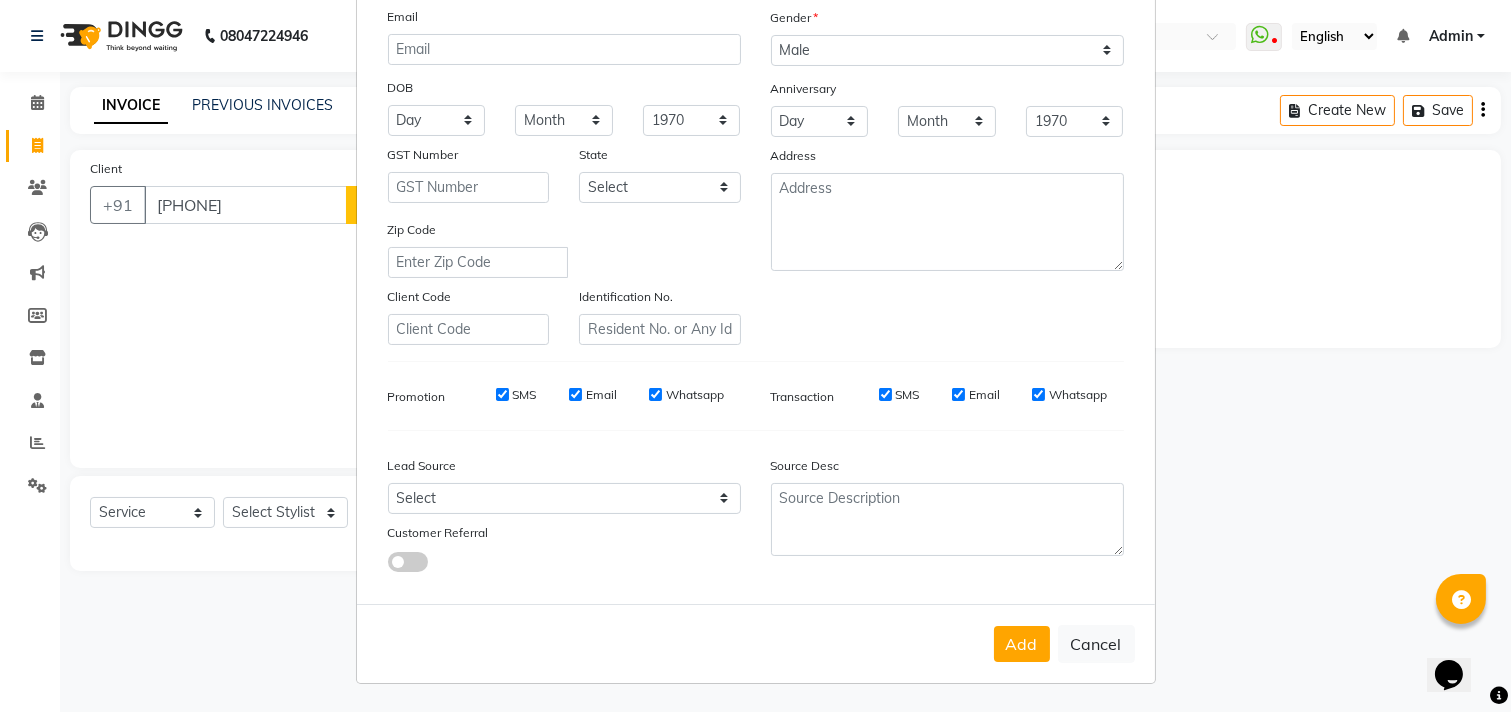 click on "Add   Cancel" at bounding box center (756, 643) 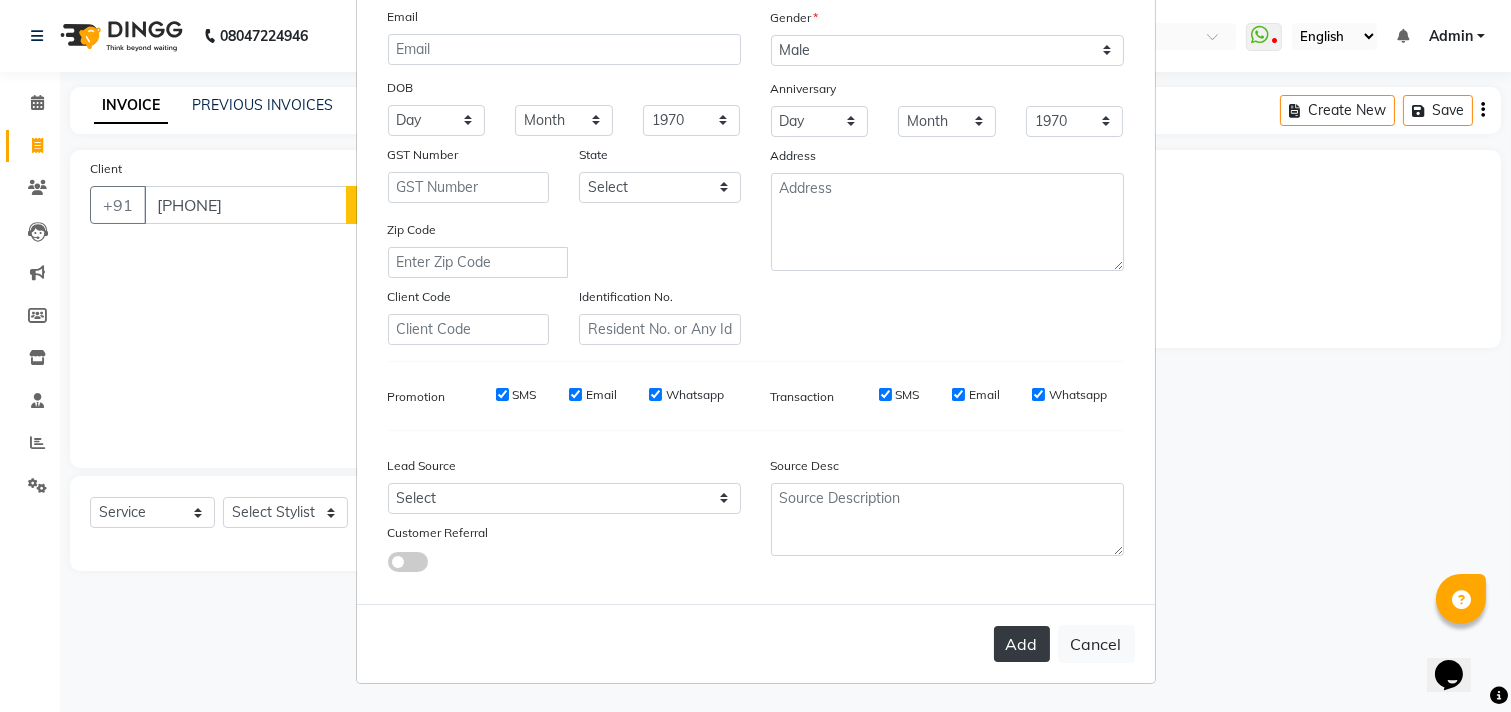 click on "Add" at bounding box center [1022, 644] 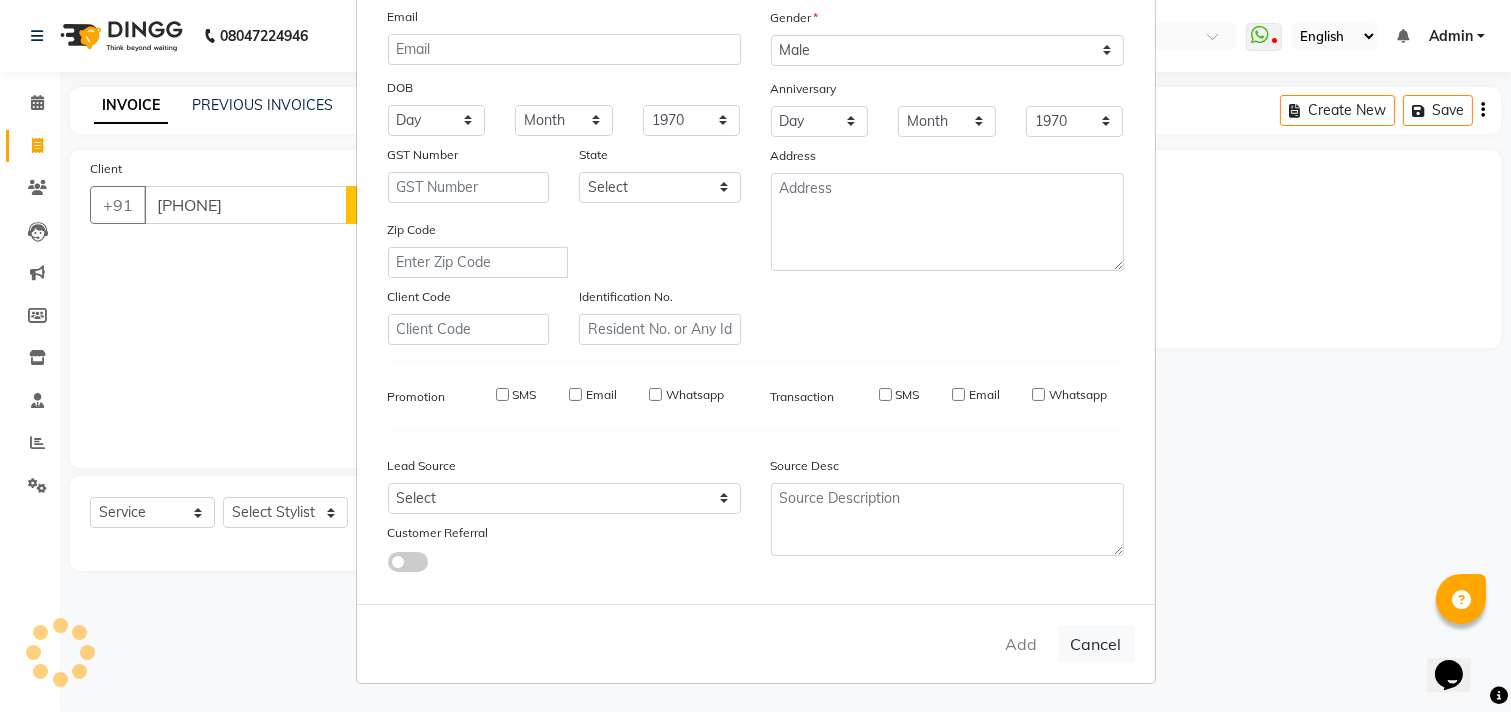 type 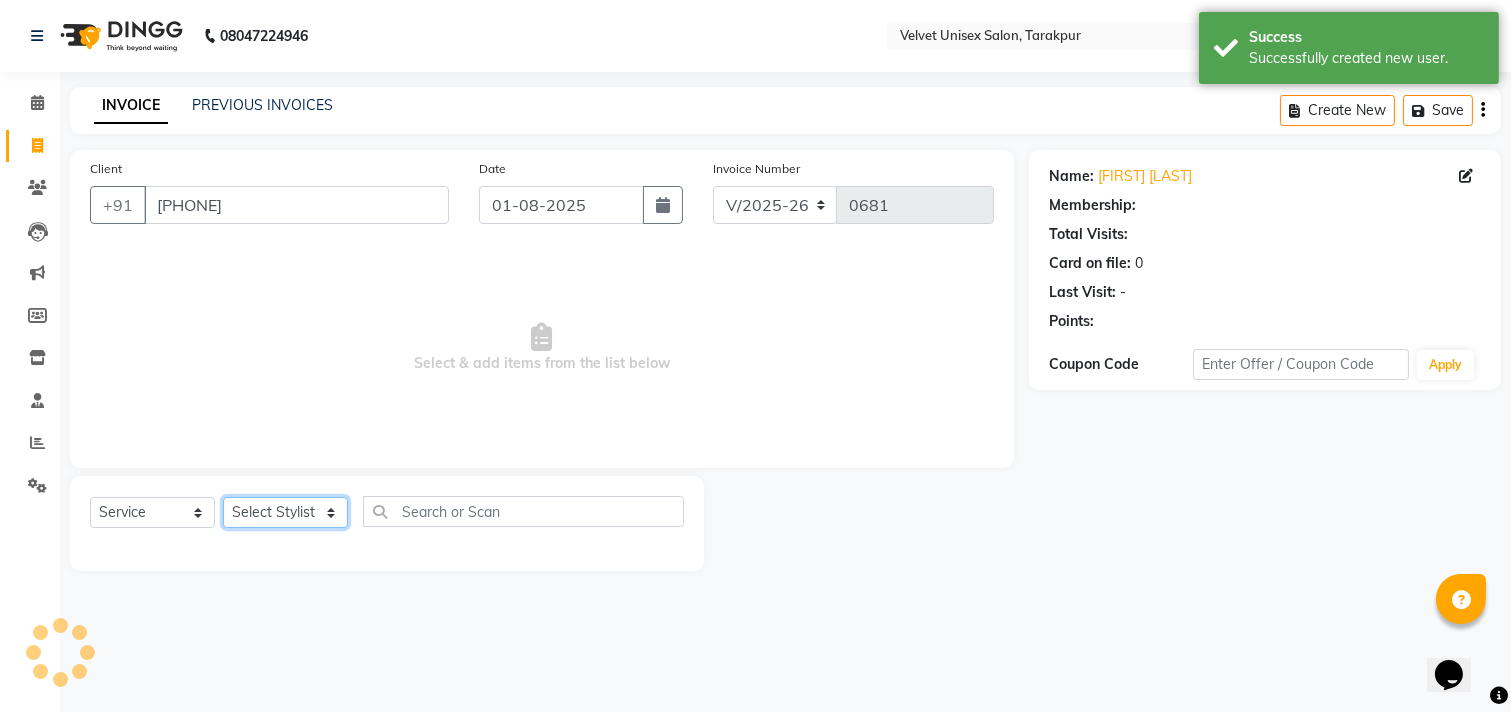 click on "Select Stylist [FIRST] [LAST] [FIRST] [LAST] [FIRST] [LAST] [FIRST] [LAST] [FIRST] [LAST]" 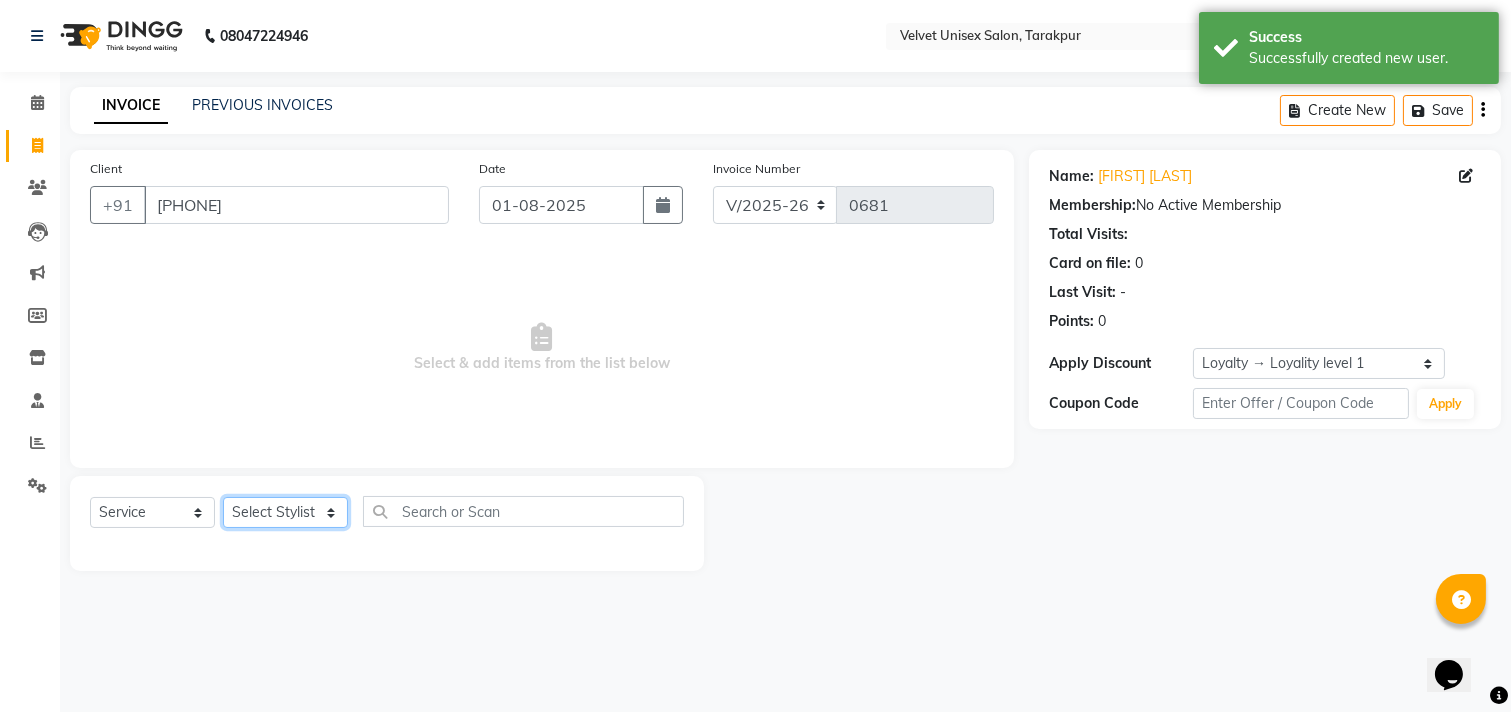 select on "[NUMBER]" 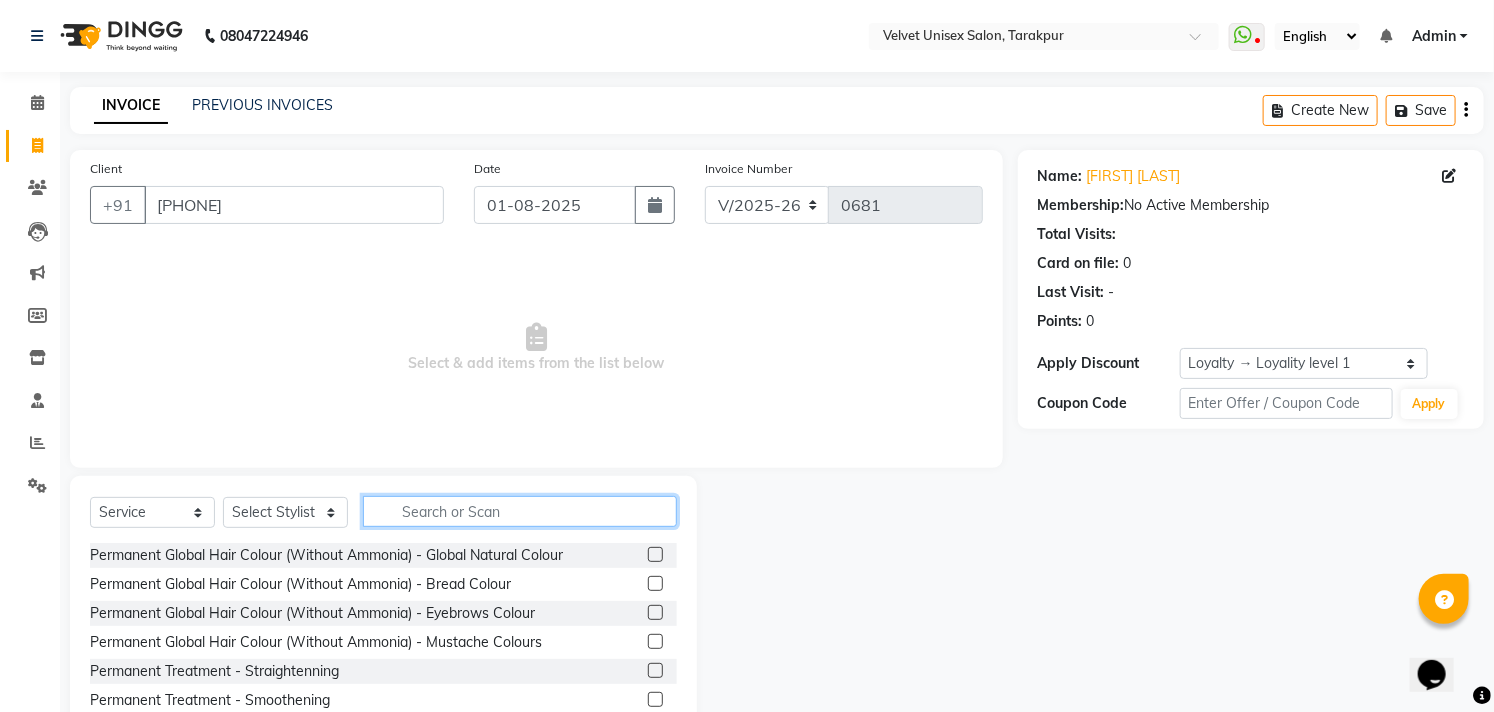 click 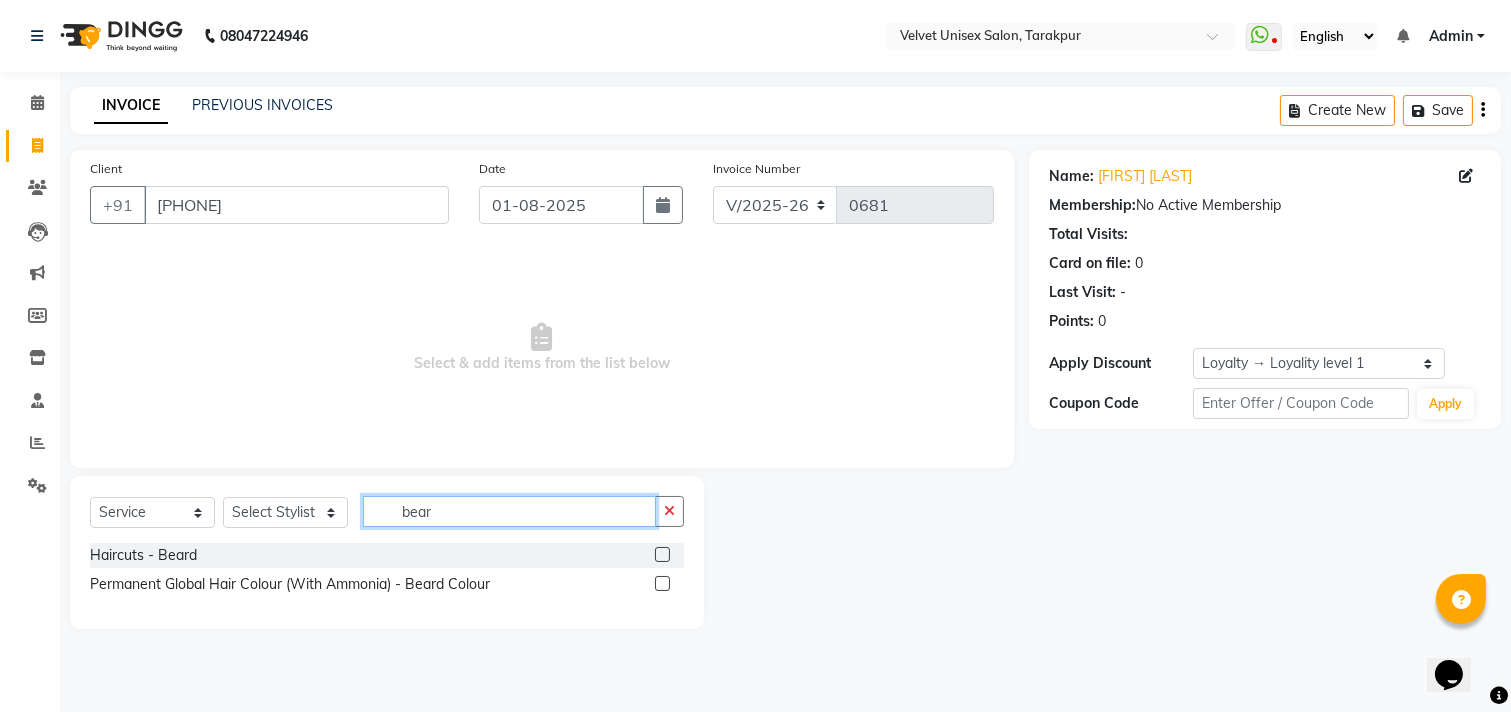 type on "bear" 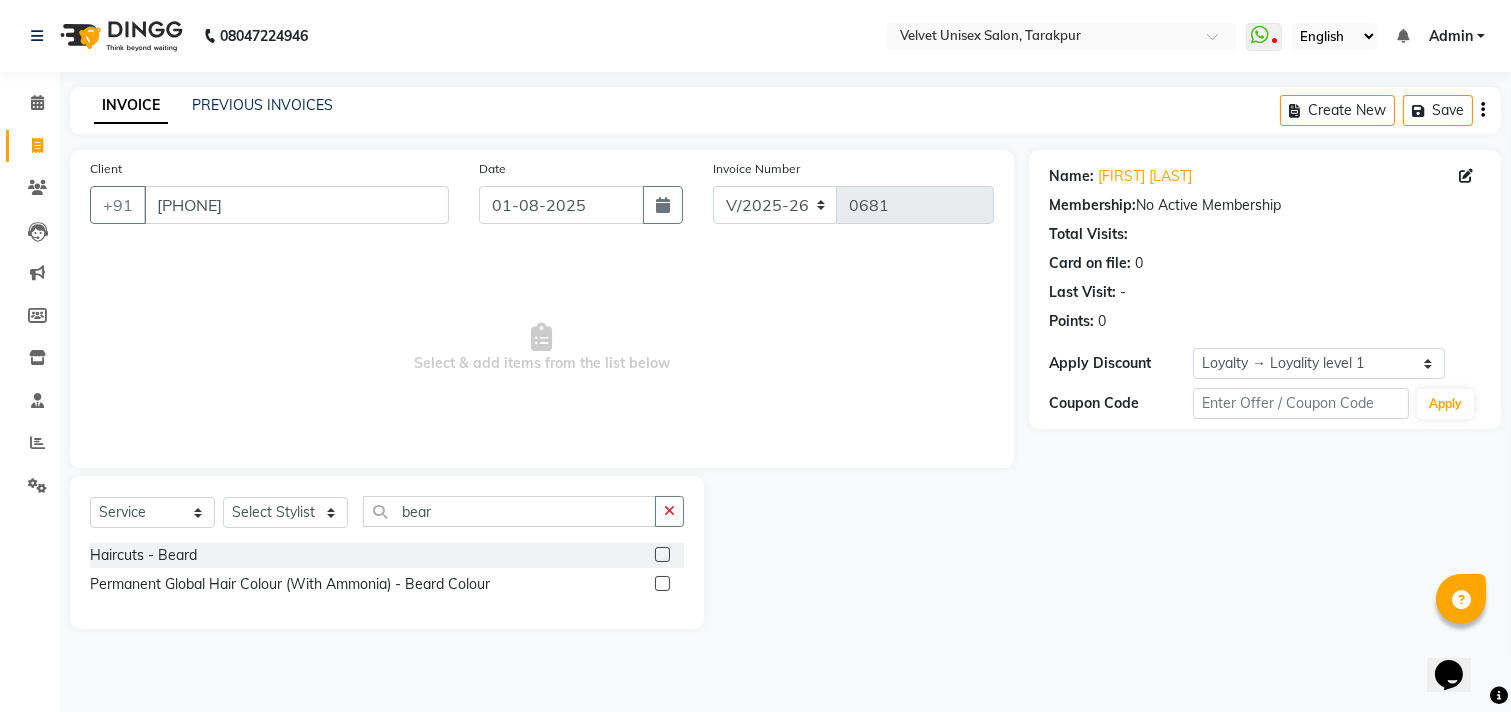 click 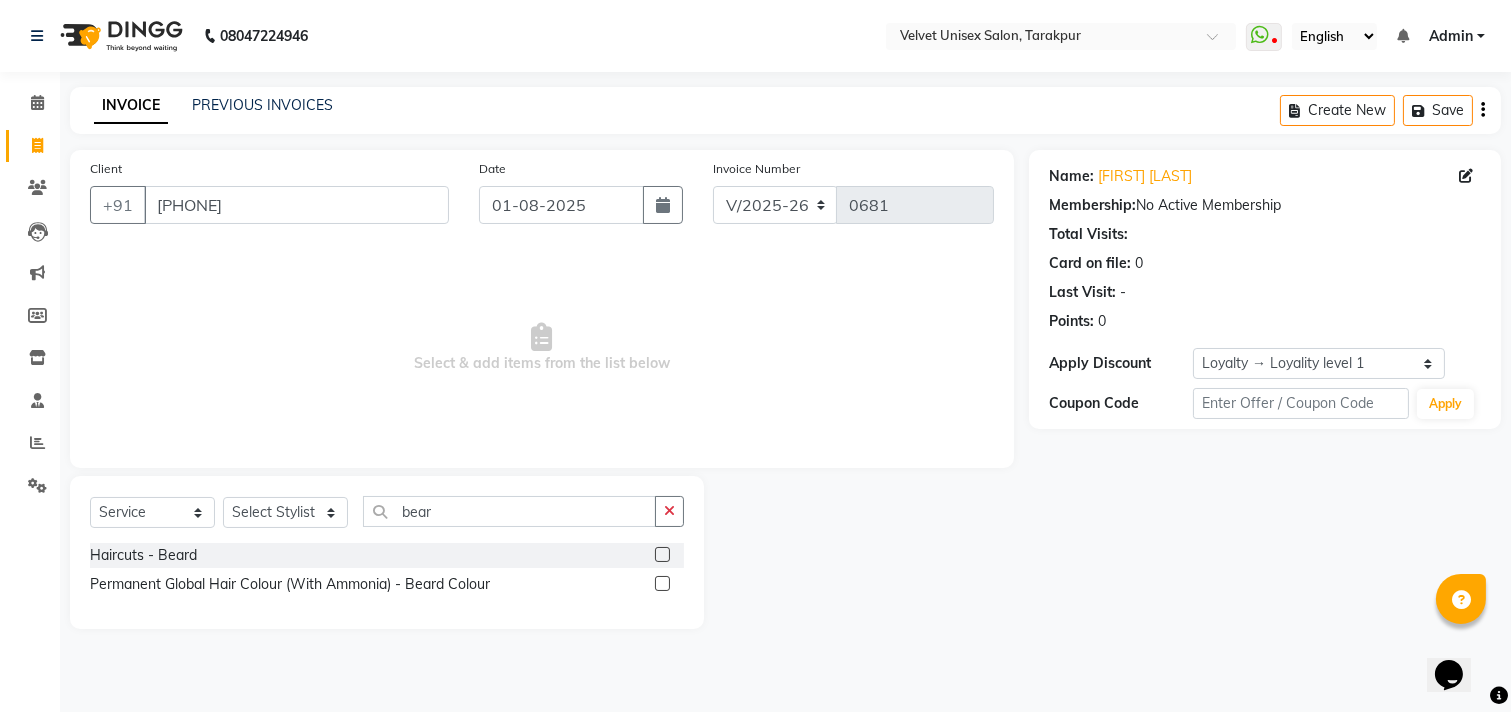 click at bounding box center (661, 555) 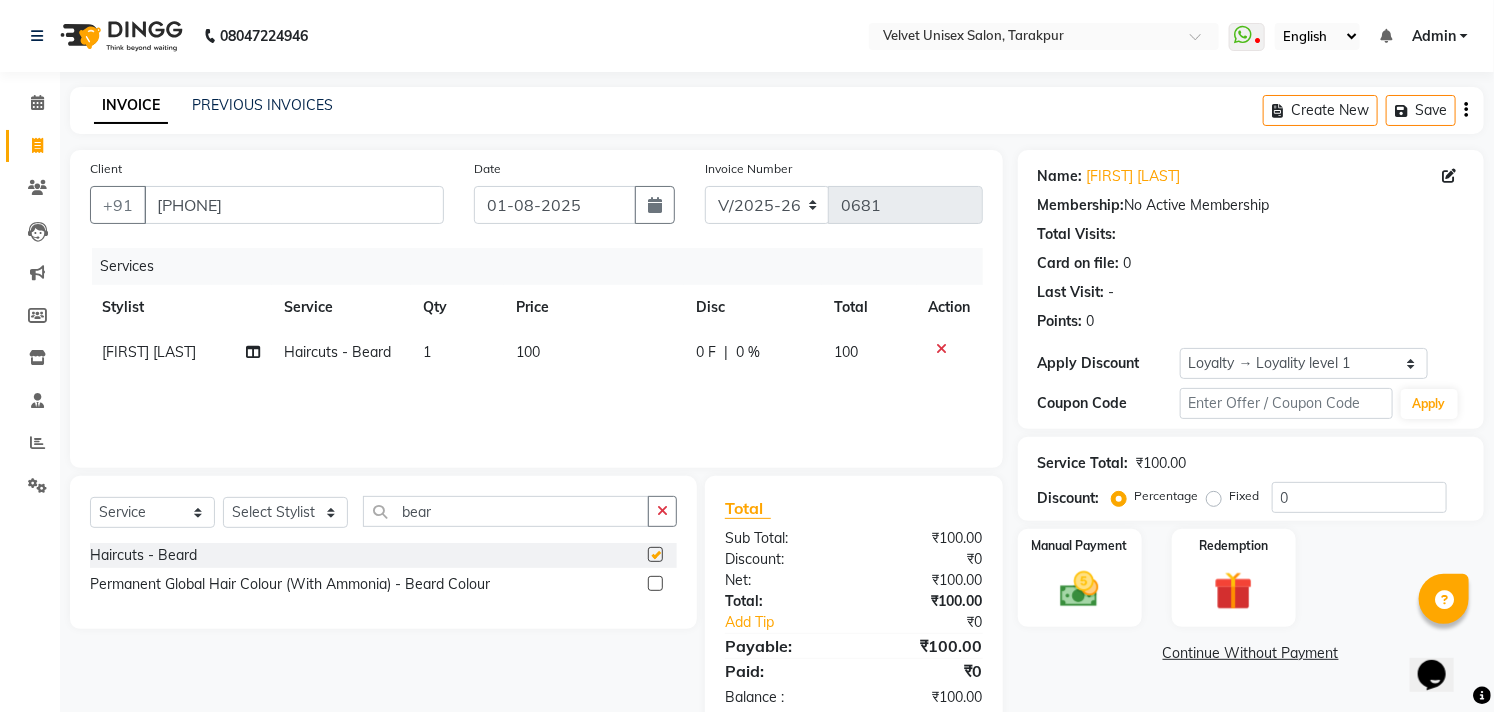 checkbox on "false" 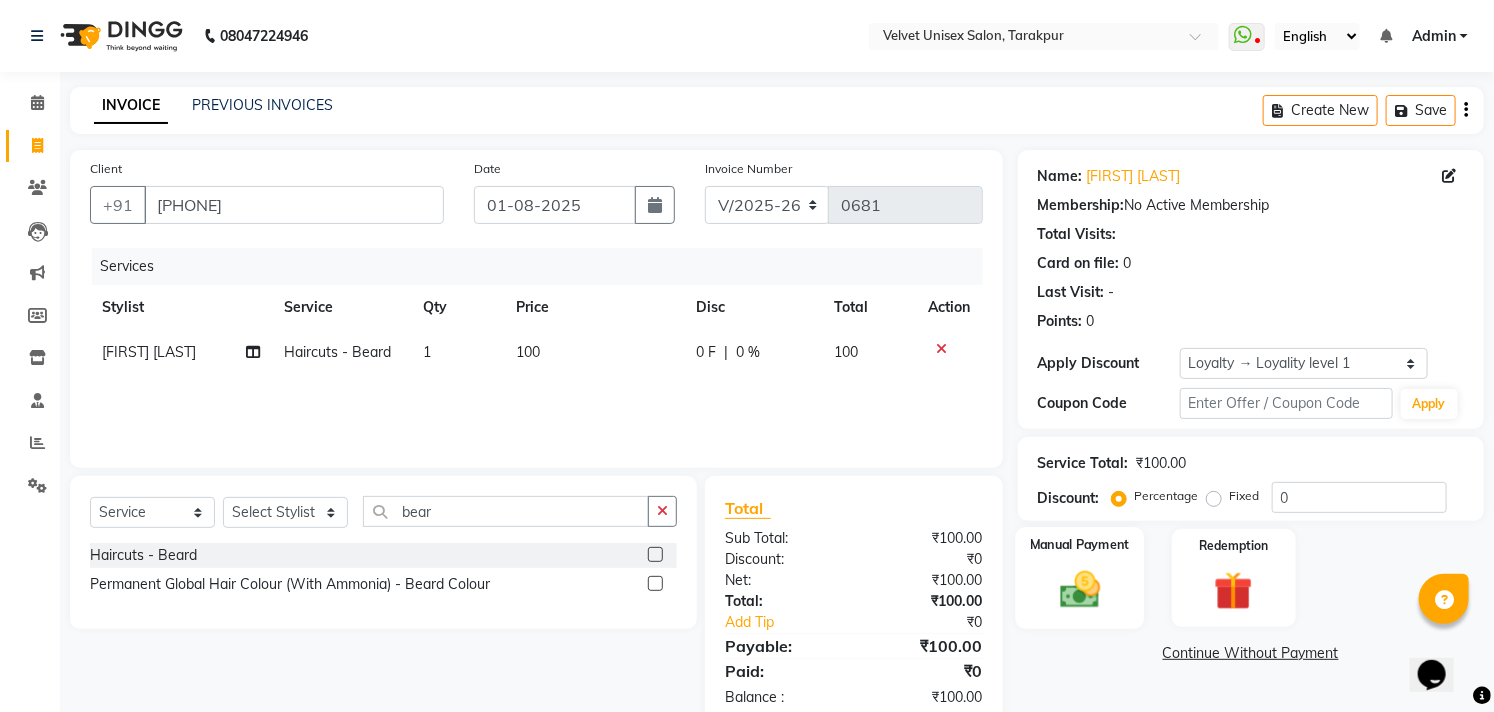 click 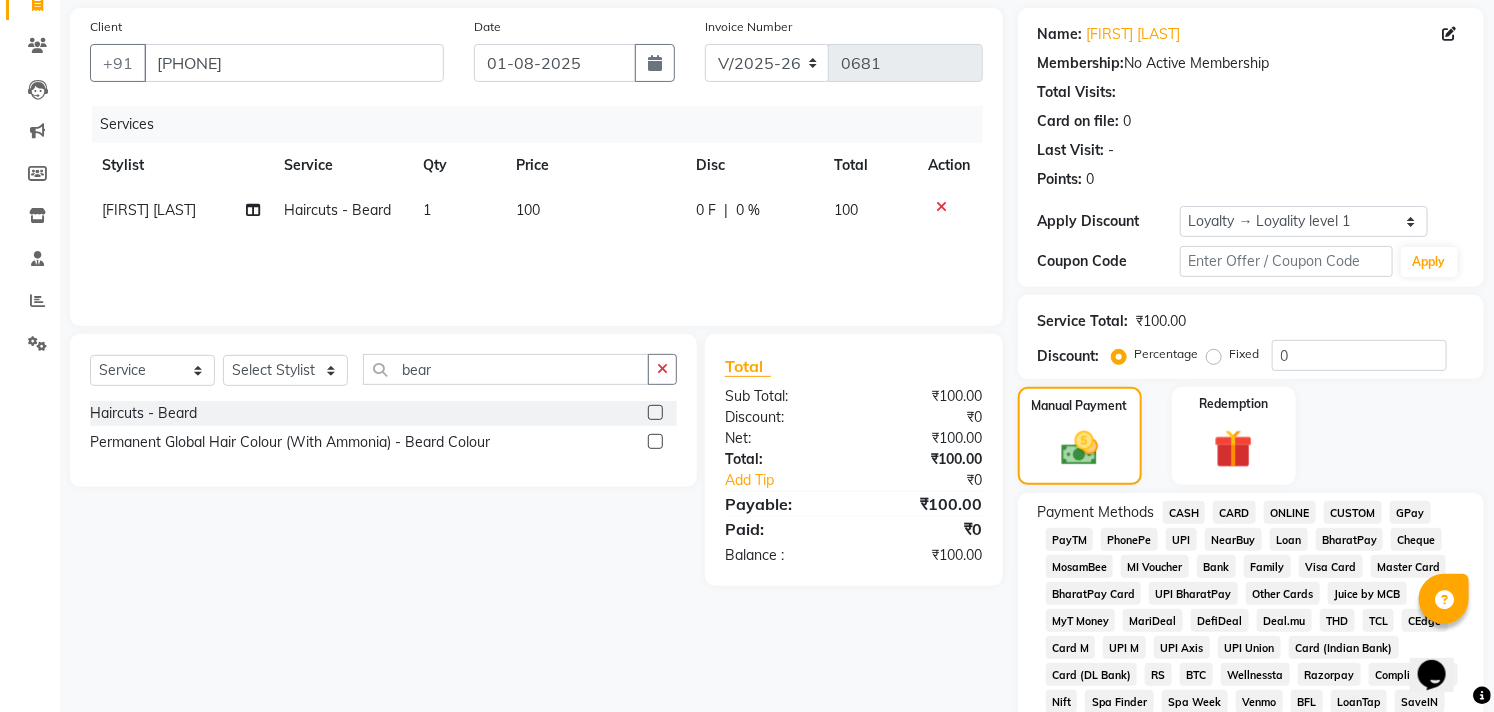 scroll, scrollTop: 333, scrollLeft: 0, axis: vertical 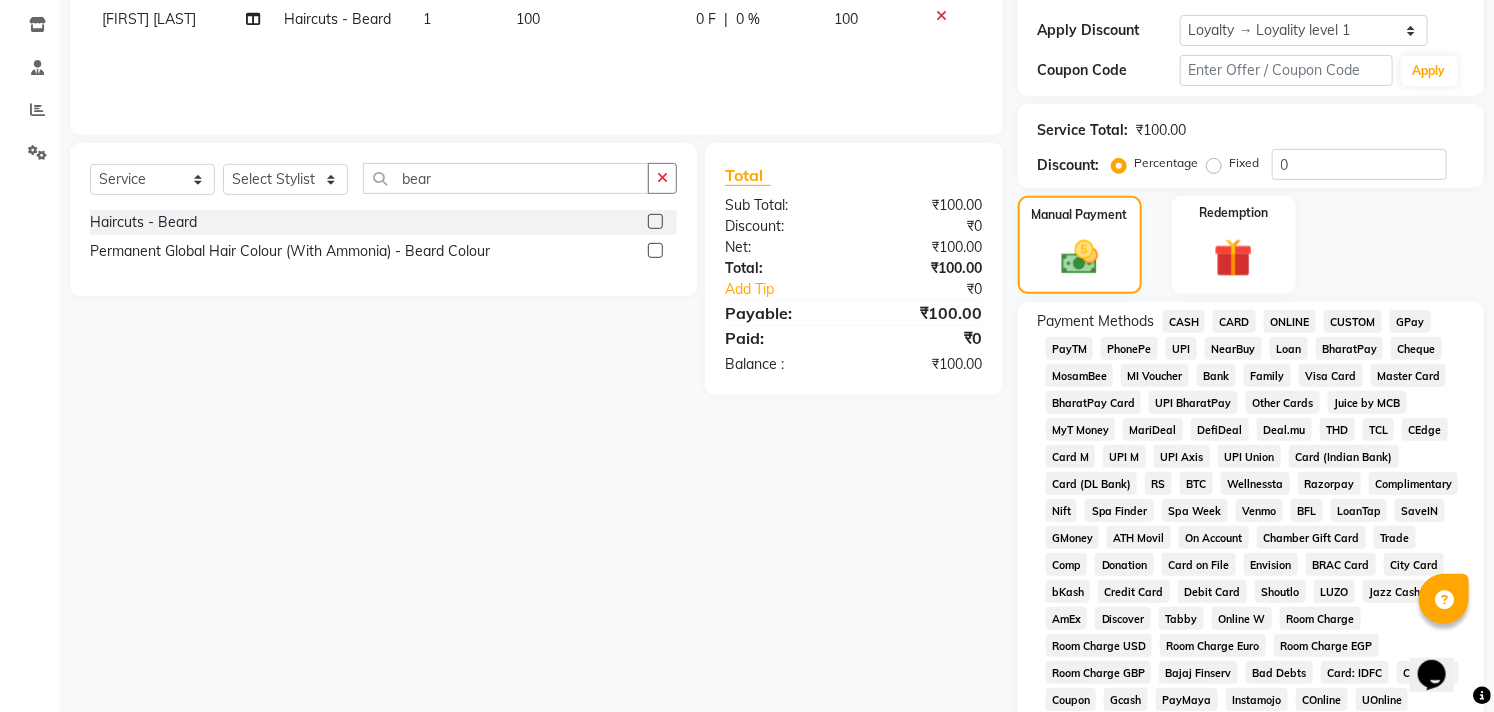 click on "ONLINE" 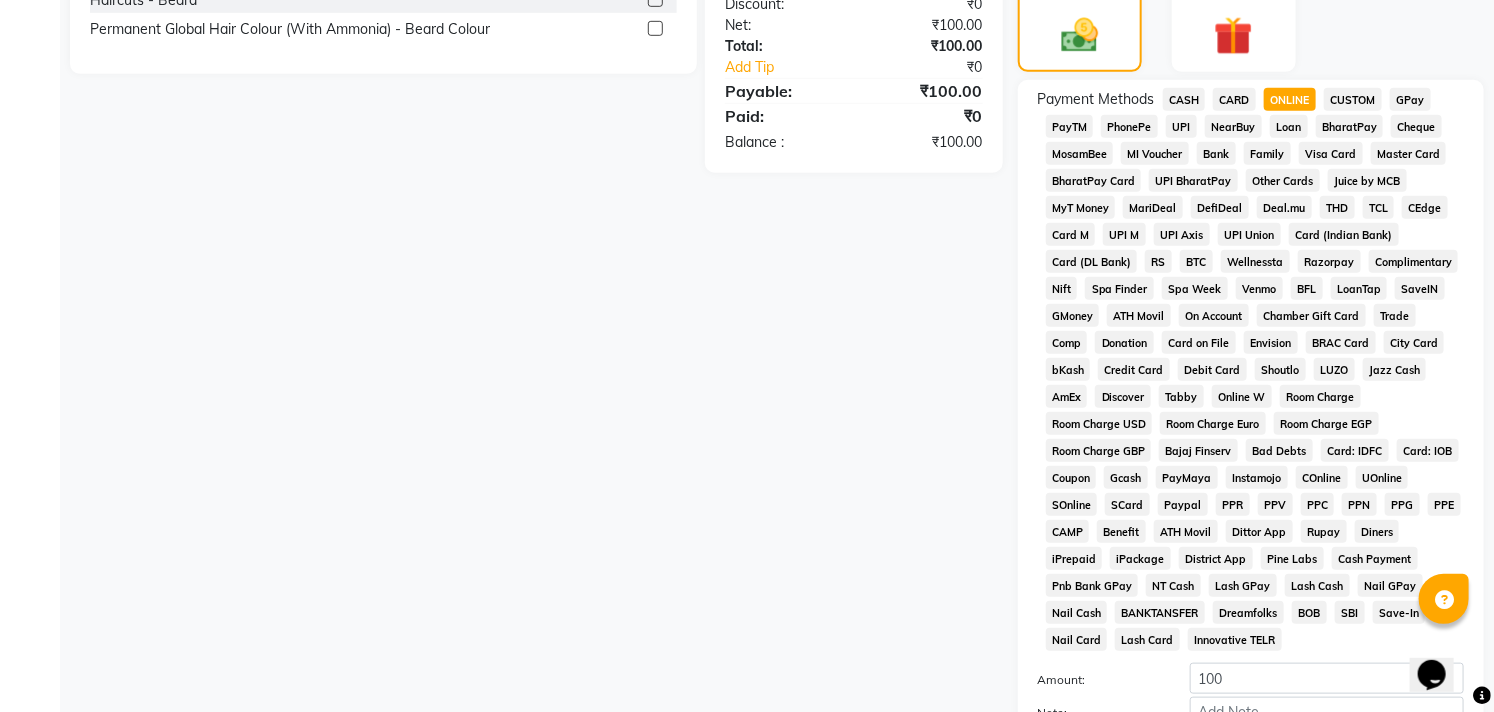 scroll, scrollTop: 764, scrollLeft: 0, axis: vertical 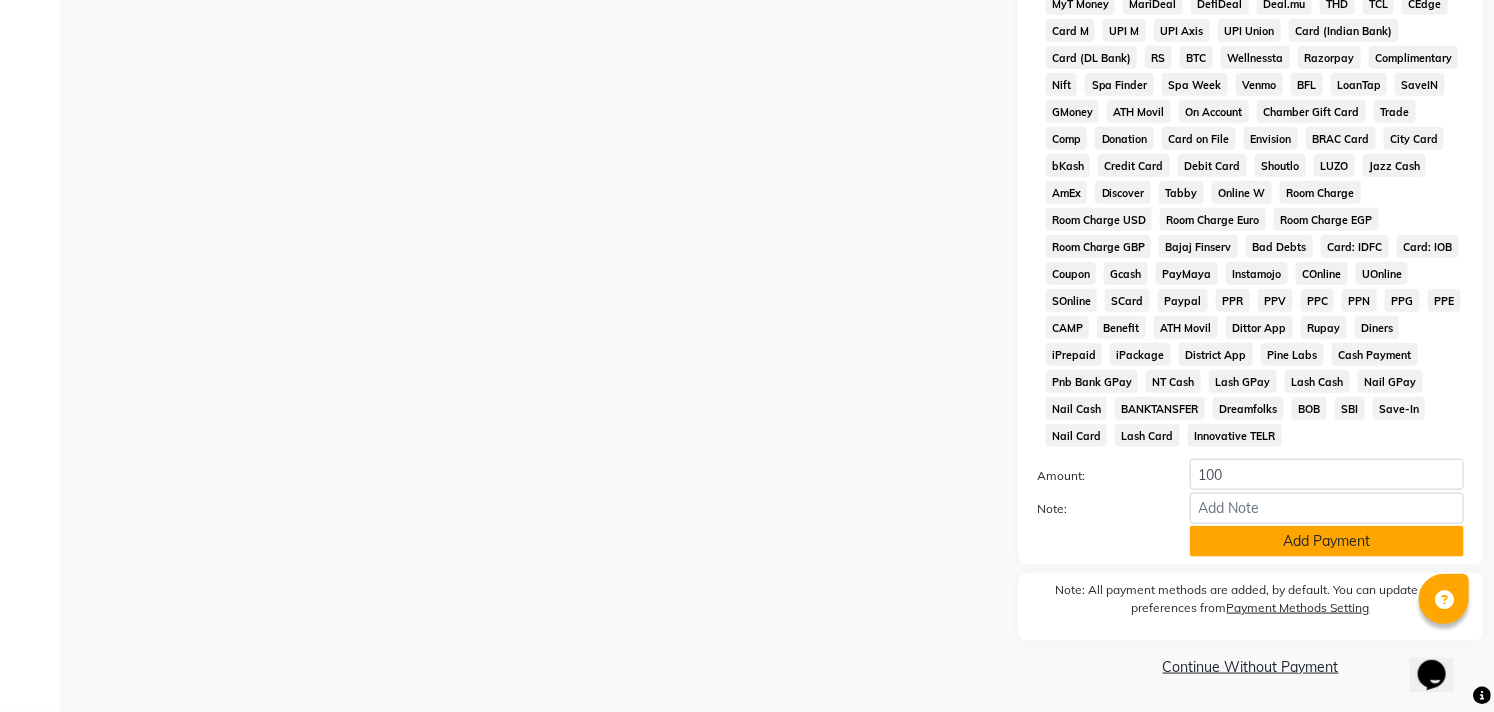 click on "Add Payment" 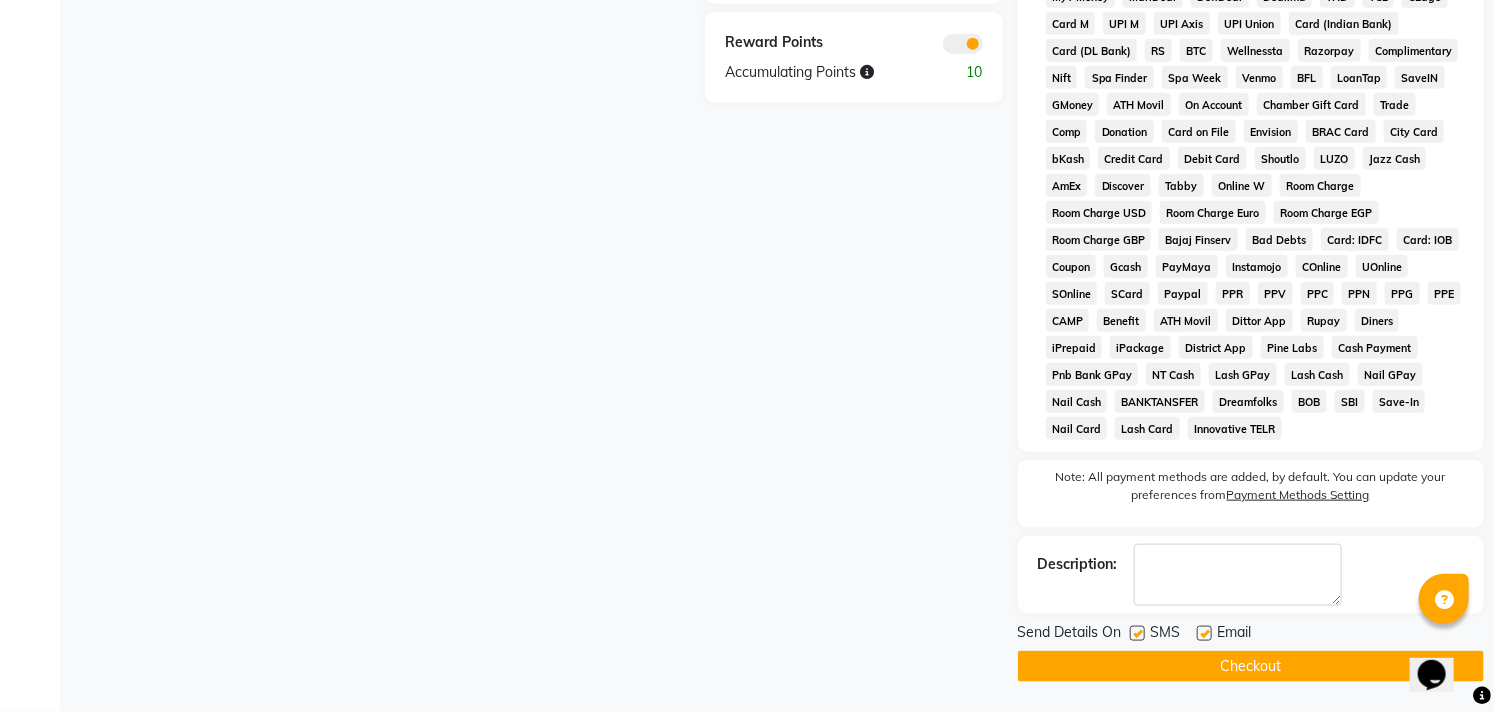 scroll, scrollTop: 771, scrollLeft: 0, axis: vertical 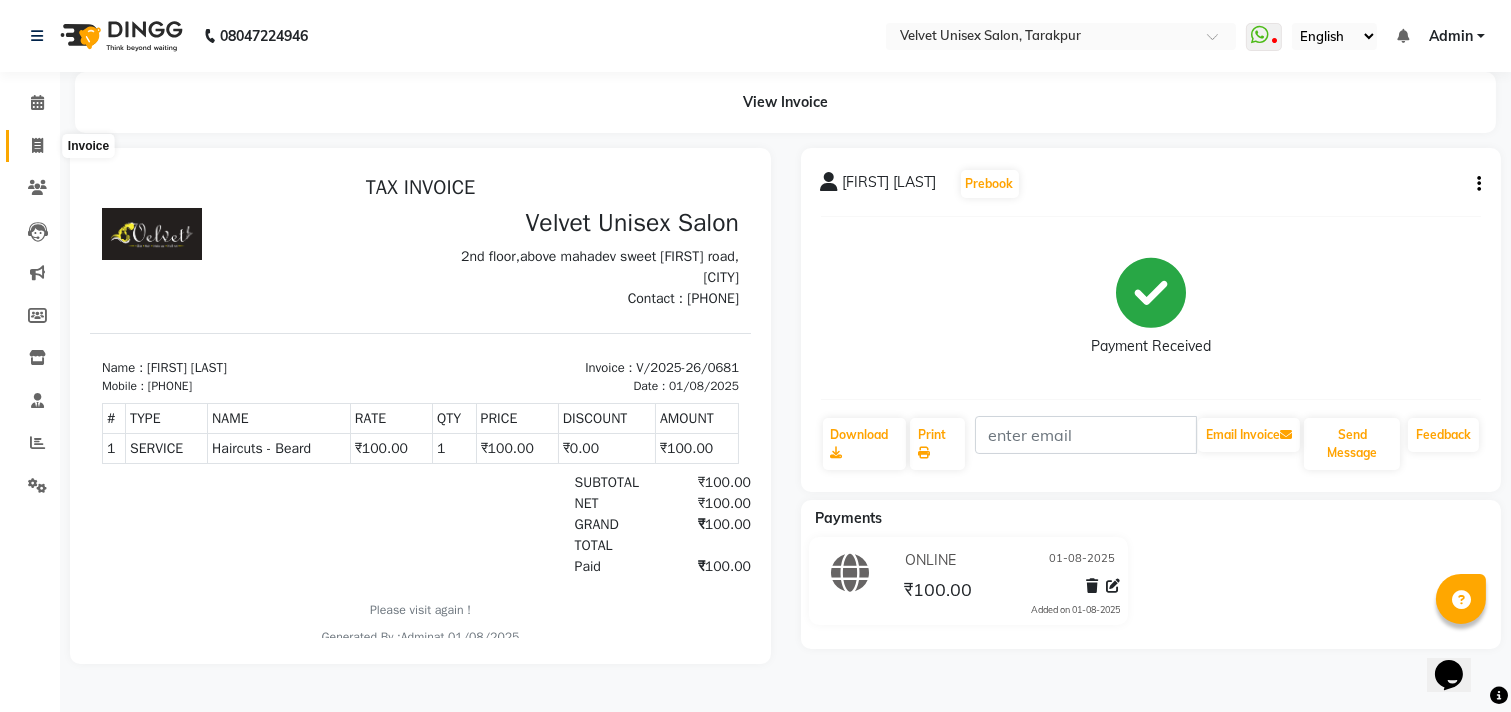 click 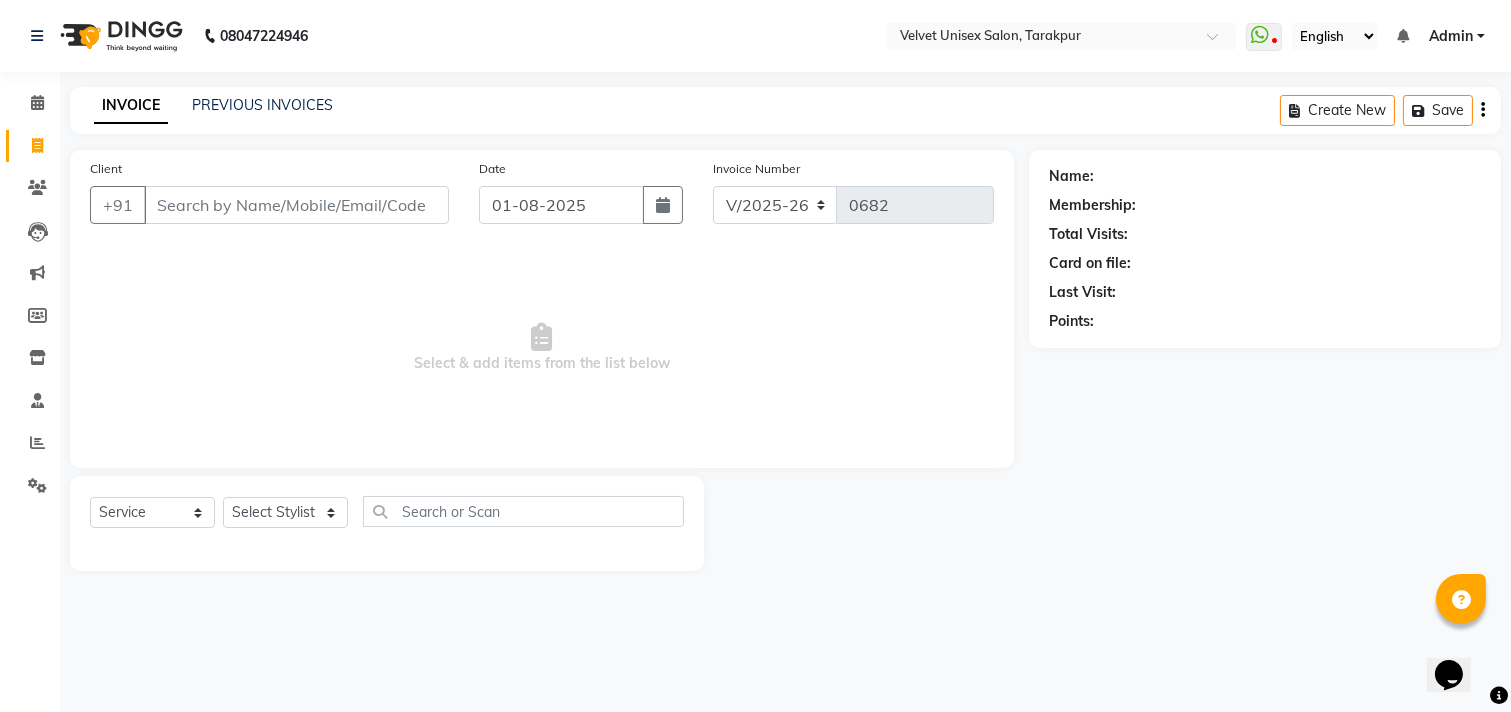 click on "Client" at bounding box center (296, 205) 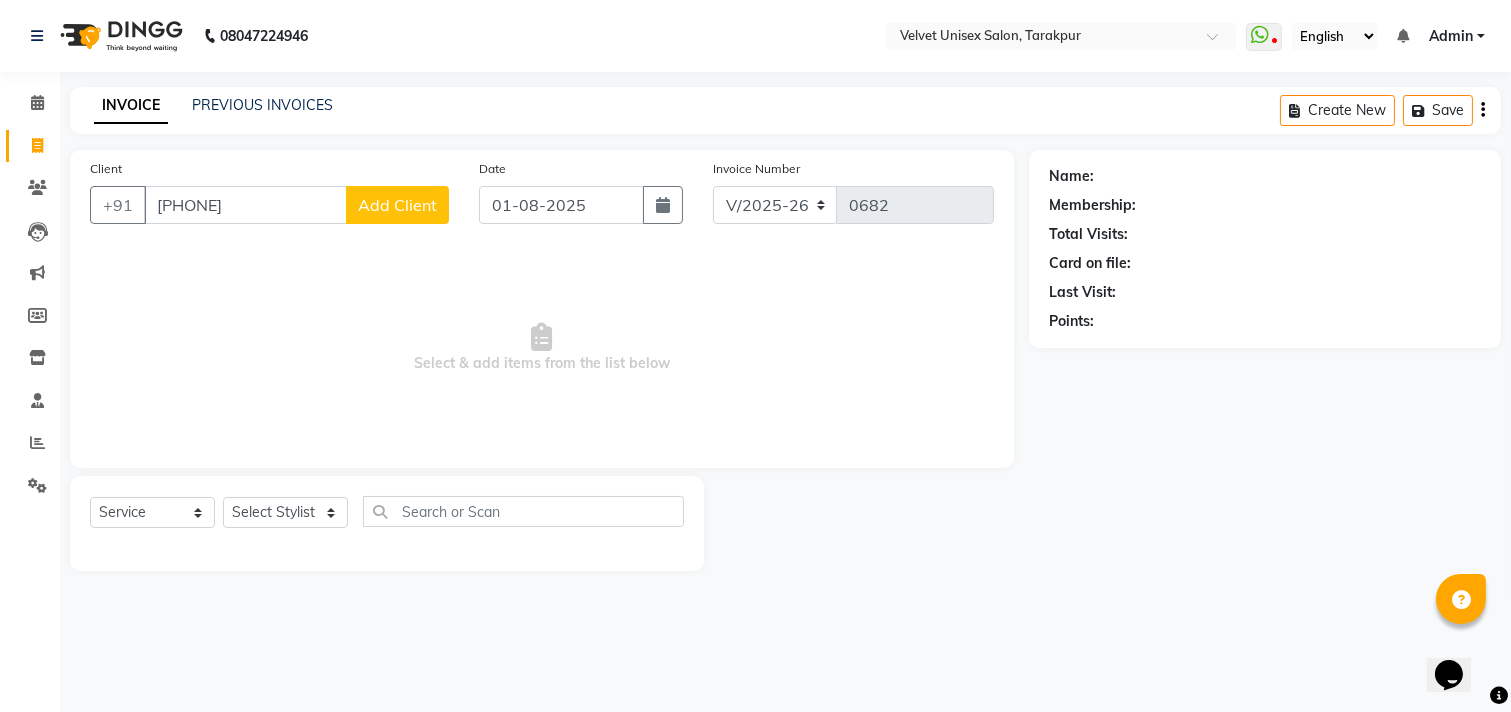 click on "[PHONE]" at bounding box center [245, 205] 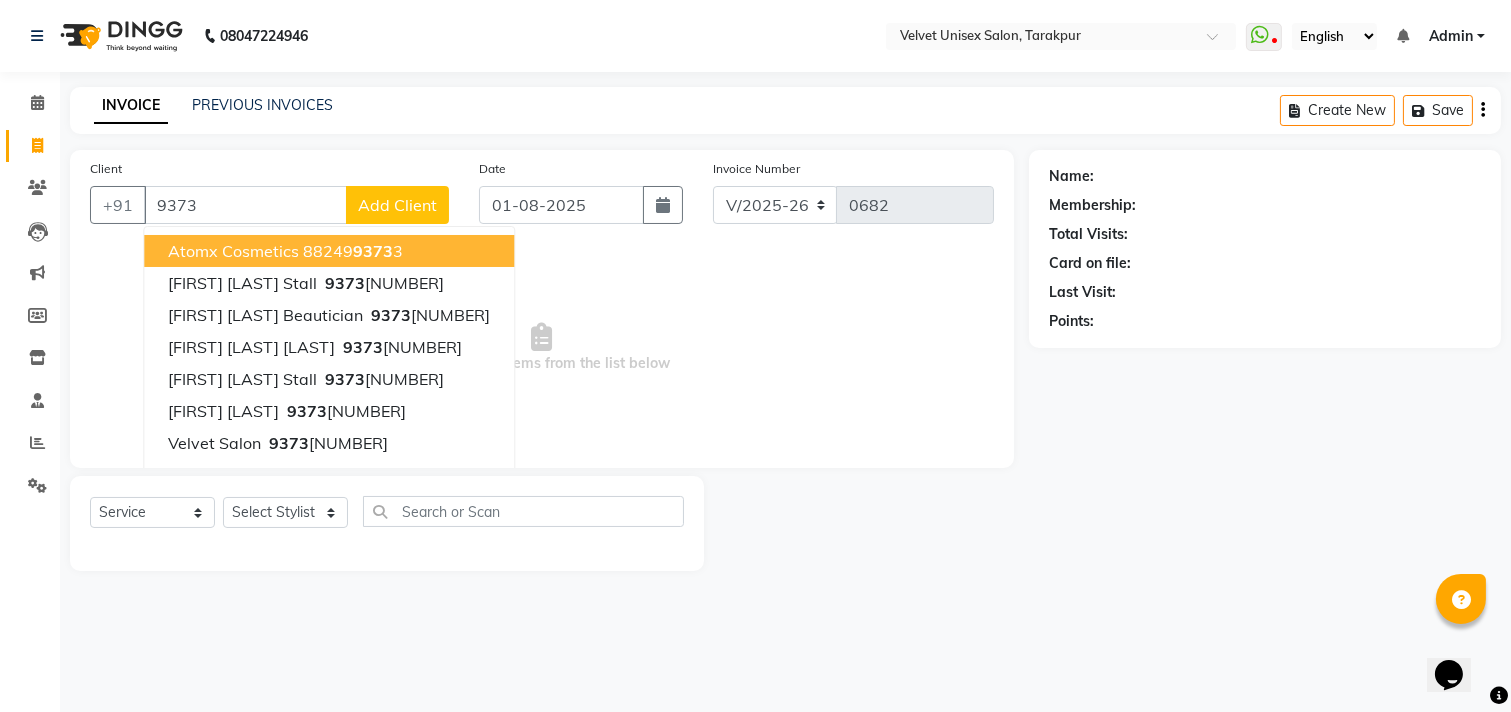 click on "9373" at bounding box center [245, 205] 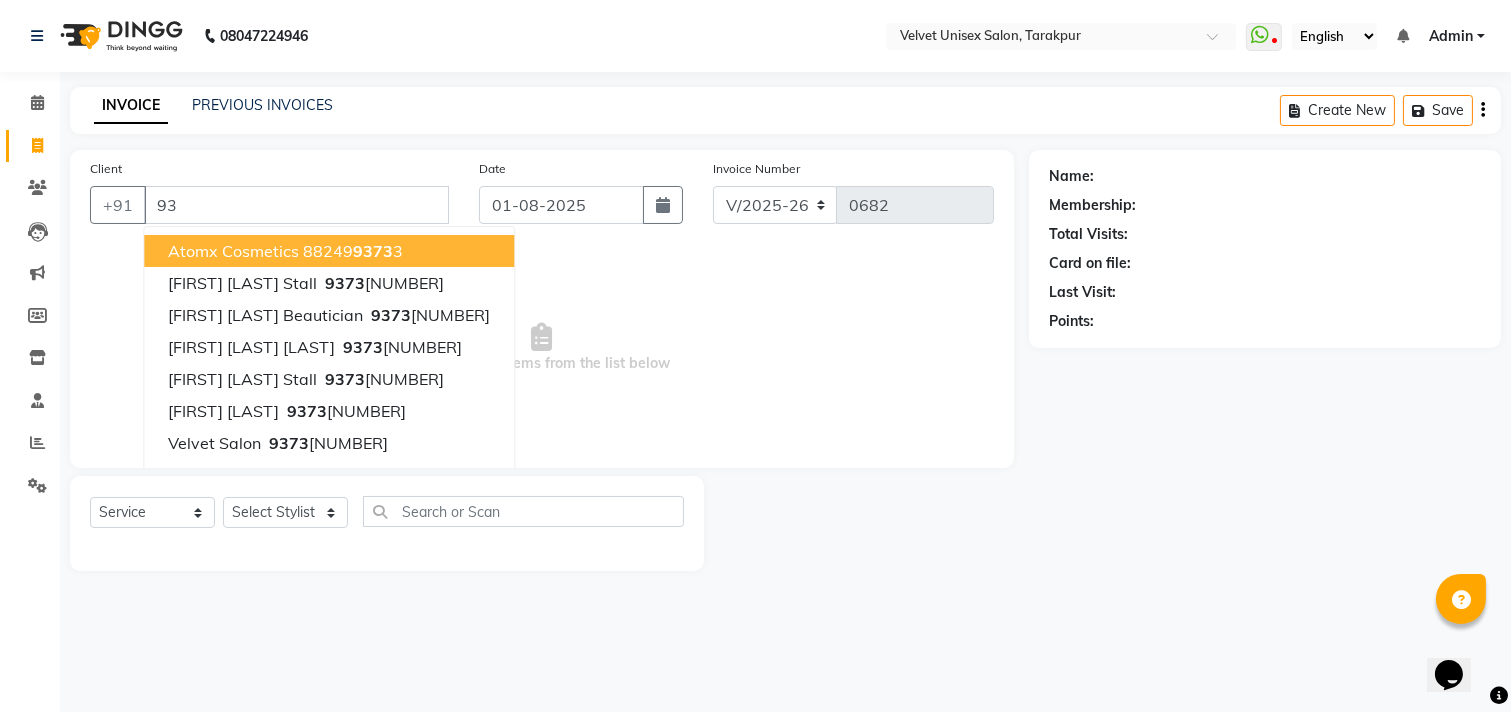 type on "9" 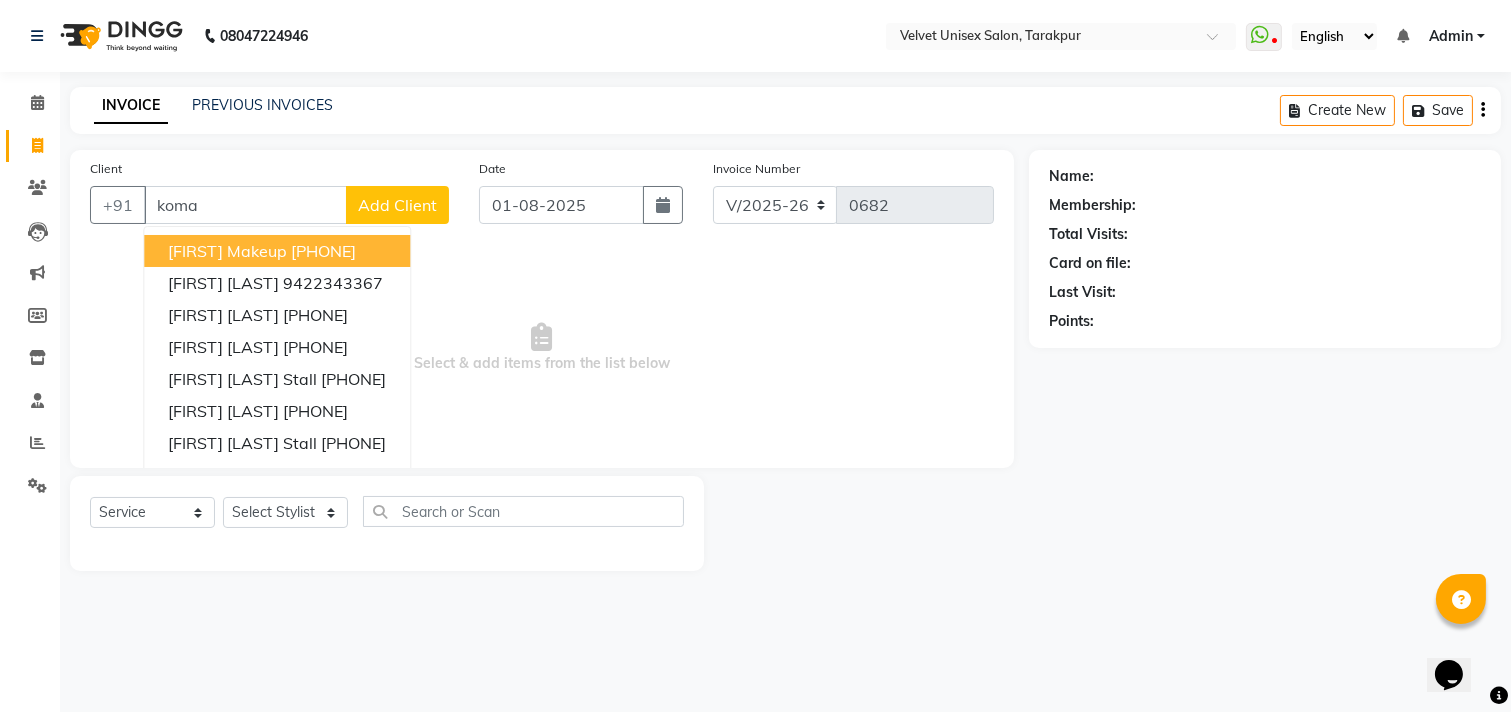 click on "[FIRST] Makeup  [PHONE]" at bounding box center (277, 251) 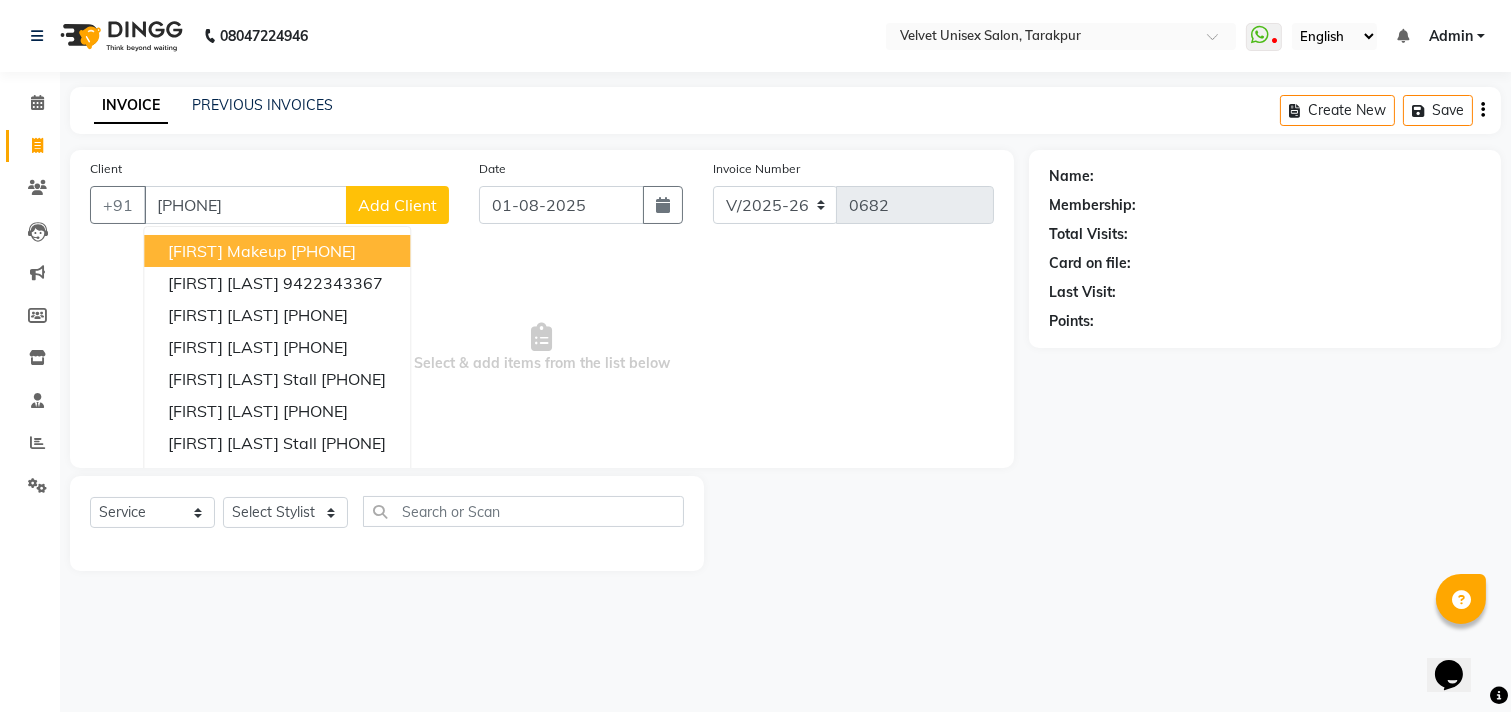 type on "[PHONE]" 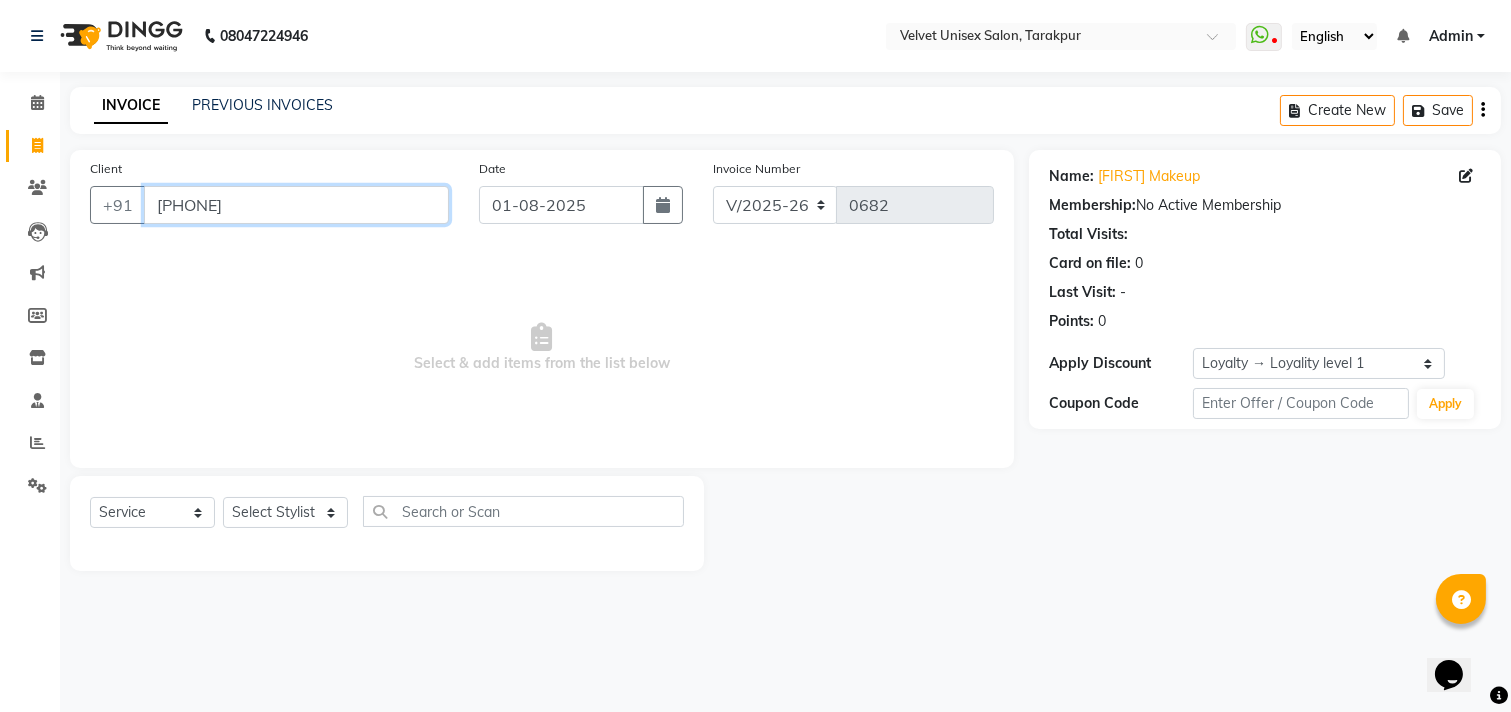 click on "[PHONE]" at bounding box center [296, 205] 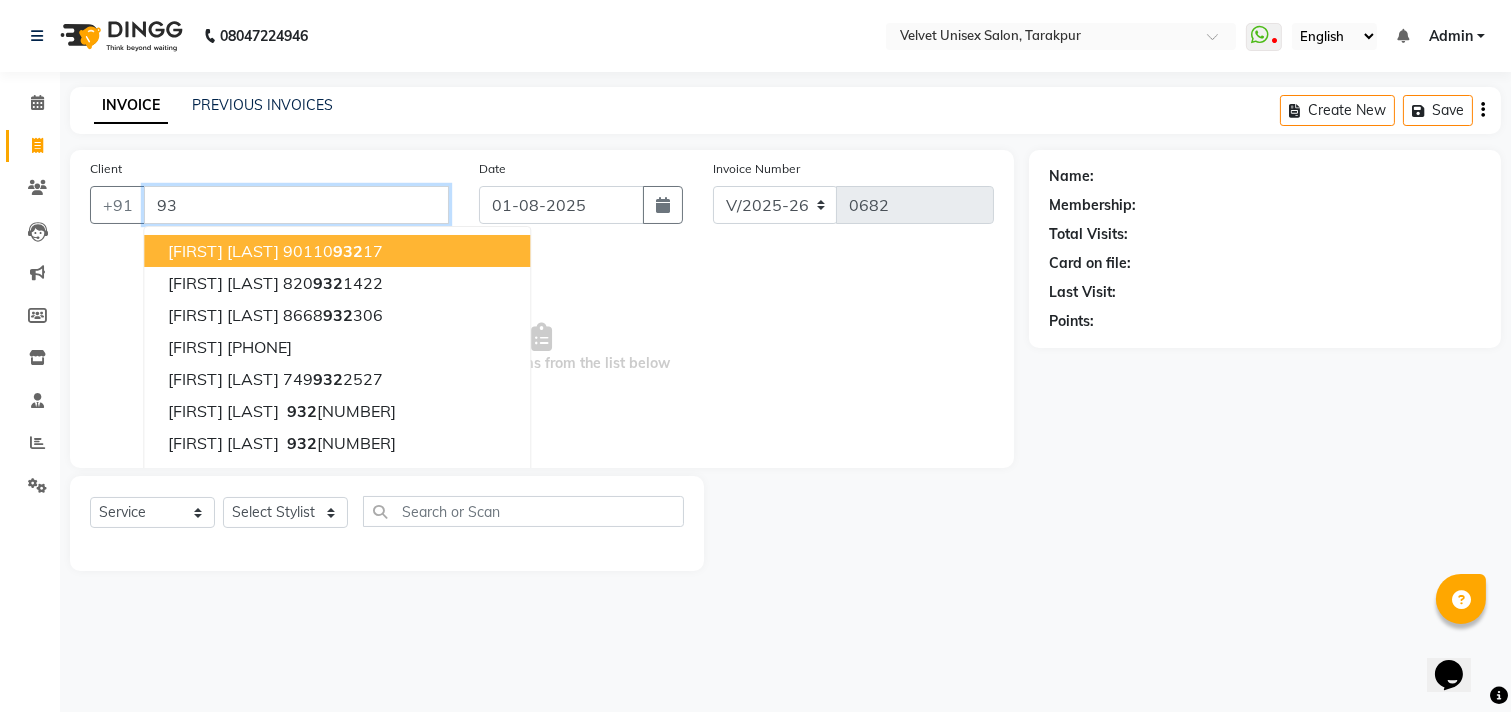 type on "9" 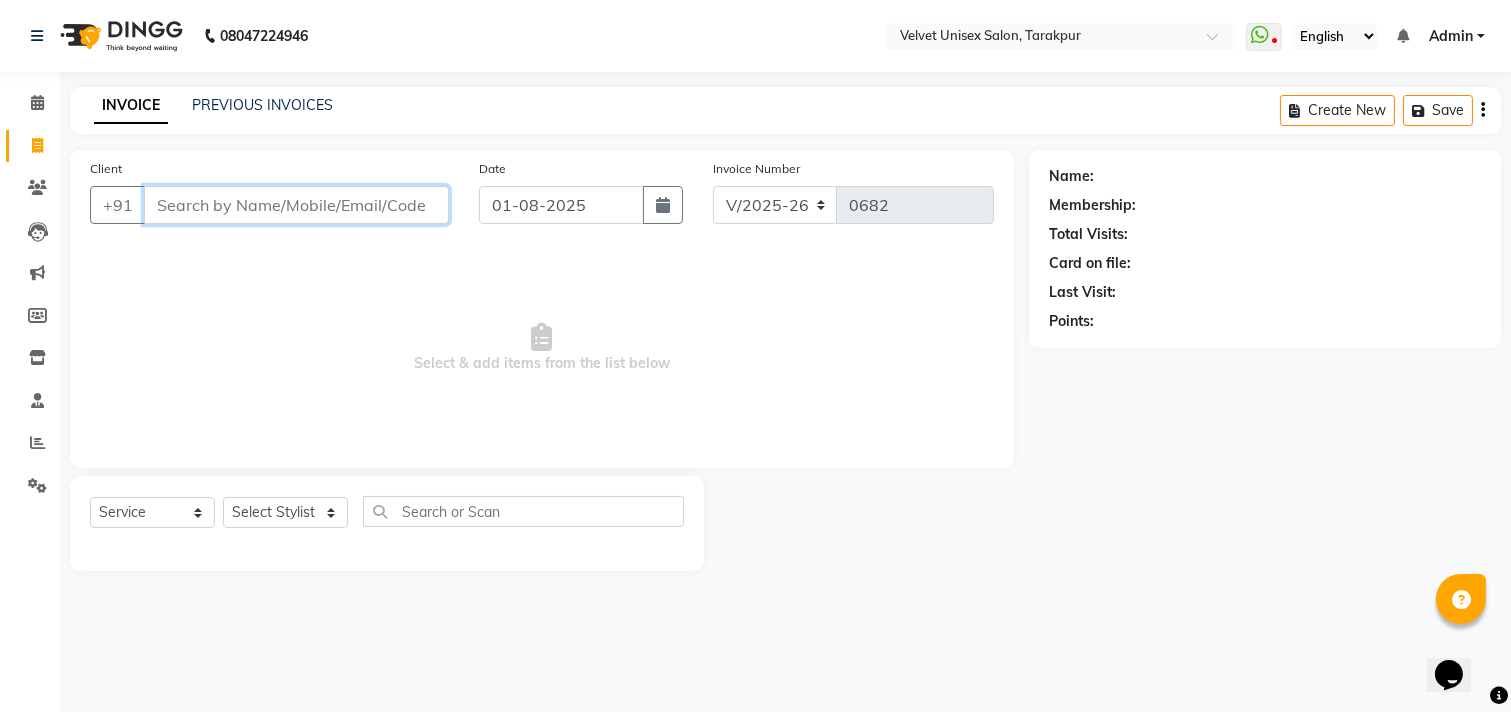 type 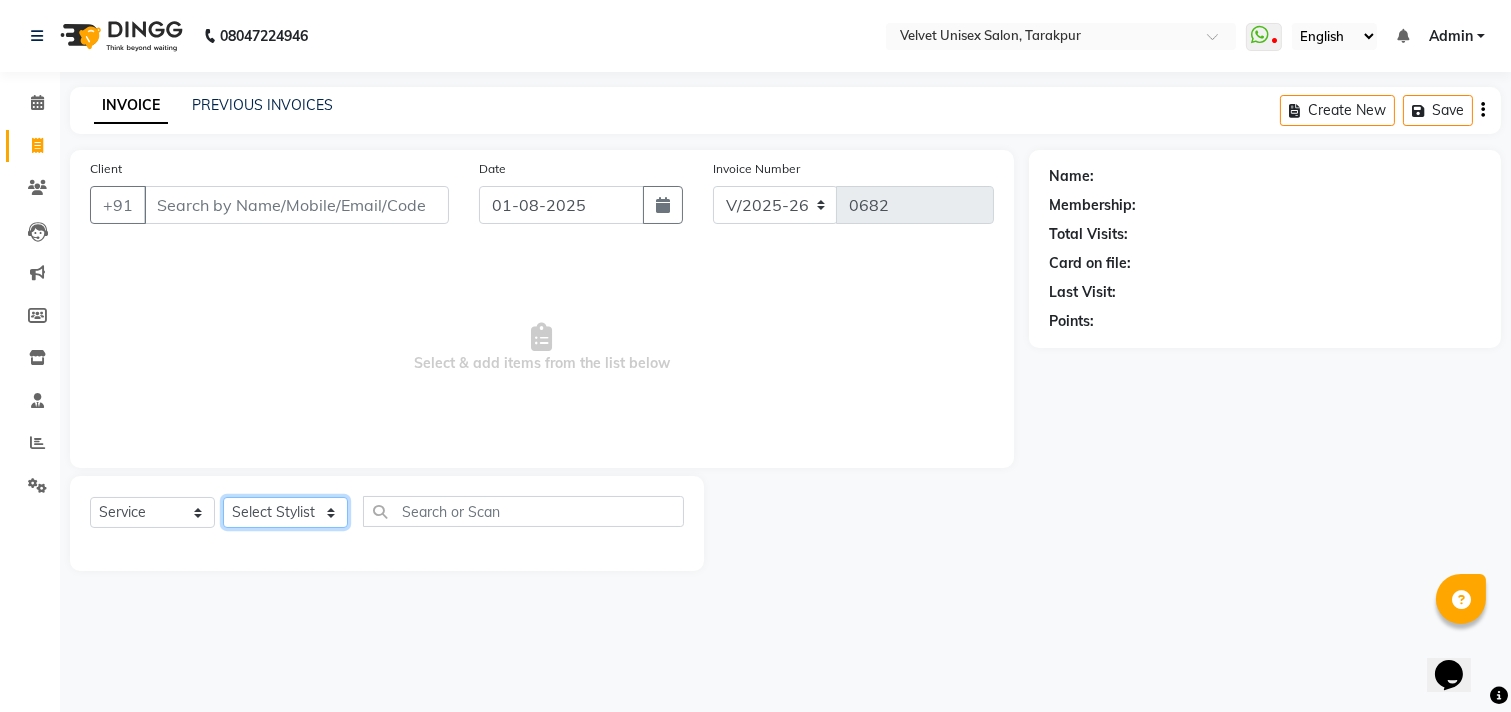 click on "Select Stylist [FIRST] [LAST] [FIRST] [LAST] [FIRST] [LAST] [FIRST] [LAST] [FIRST] [LAST]" 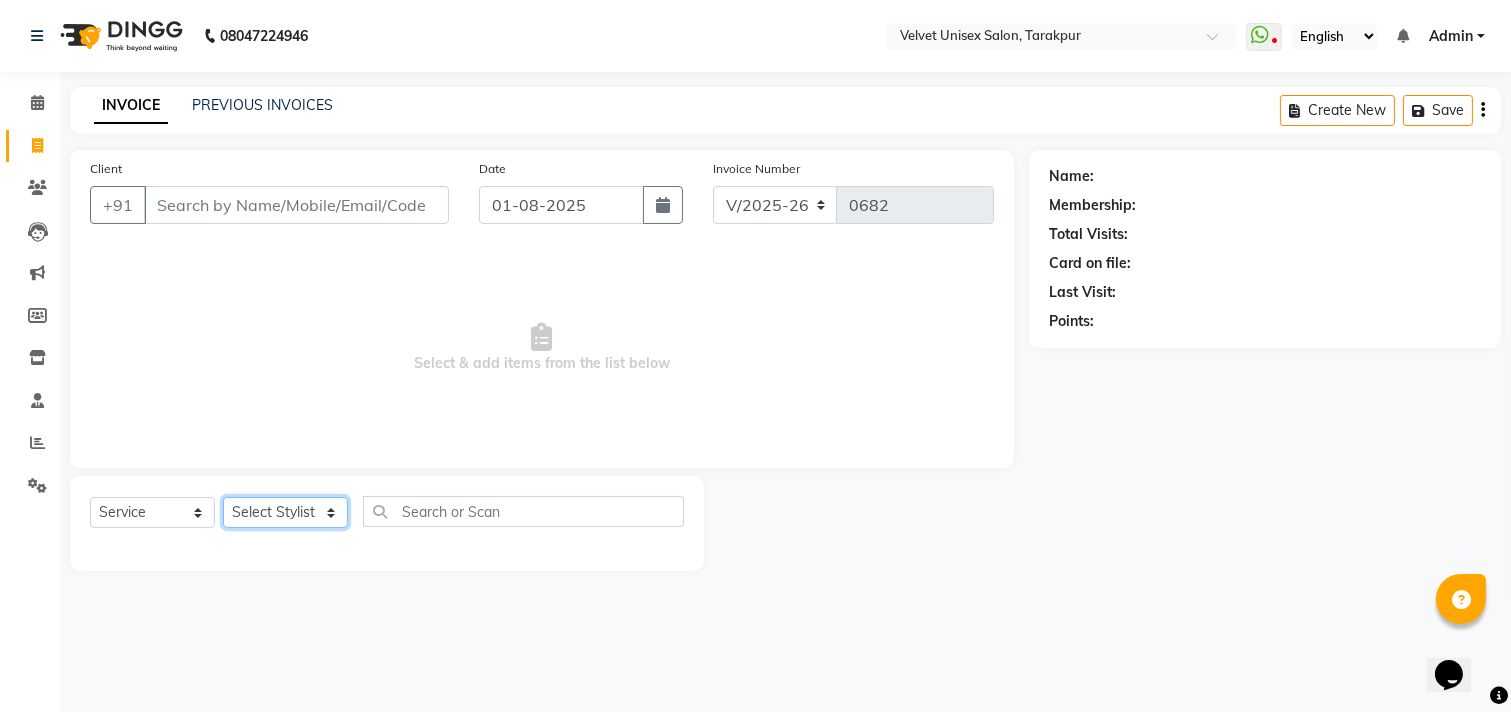 select on "35743" 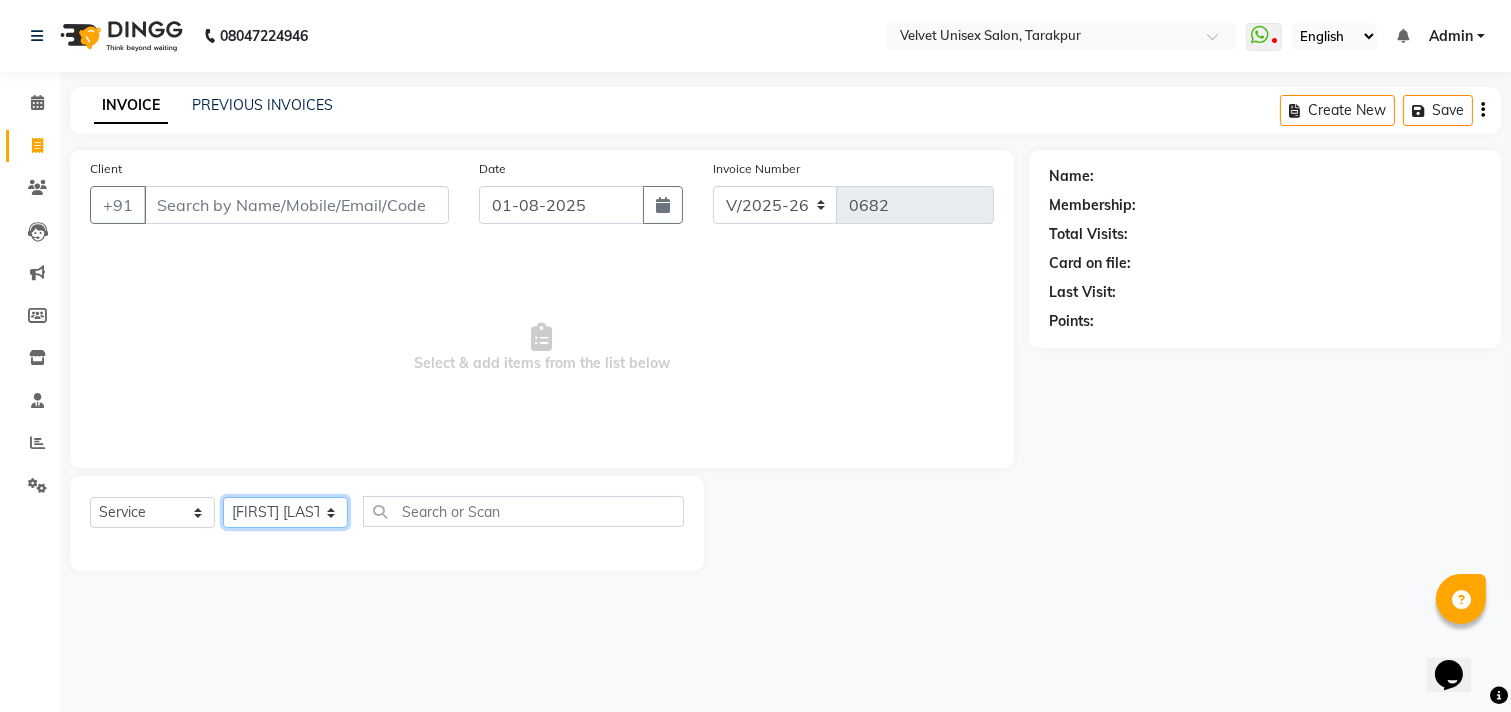 click on "Select Stylist [FIRST] [LAST] [FIRST] [LAST] [FIRST] [LAST] [FIRST] [LAST] [FIRST] [LAST]" 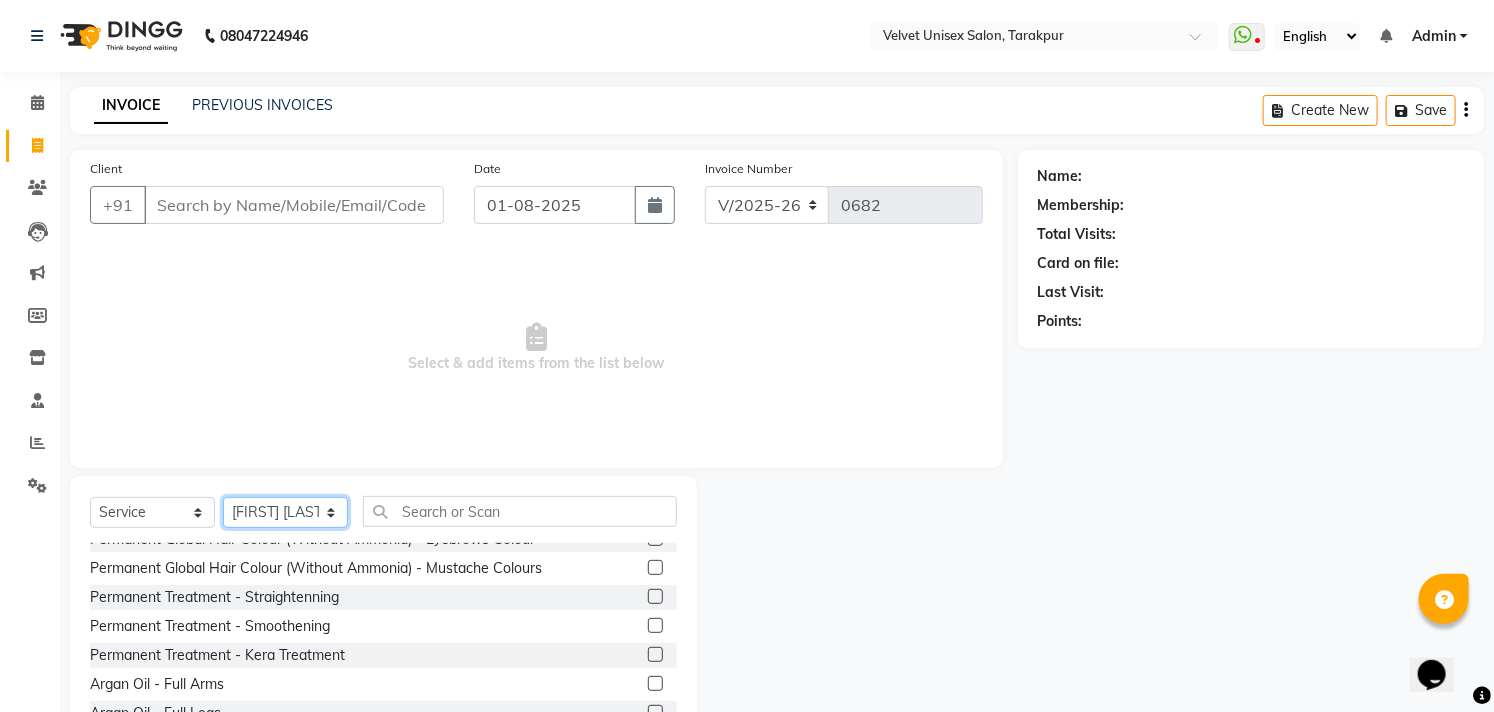 scroll, scrollTop: 111, scrollLeft: 0, axis: vertical 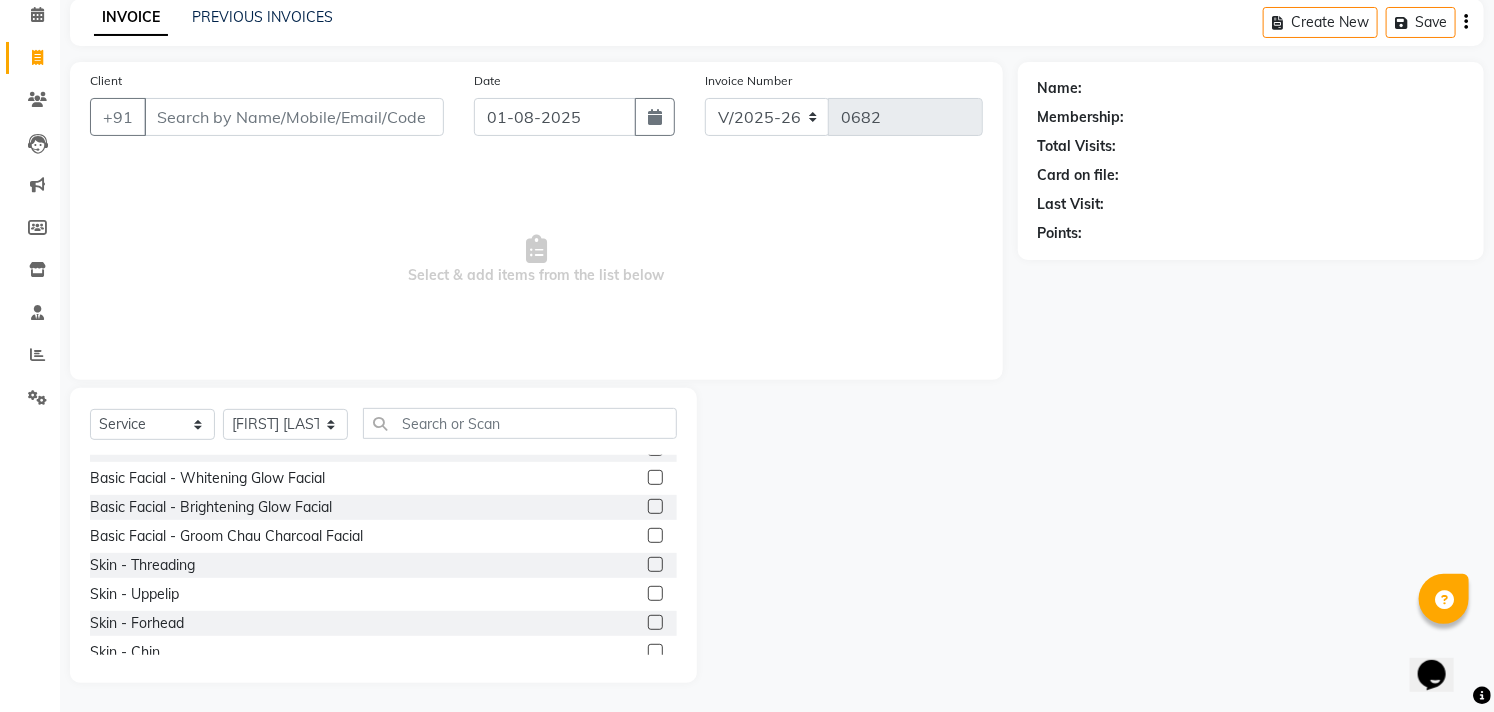 click on "Skin  - Threading" 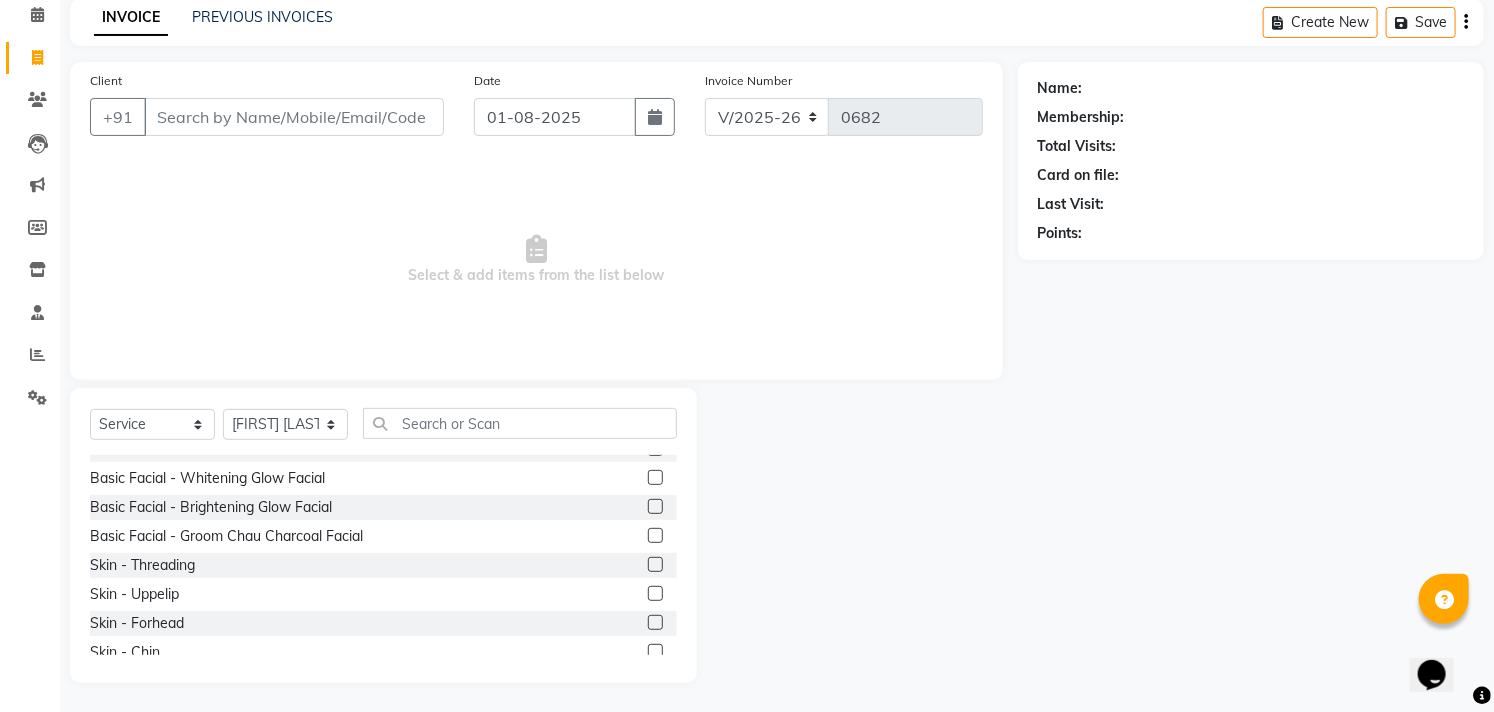 click on "Skin  - Threading" 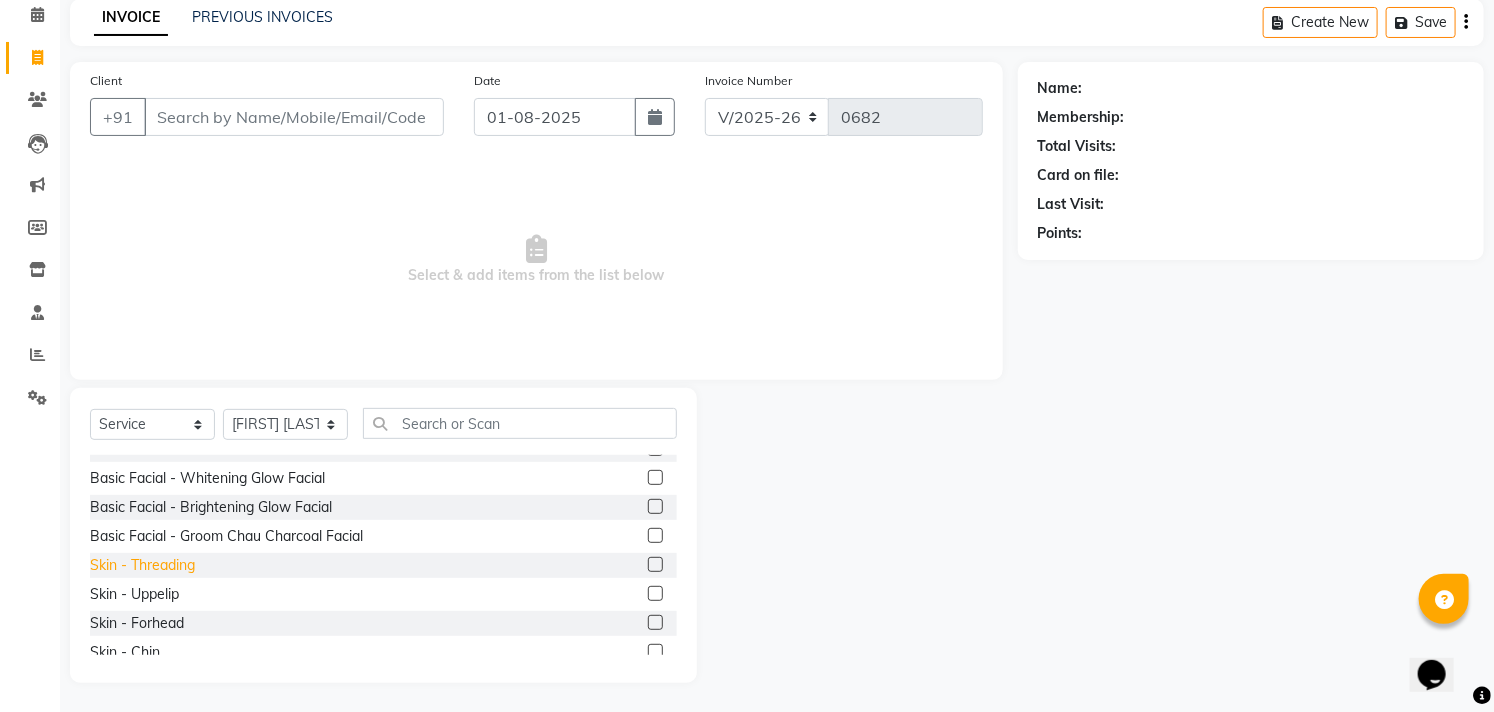 click on "Skin  - Threading" 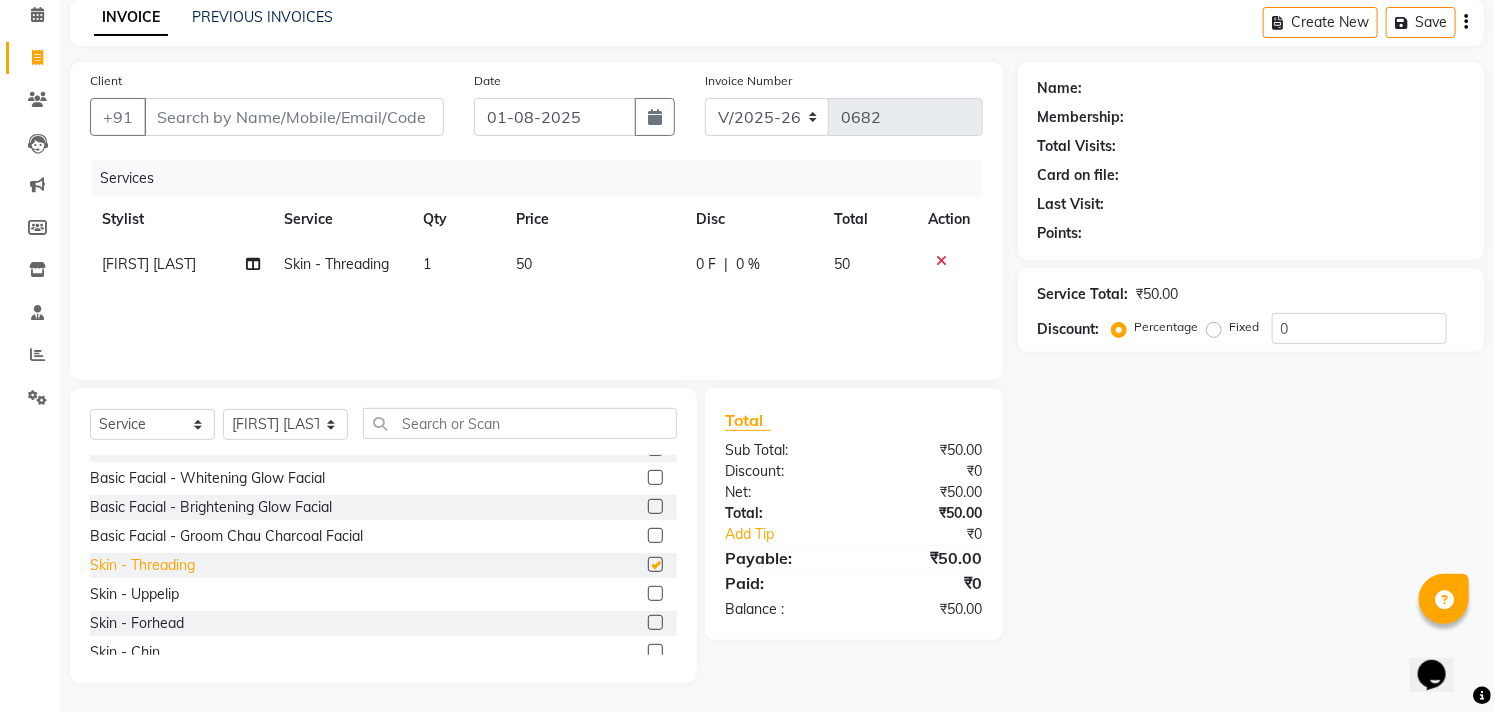 checkbox on "false" 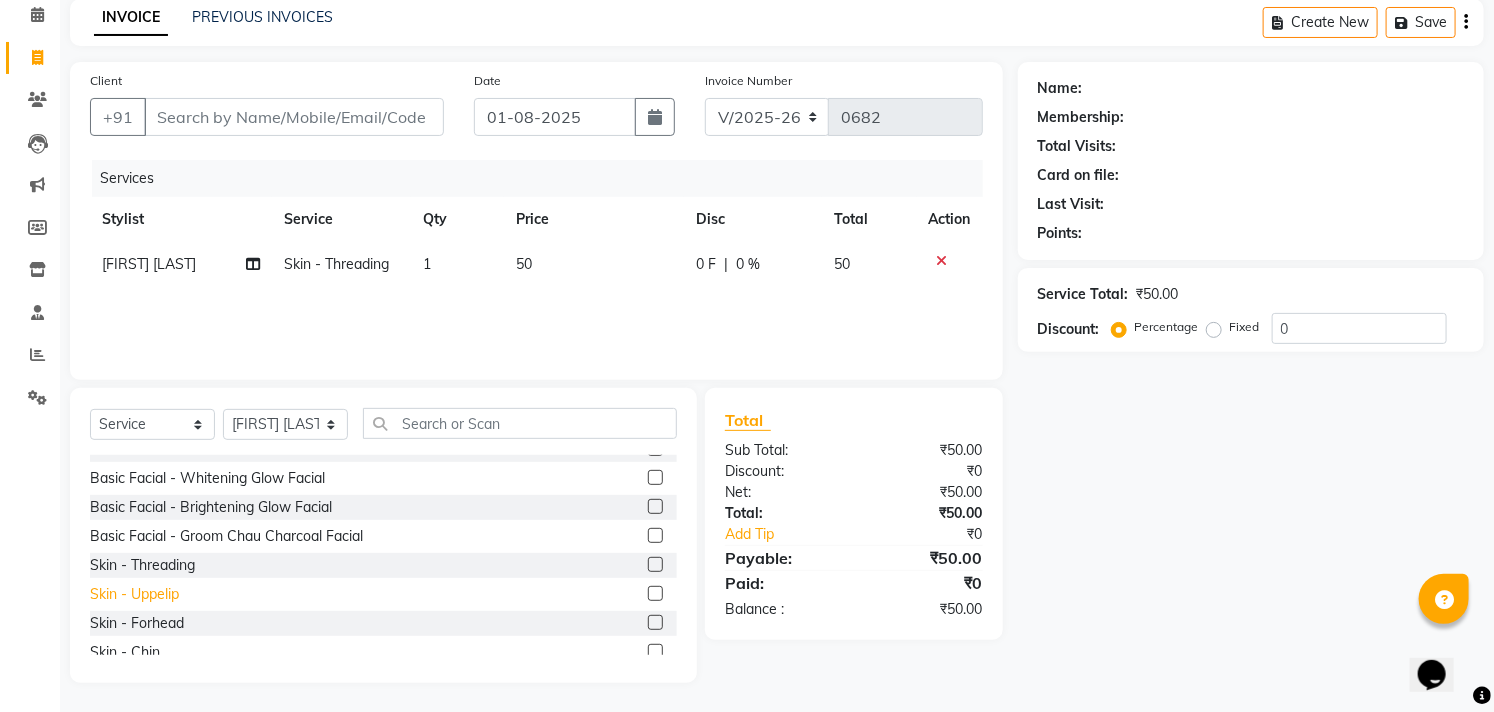 click on "Skin  - Uppelip" 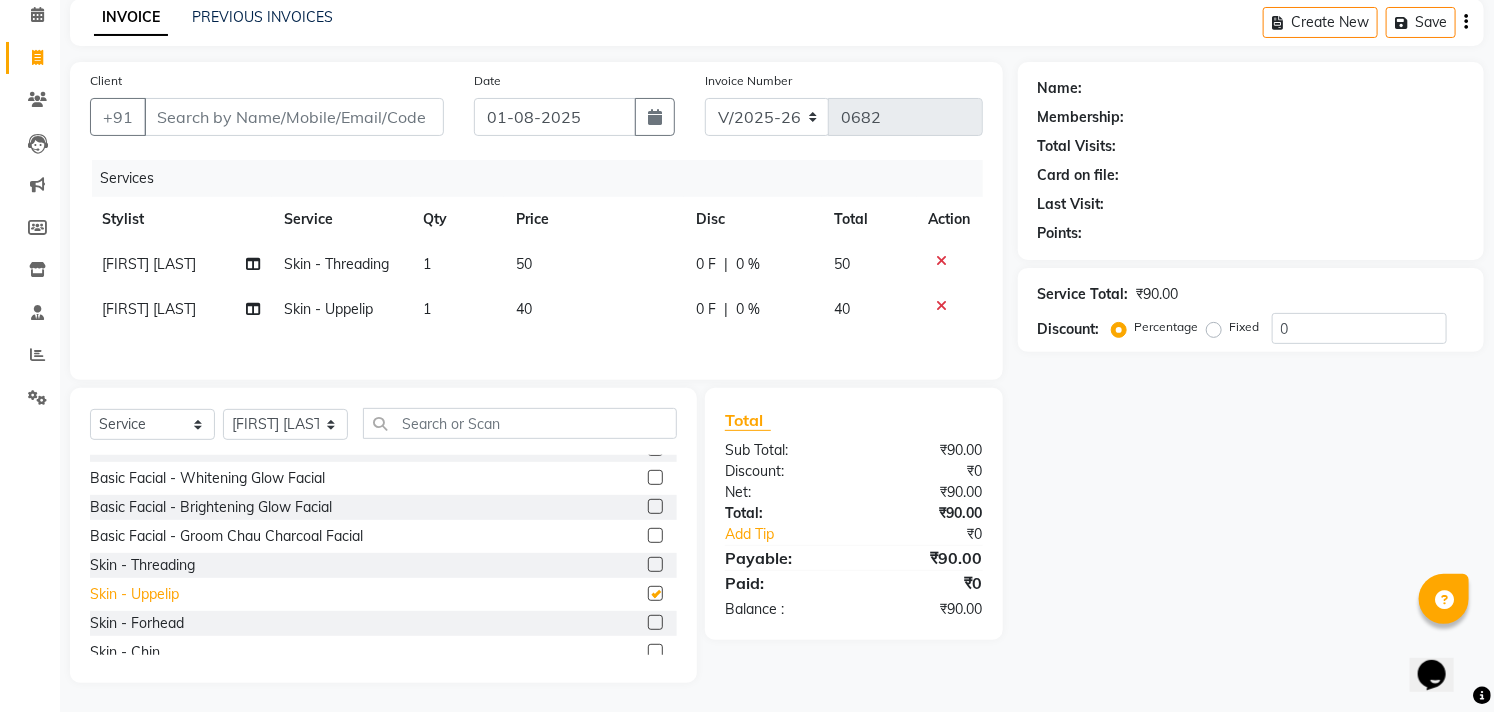 checkbox on "false" 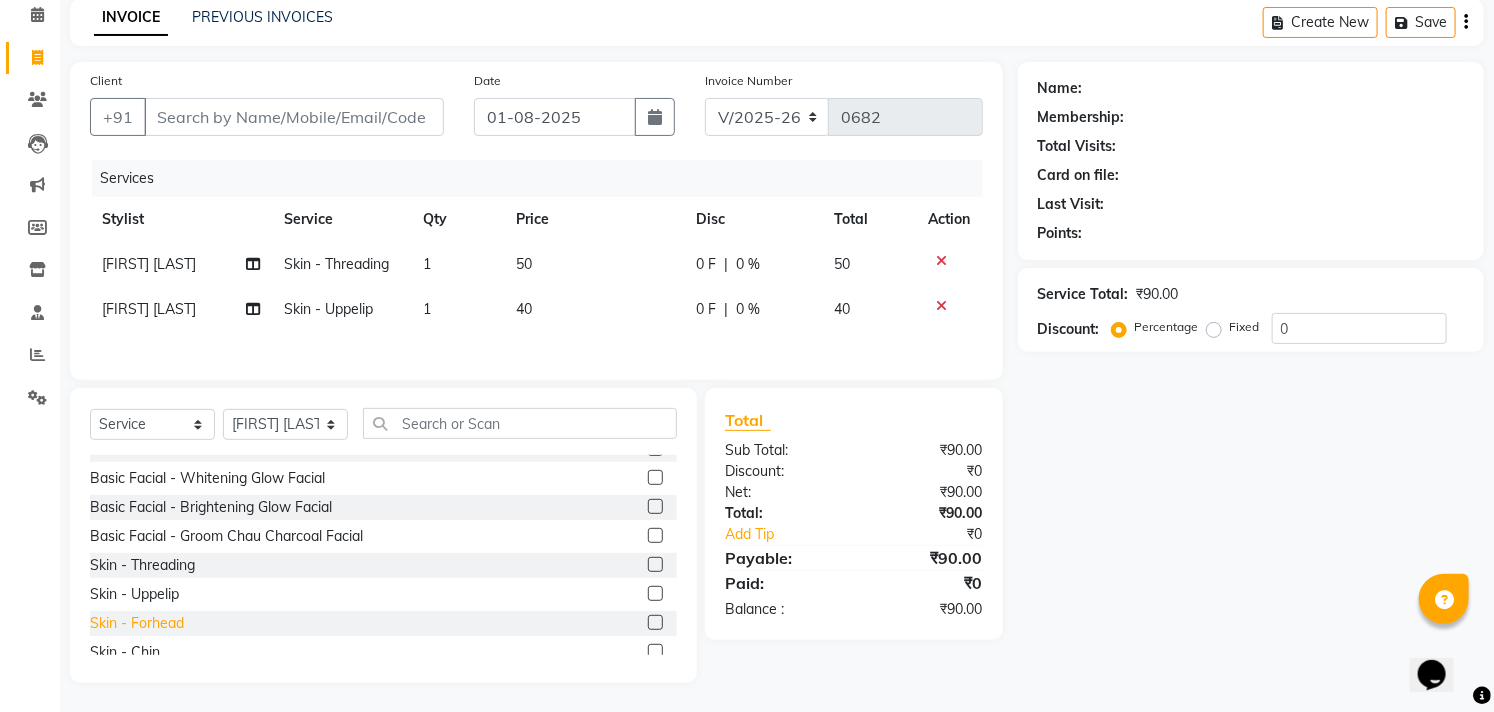 click on "Skin  - Forhead" 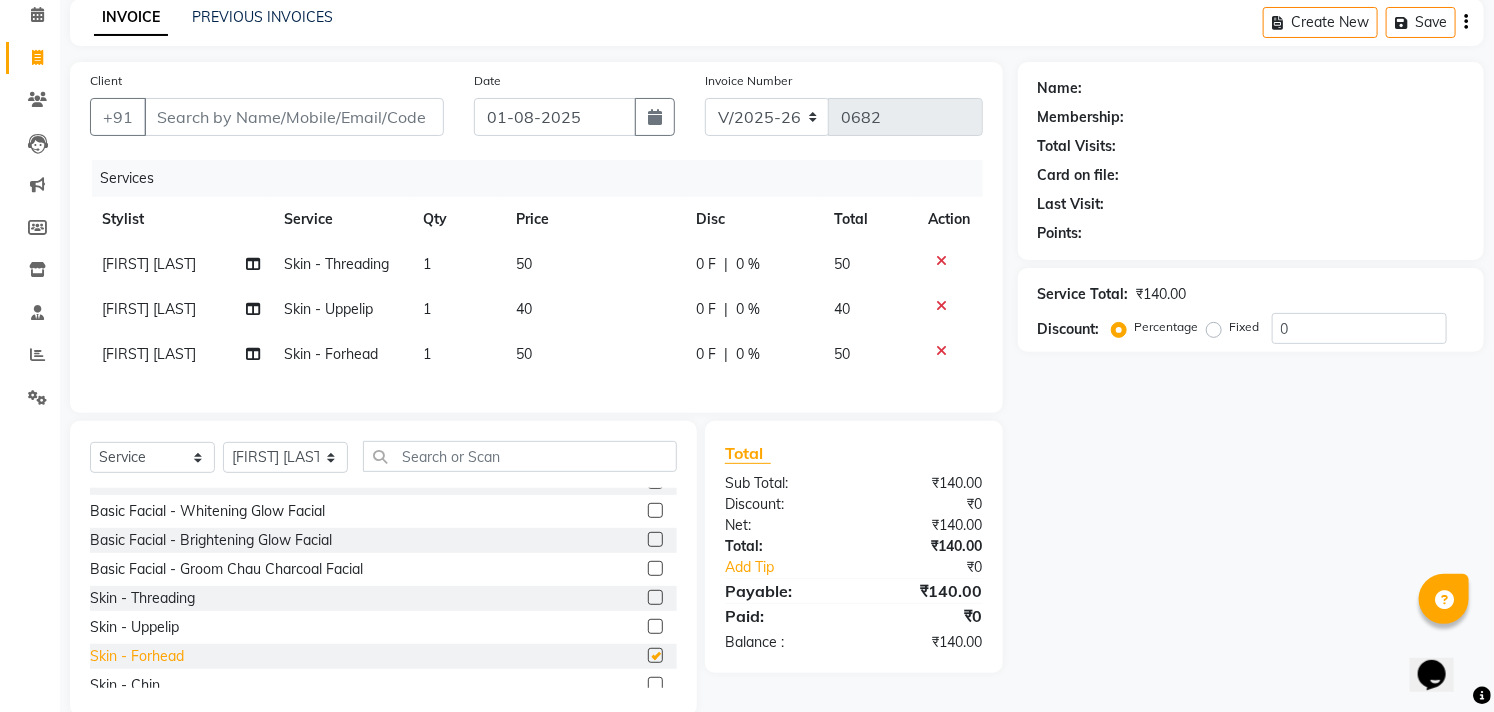 checkbox on "false" 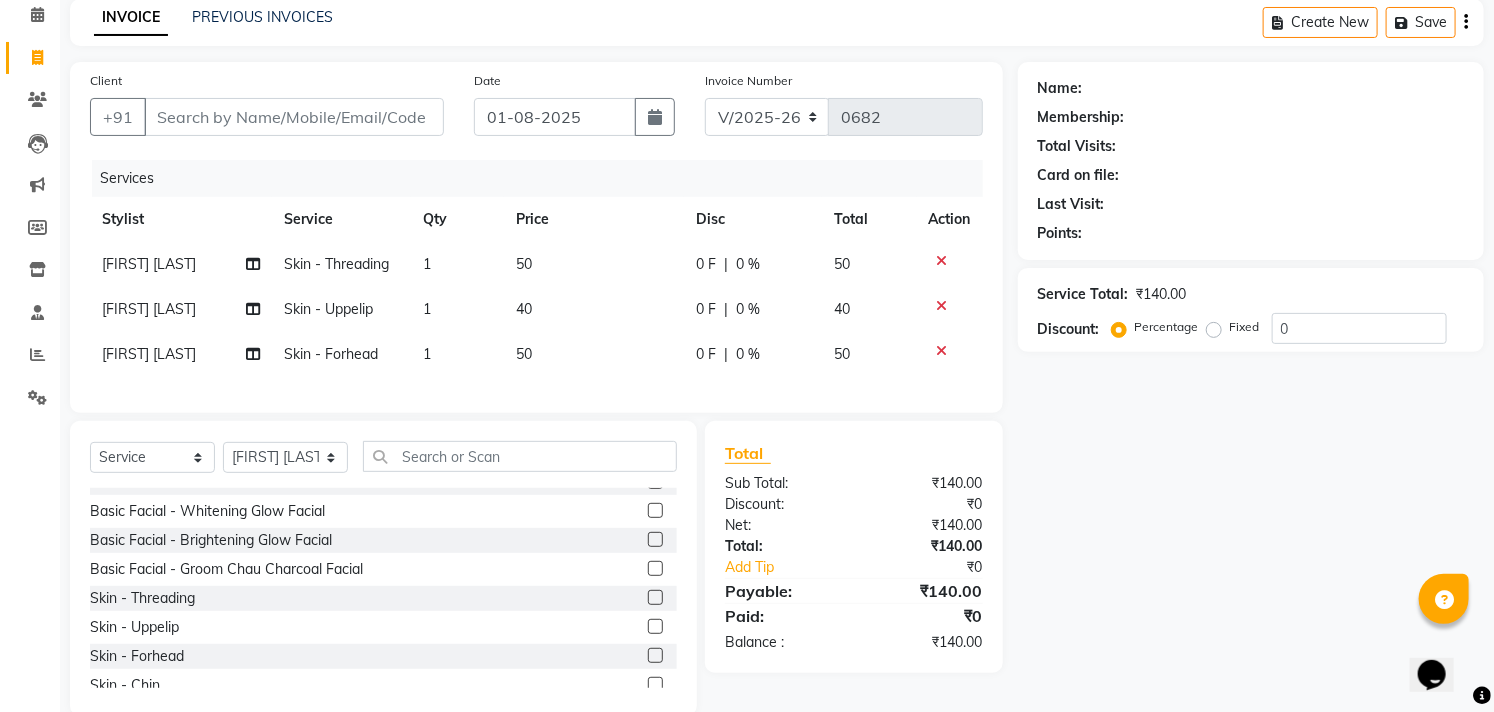 click on "40" 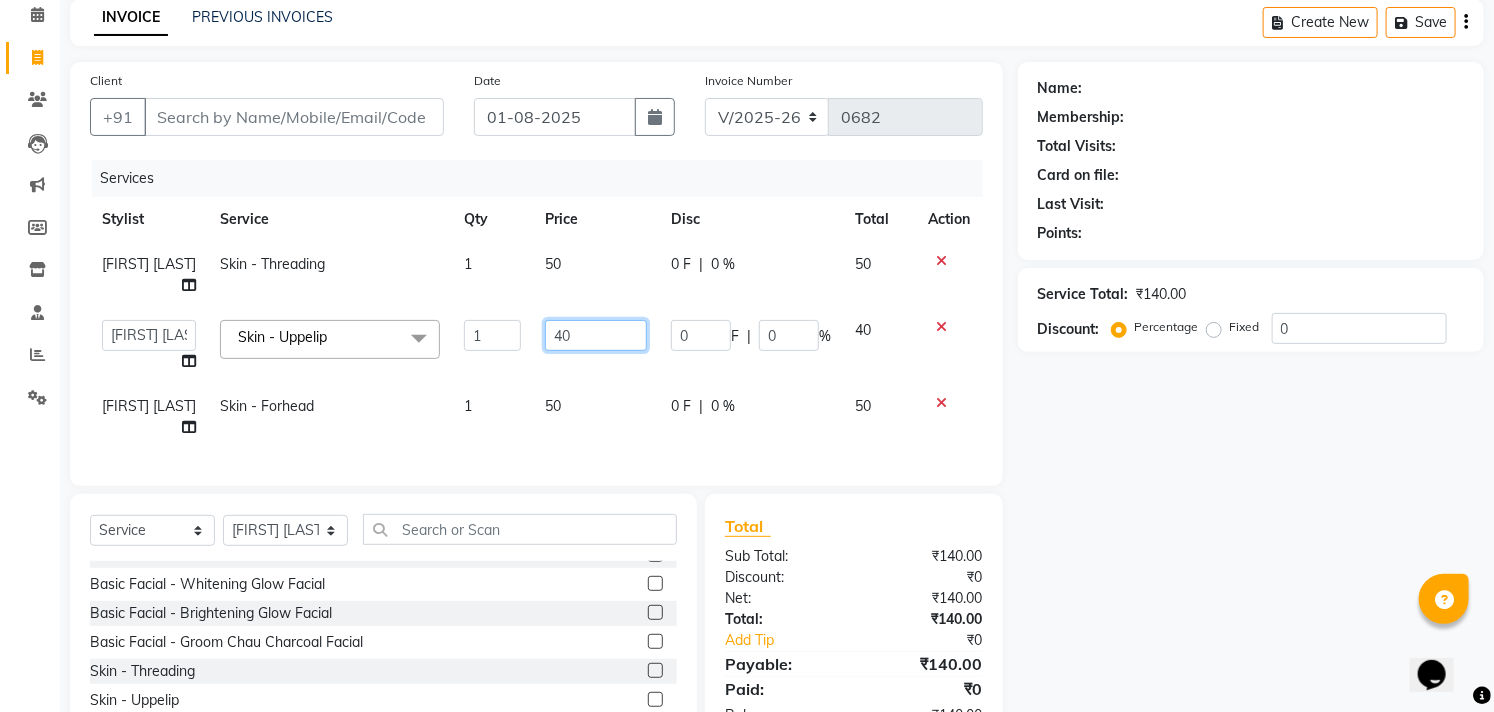 click on "40" 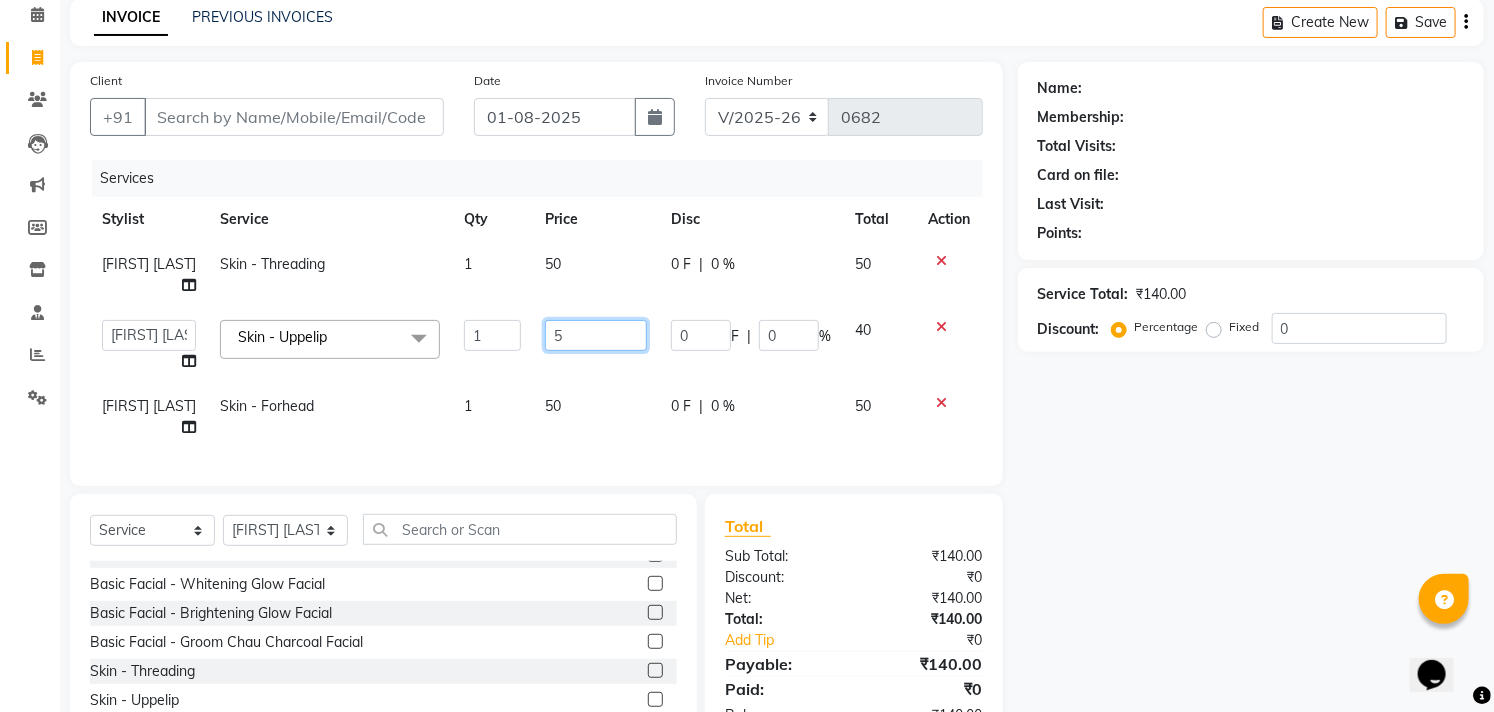type on "50" 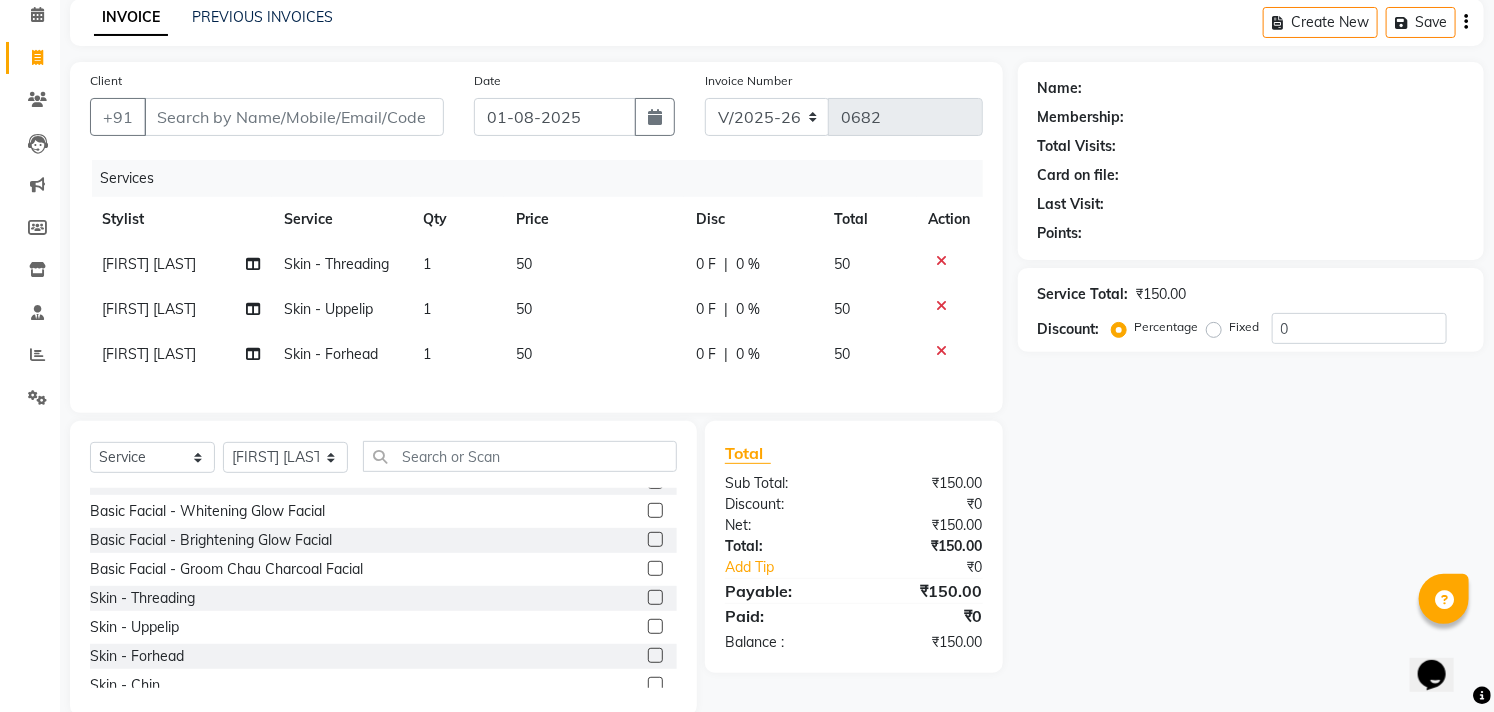 click on "Client +91 Date 01-08-2025 Invoice Number V/2025 V/2025-26 0682 Services Stylist Service Qty Price Disc Total Action [FIRST] [LAST] Skin  - Threading 1 50 0 F | 0 % 50 [FIRST] [LAST] Skin  - Uppelip 1 50 0 F | 0 % 50 [FIRST] [LAST] Skin  - Forhead 1 50 0 F | 0 % 50" 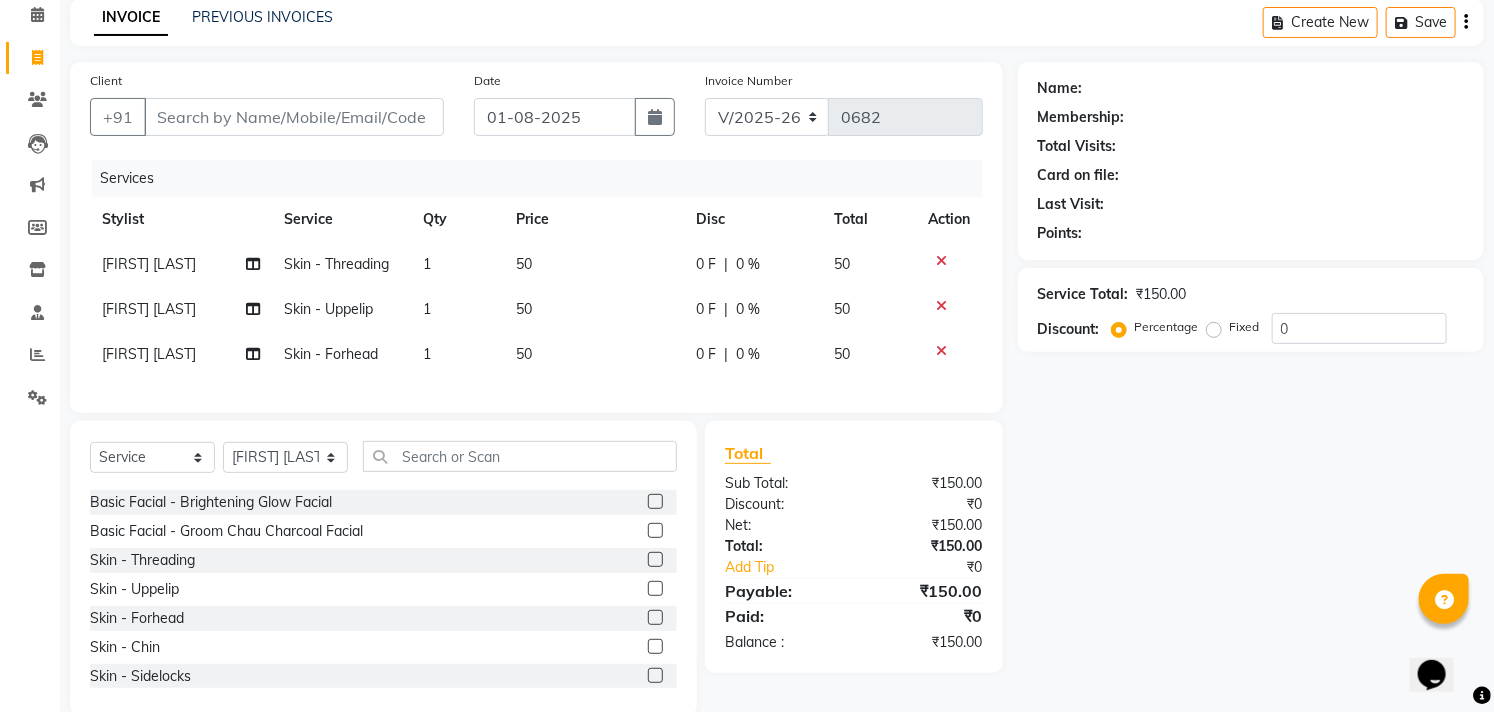 scroll, scrollTop: 2222, scrollLeft: 0, axis: vertical 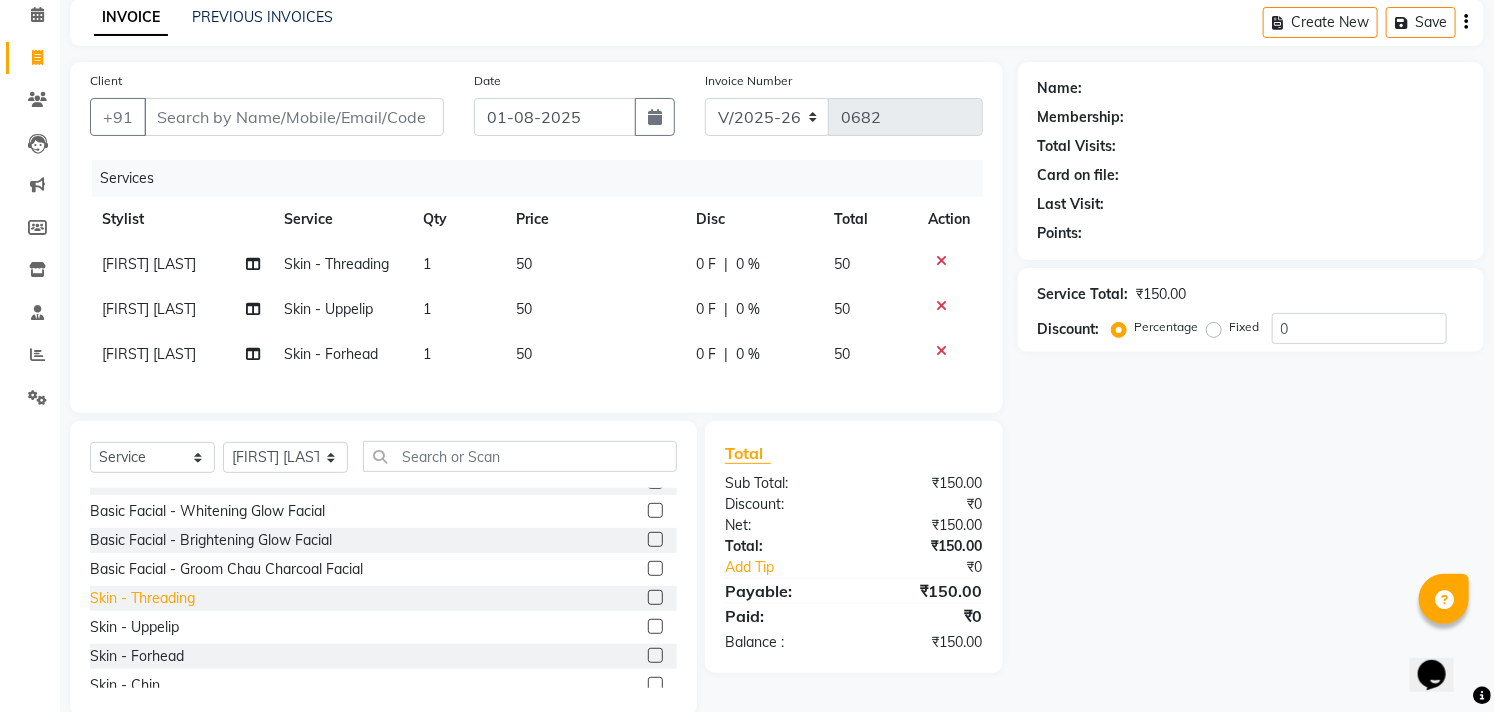 click on "Skin  - Threading" 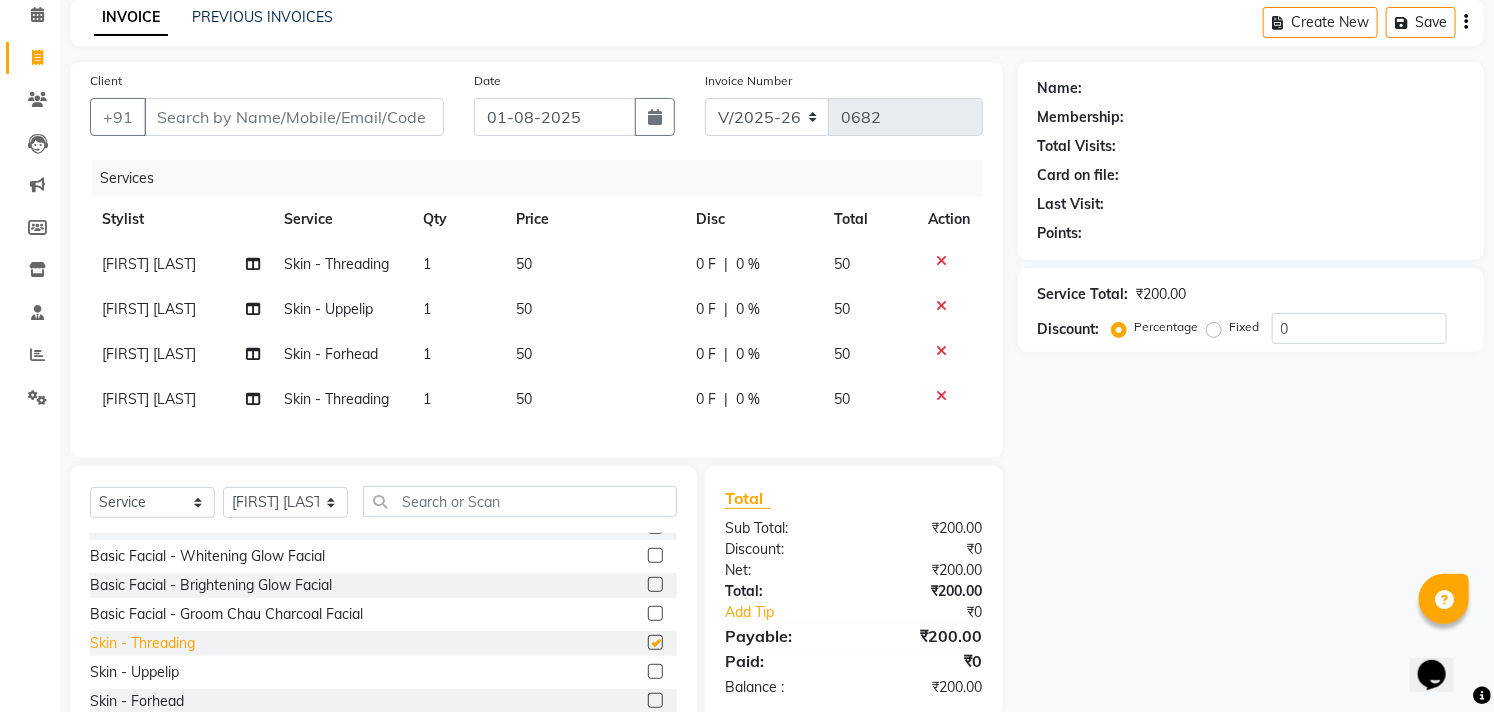 checkbox on "false" 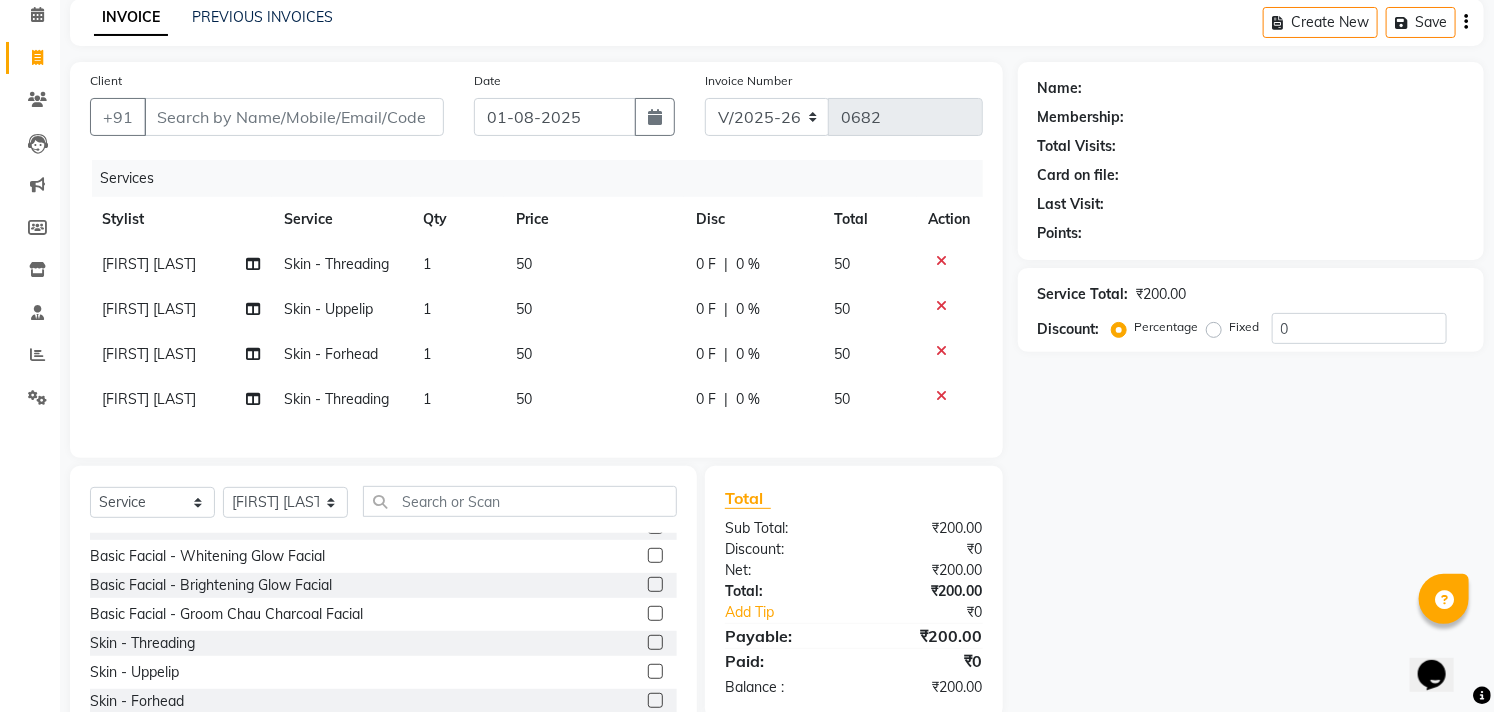 scroll, scrollTop: 2333, scrollLeft: 0, axis: vertical 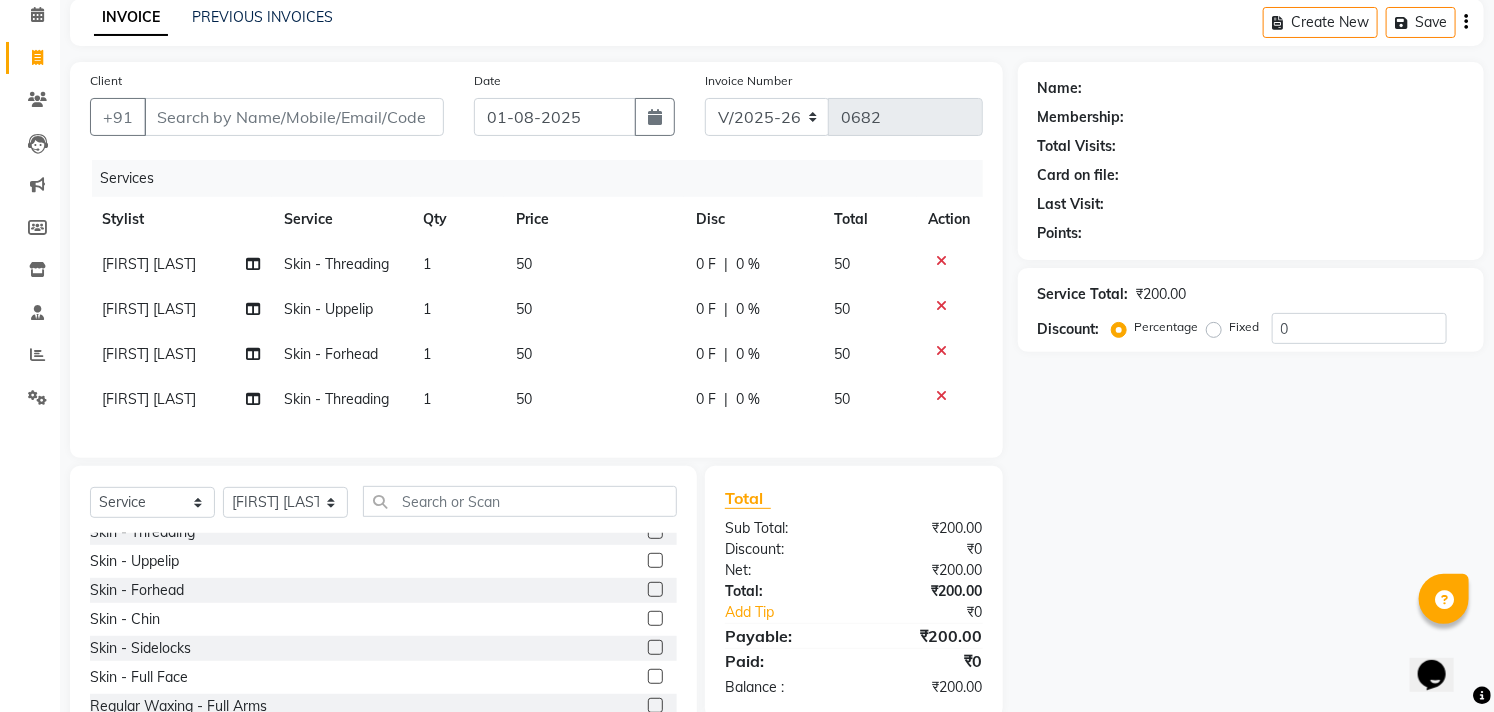 click on "Skin  - Forhead" 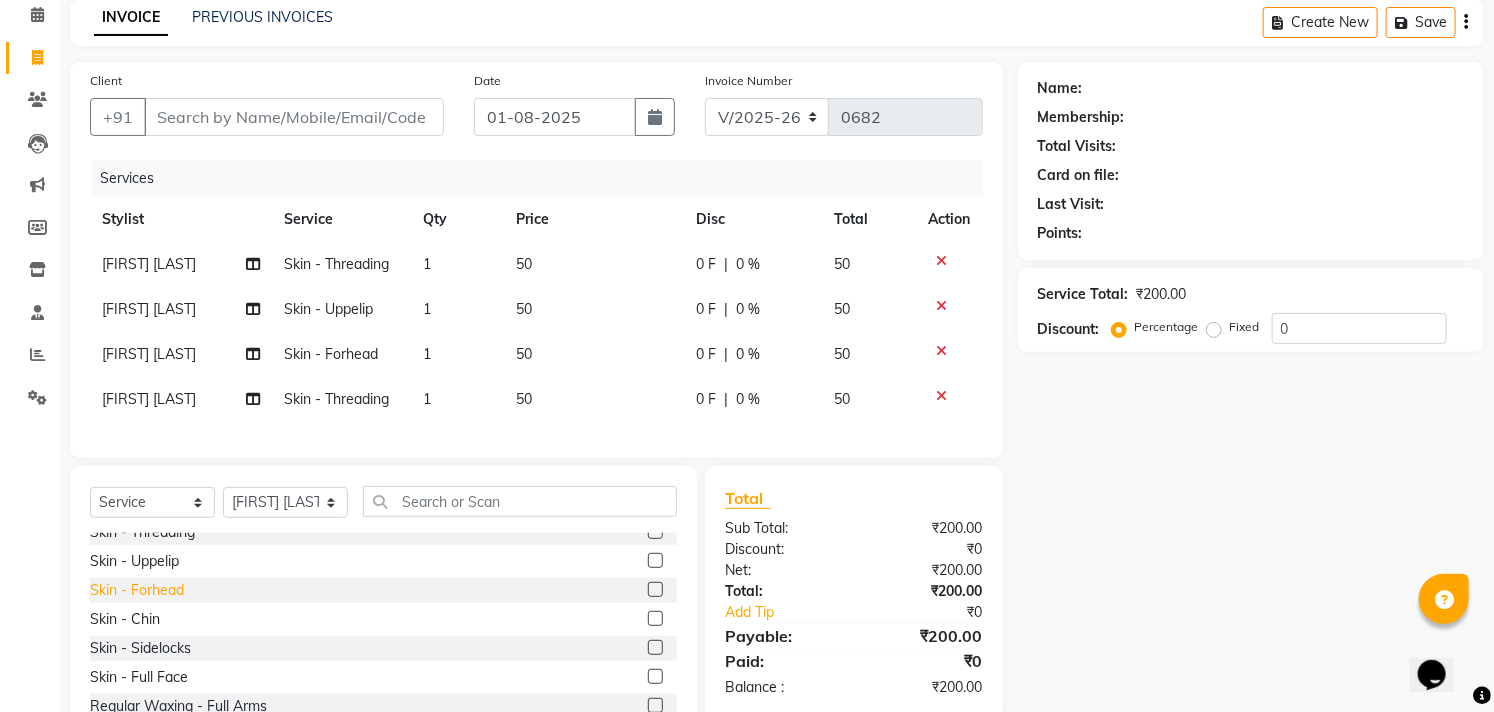 click on "Skin  - Forhead" 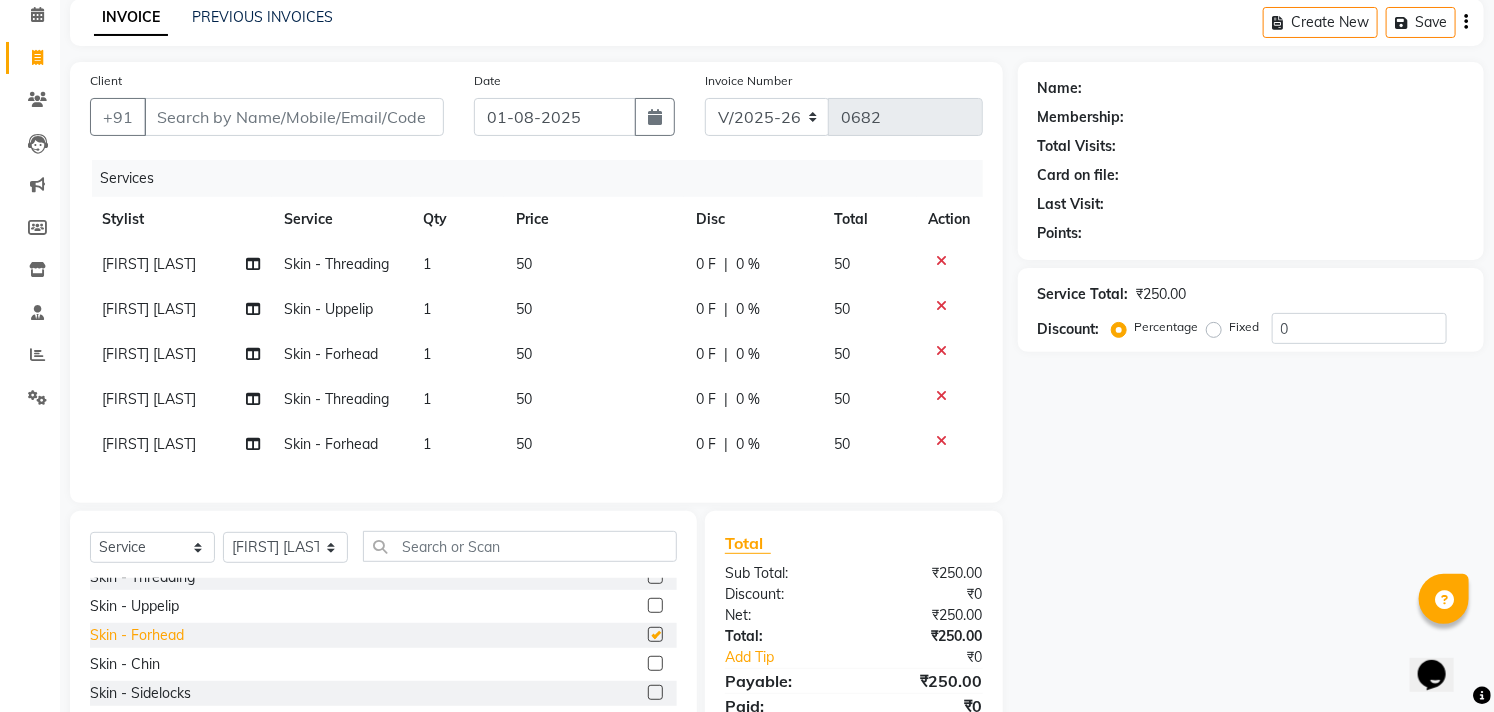 checkbox on "false" 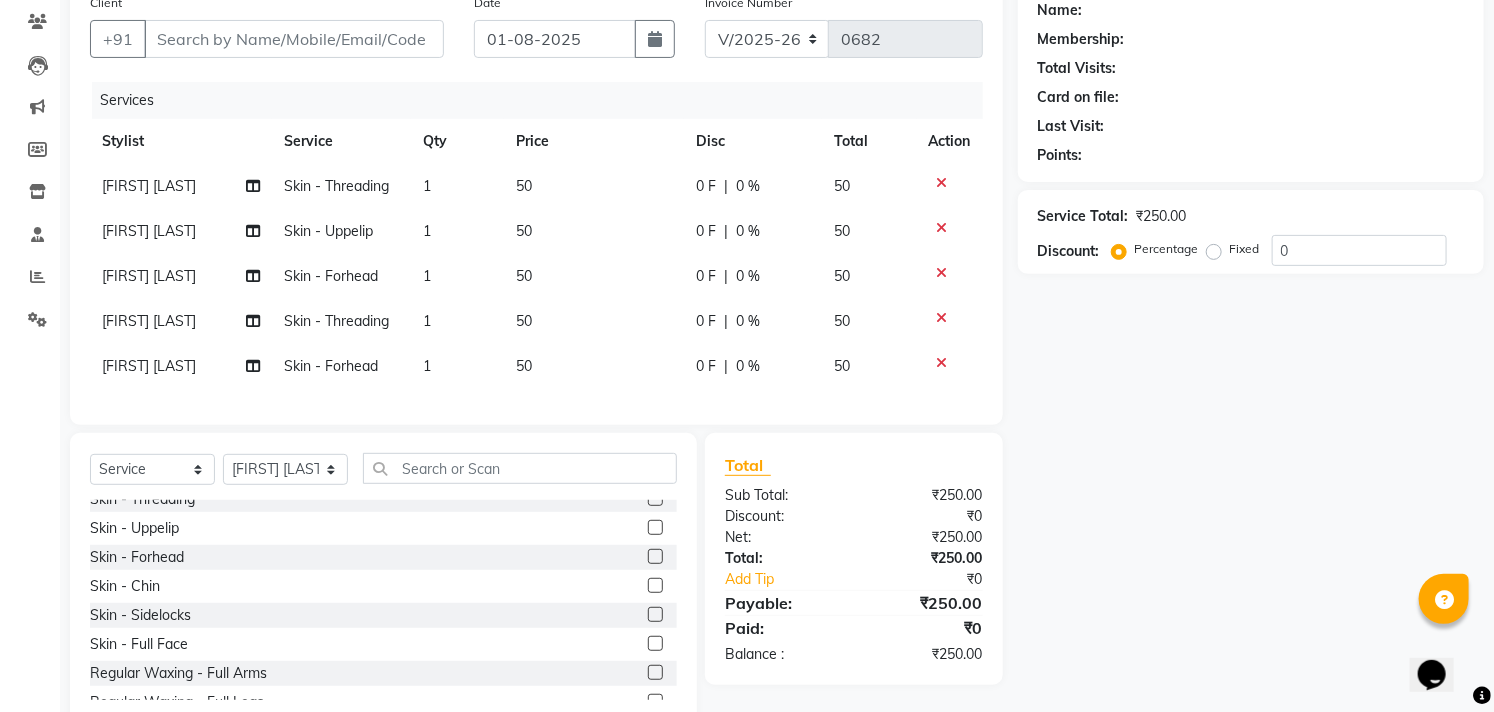 scroll, scrollTop: 200, scrollLeft: 0, axis: vertical 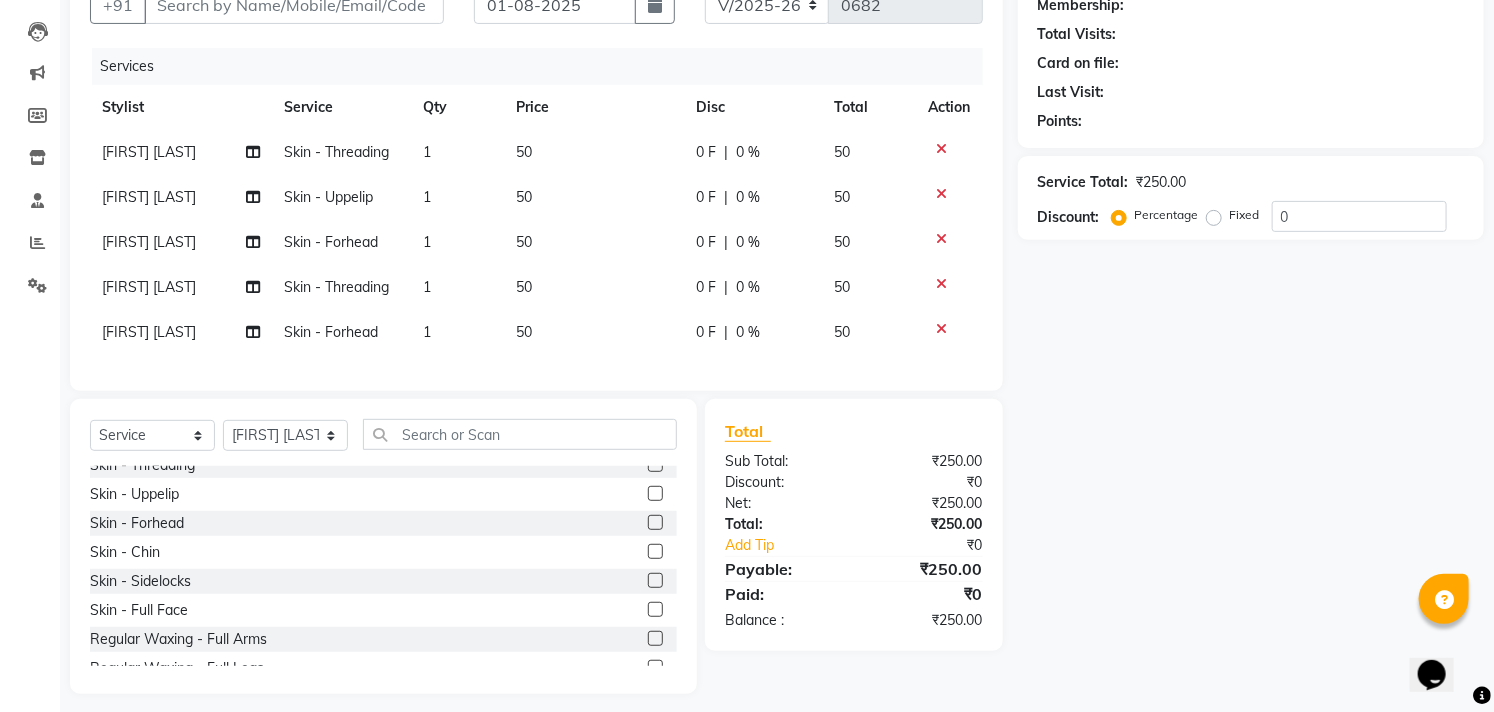 click on "50" 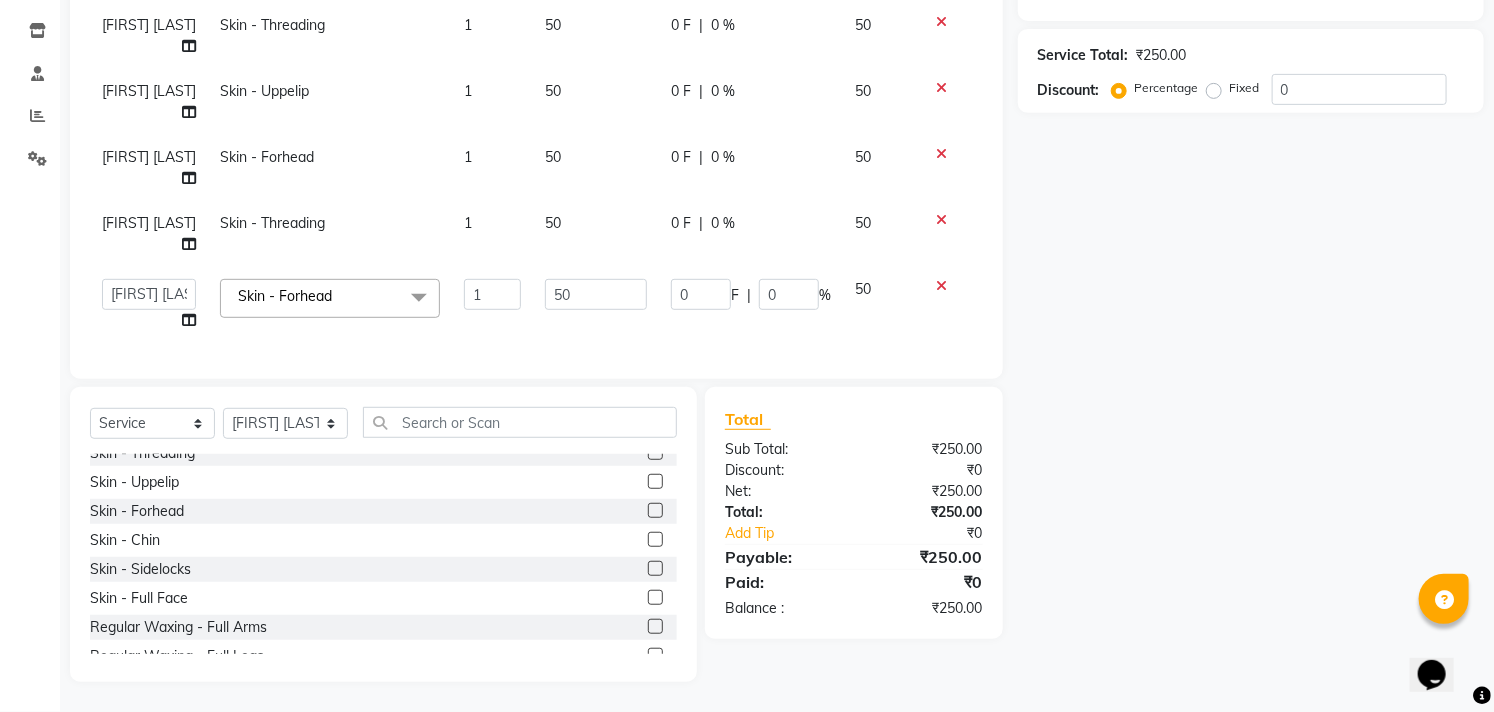 scroll, scrollTop: 343, scrollLeft: 0, axis: vertical 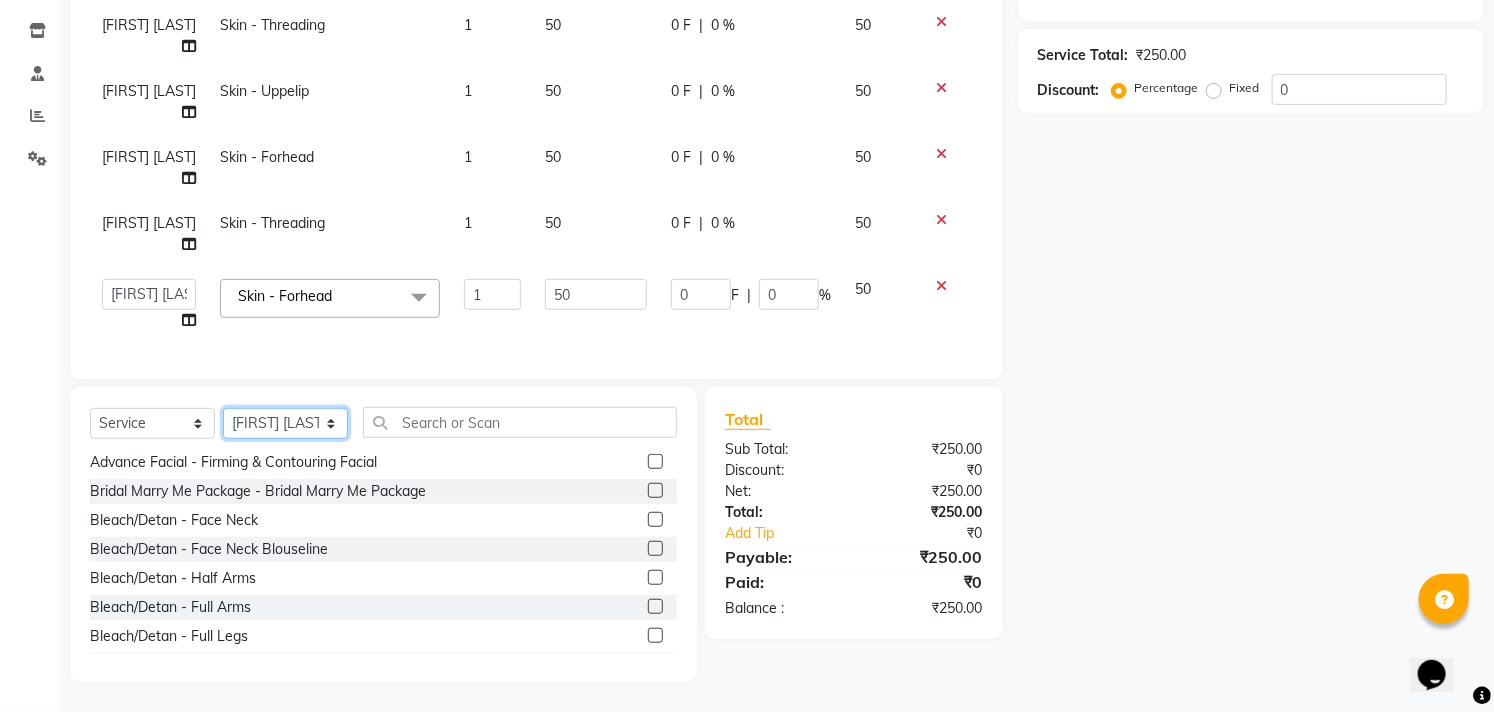 click on "Select Stylist [FIRST] [LAST] [FIRST] [LAST] [FIRST] [LAST] [FIRST] [LAST] [FIRST] [LAST]" 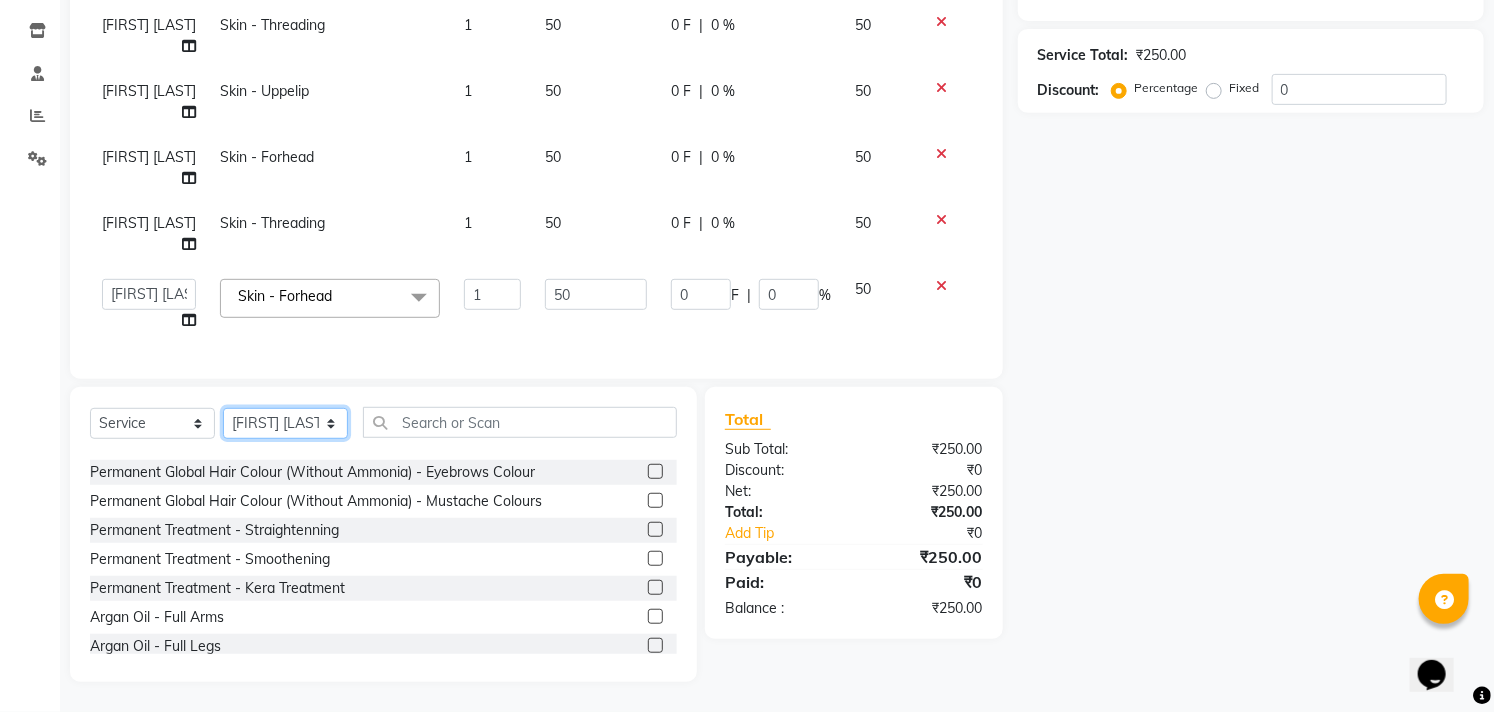scroll, scrollTop: 0, scrollLeft: 0, axis: both 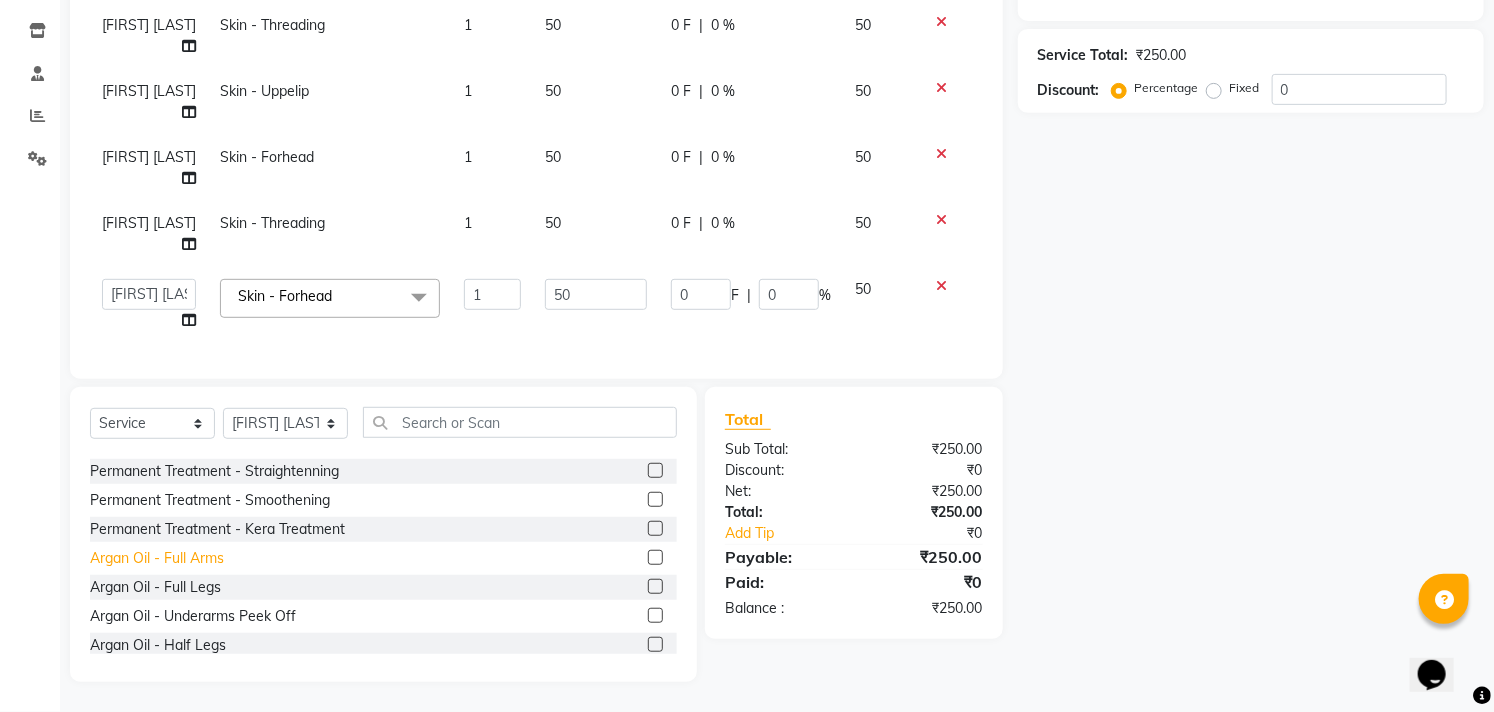 click on "Argan Oil - Full Arms" 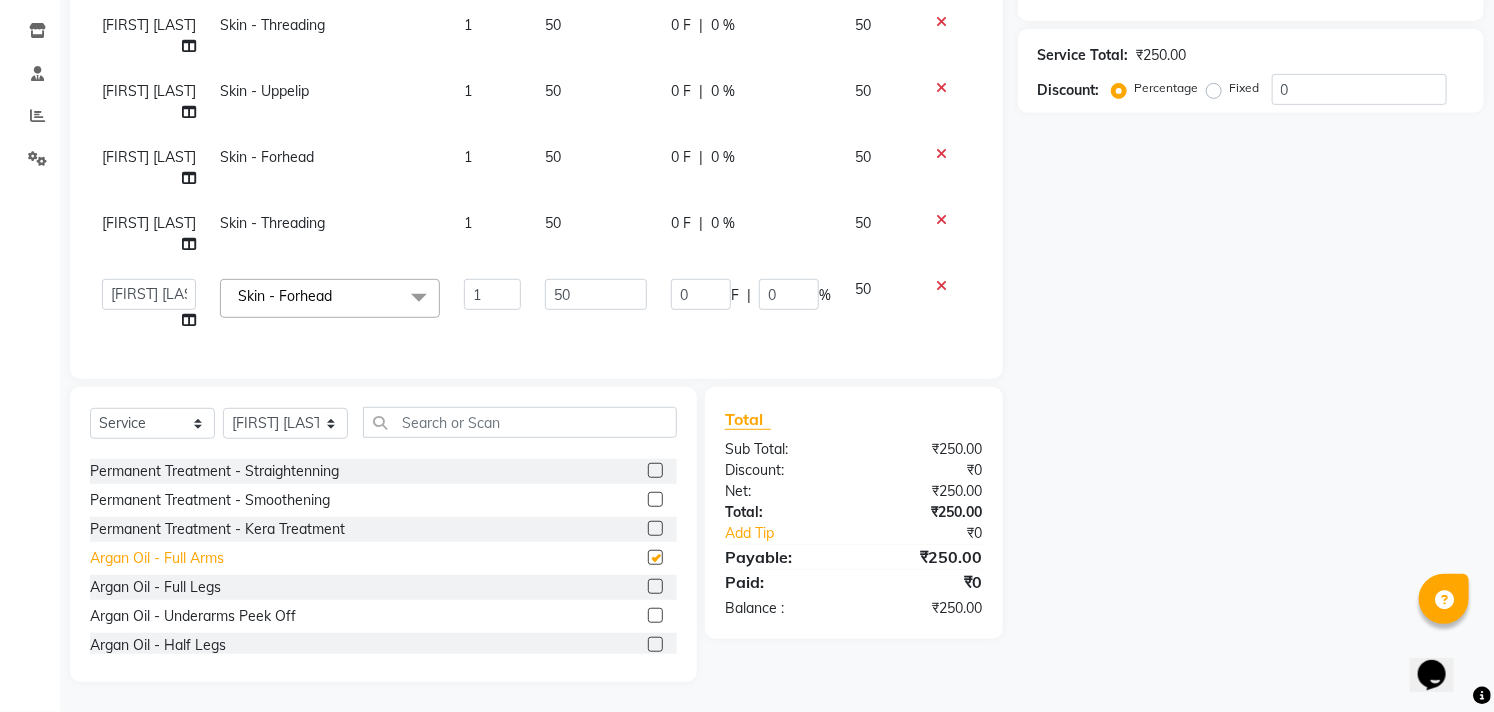 scroll, scrollTop: 304, scrollLeft: 0, axis: vertical 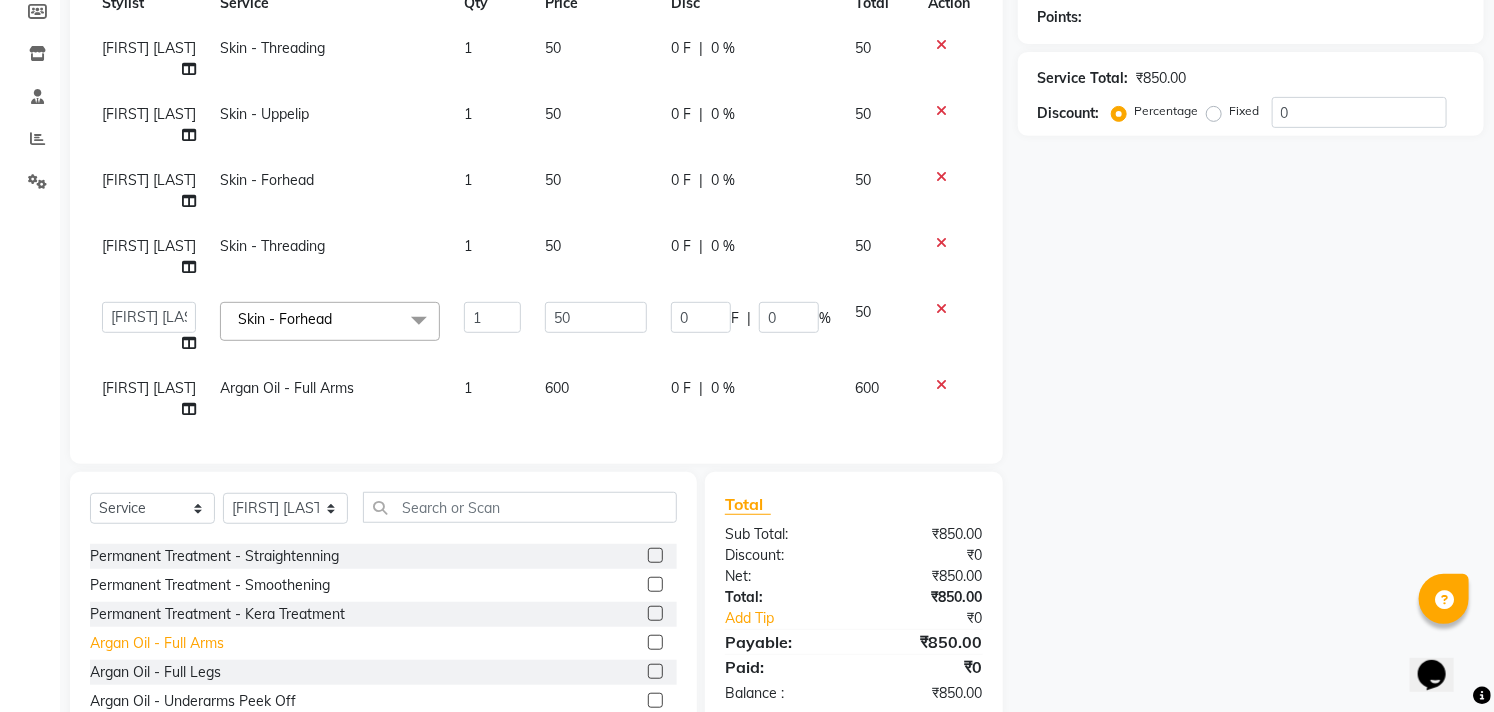 checkbox on "false" 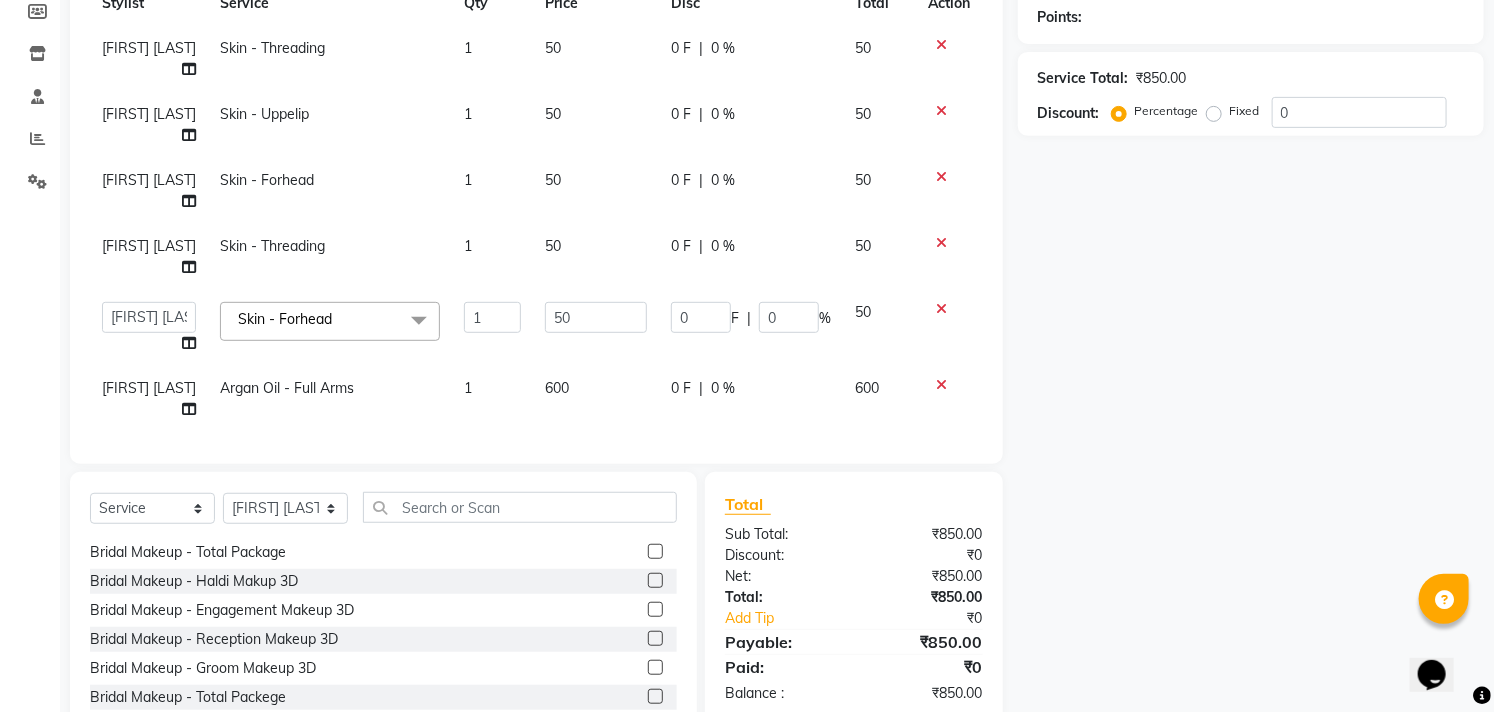 scroll, scrollTop: 2333, scrollLeft: 0, axis: vertical 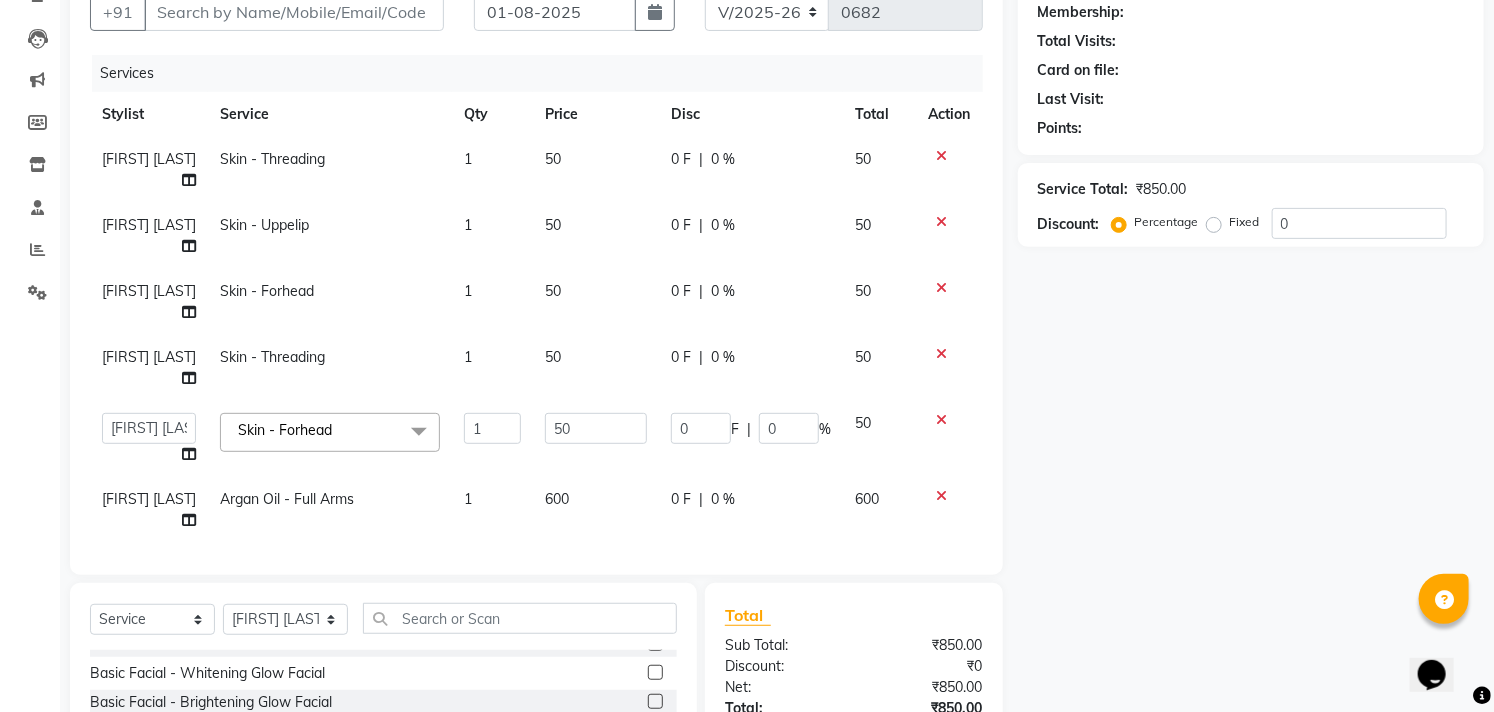 click on "Skin  - Threading" 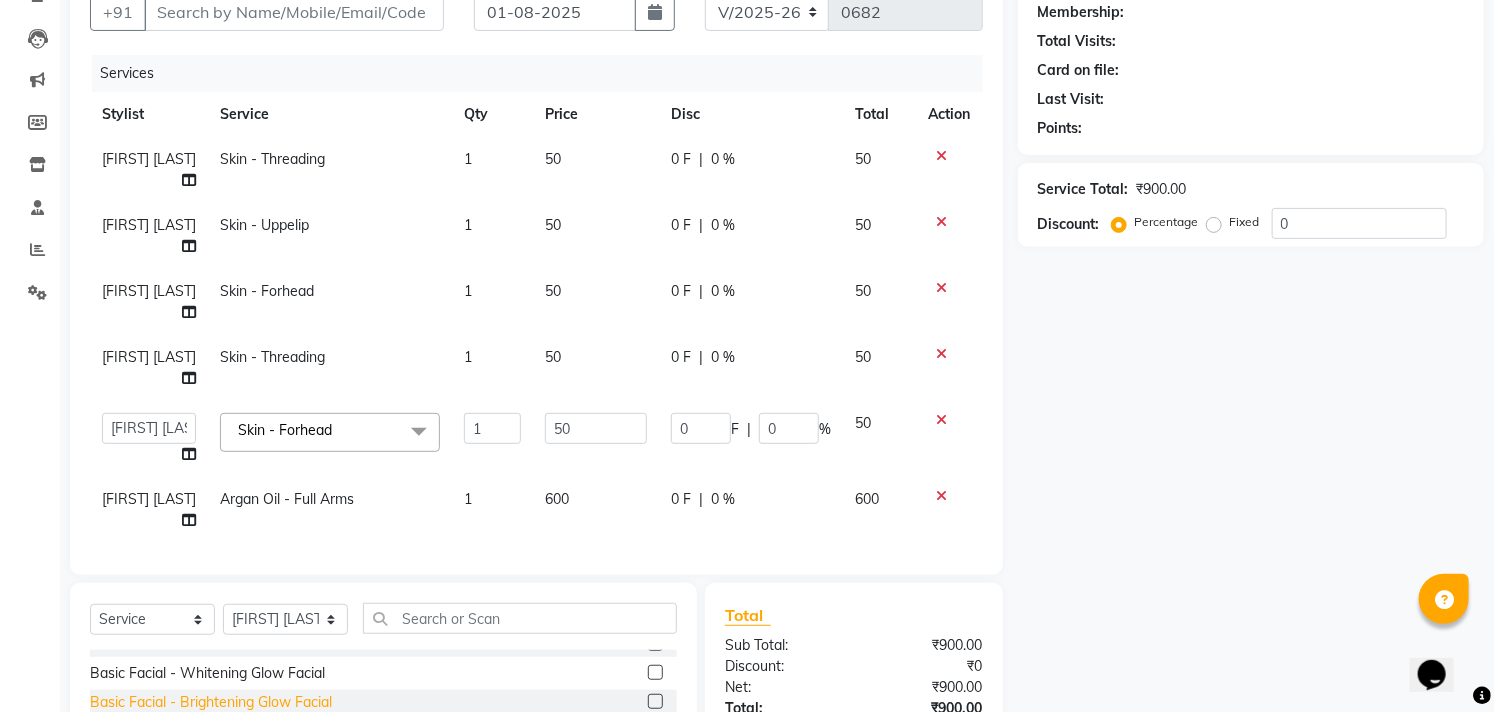 checkbox on "false" 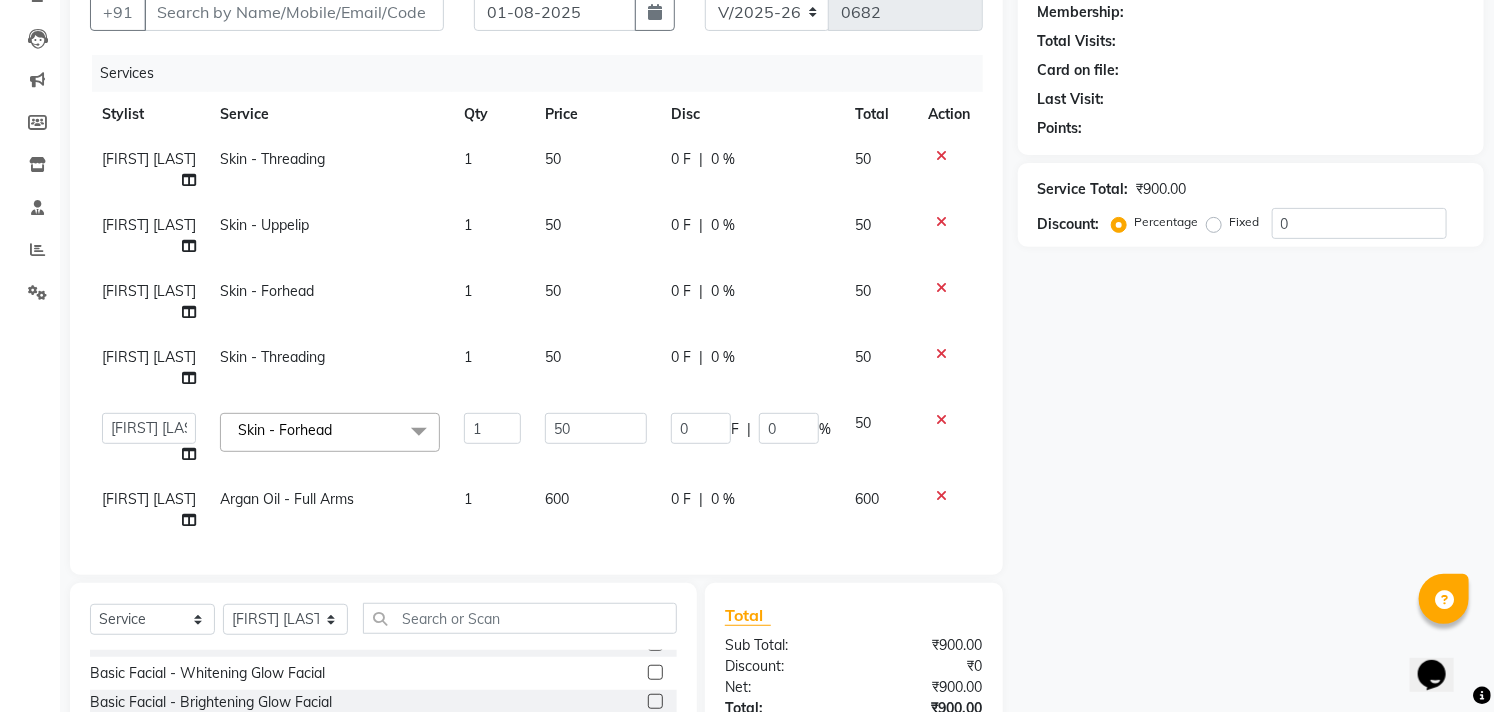 click on "50" 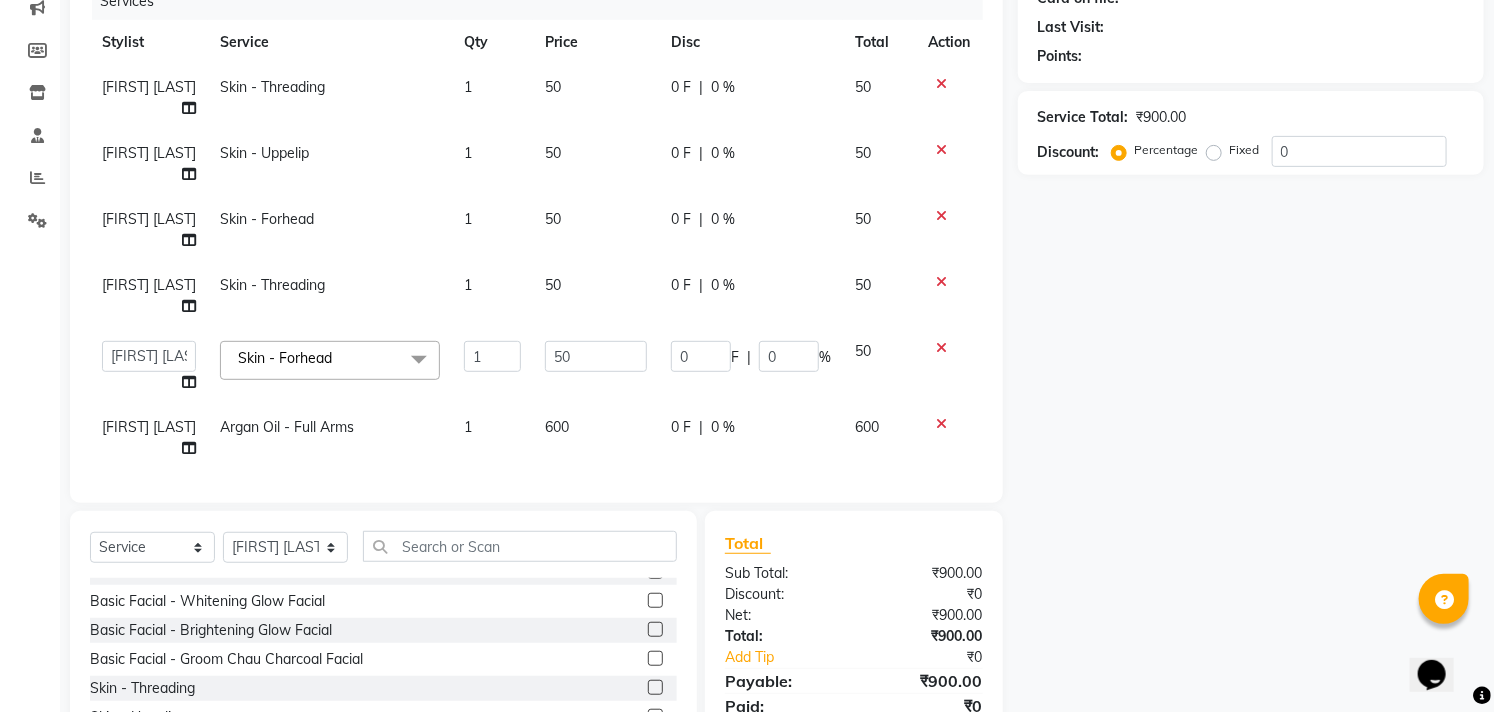 scroll, scrollTop: 304, scrollLeft: 0, axis: vertical 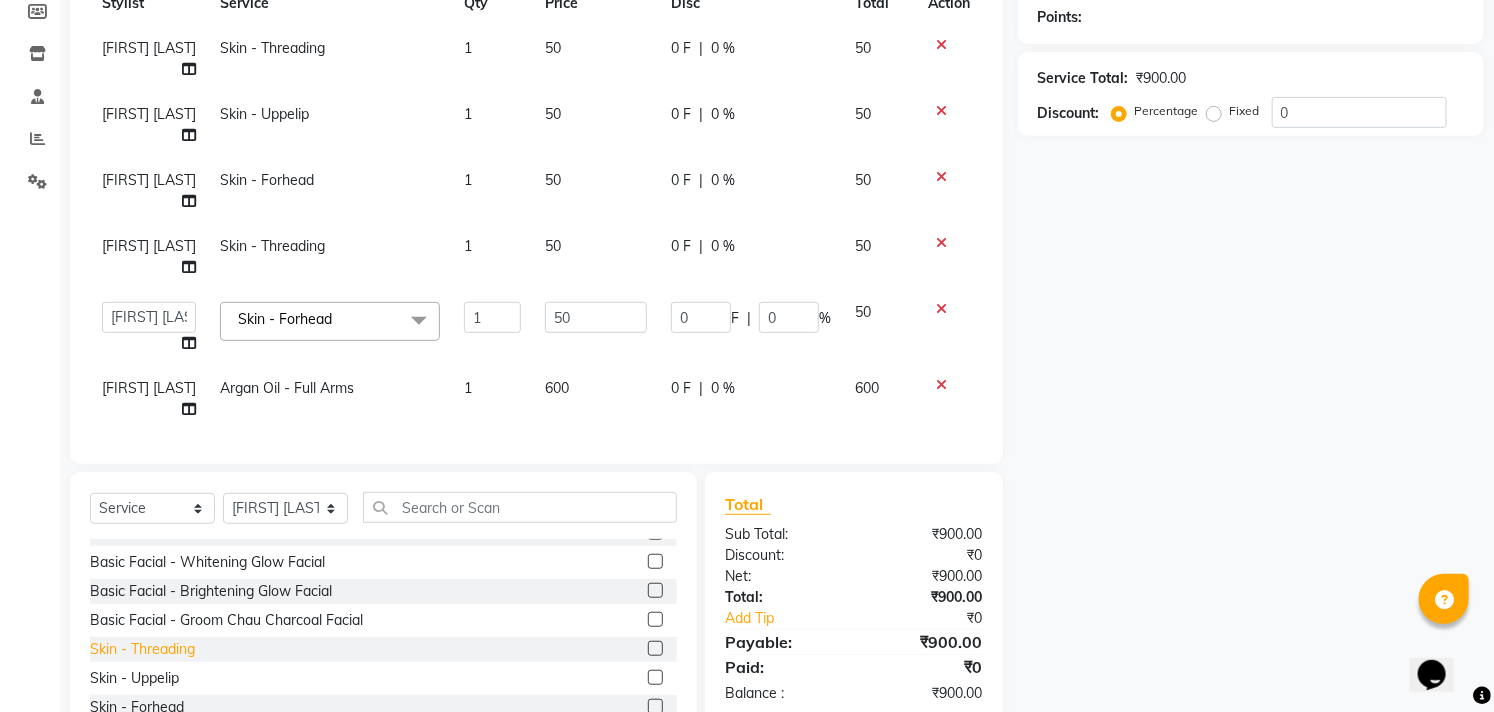 click on "Skin  - Threading" 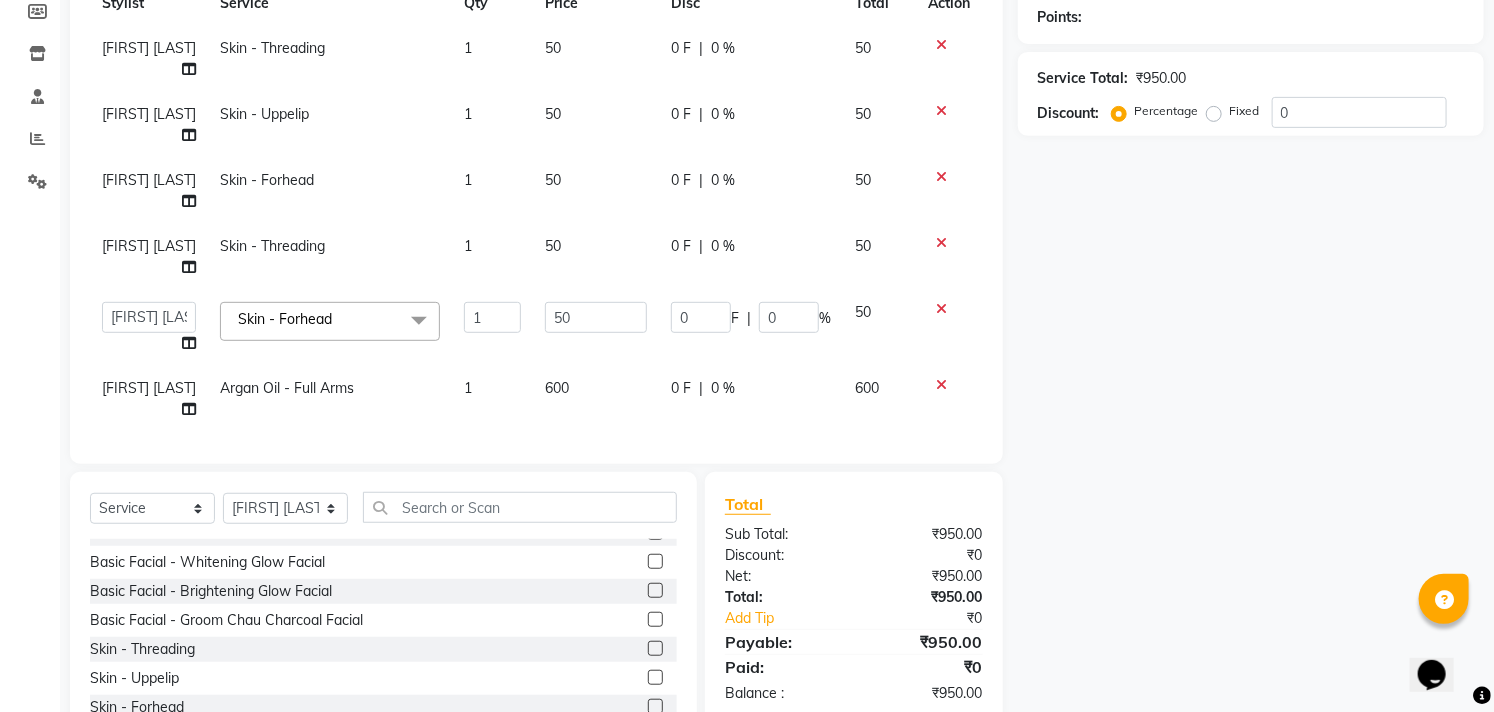 scroll, scrollTop: 388, scrollLeft: 0, axis: vertical 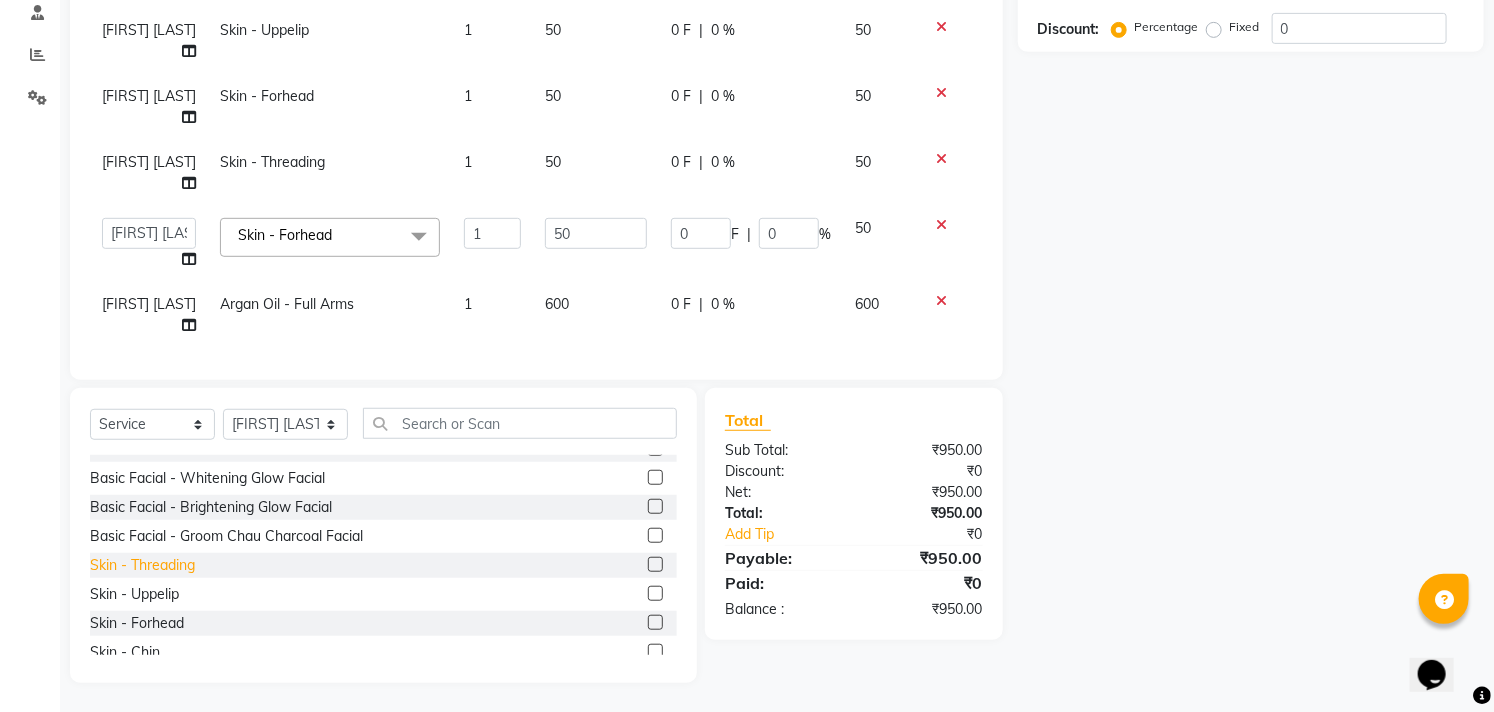click on "Skin  - Threading" 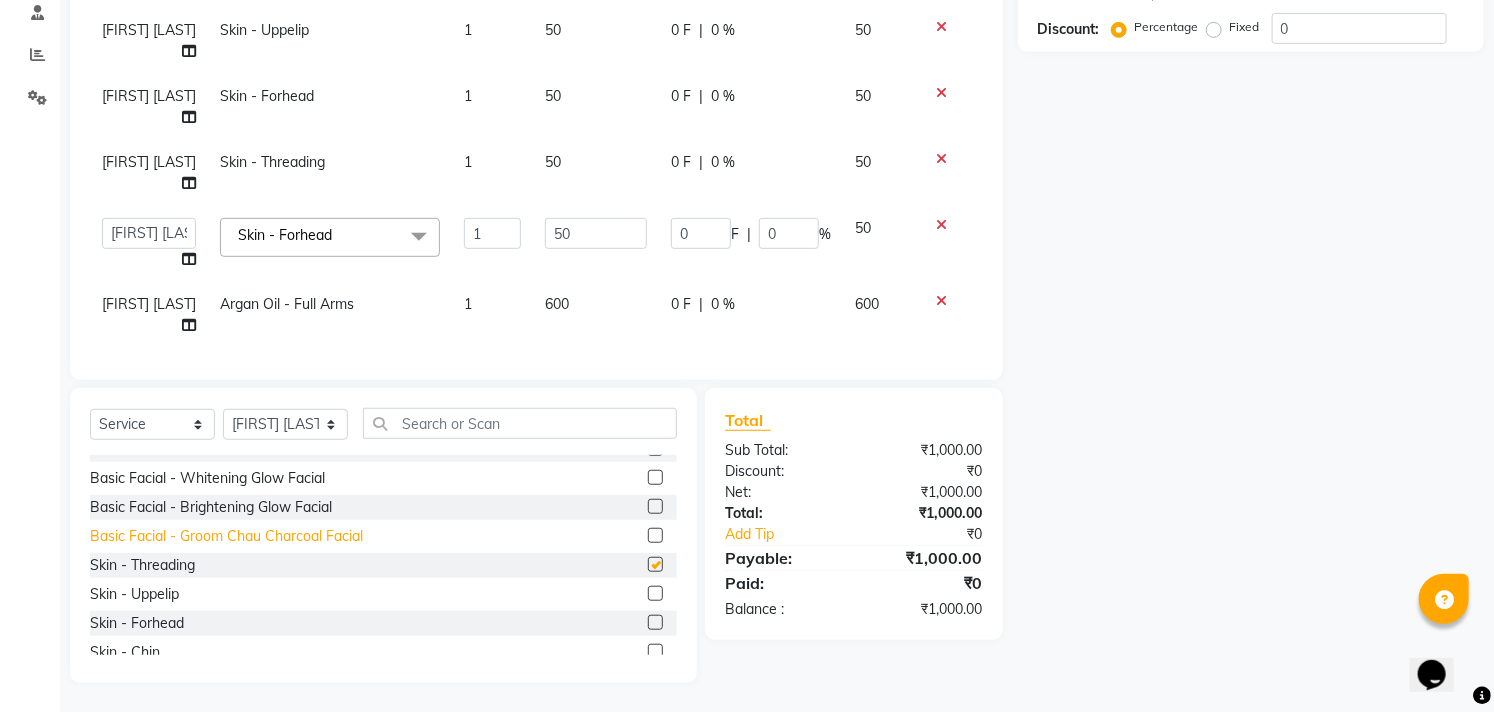 checkbox on "false" 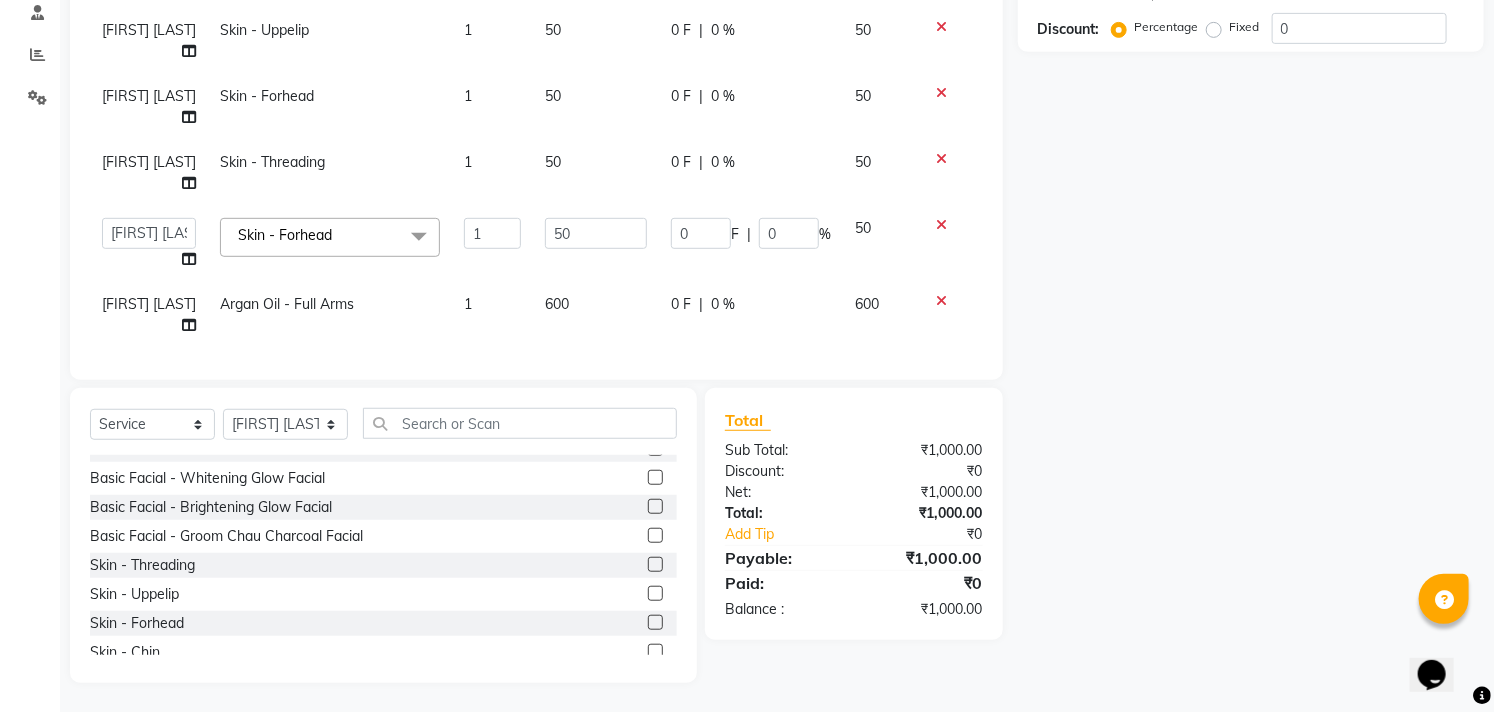 click on "1" 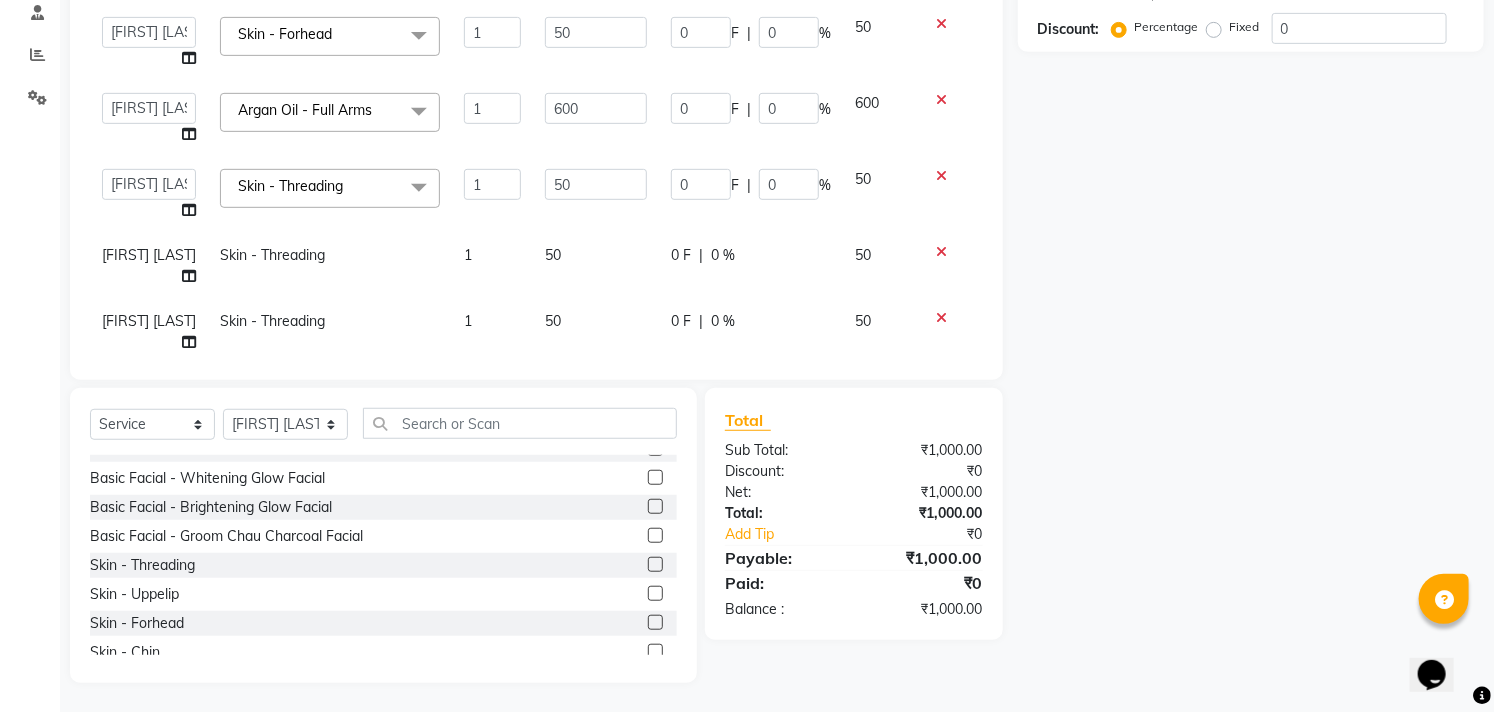 scroll, scrollTop: 238, scrollLeft: 0, axis: vertical 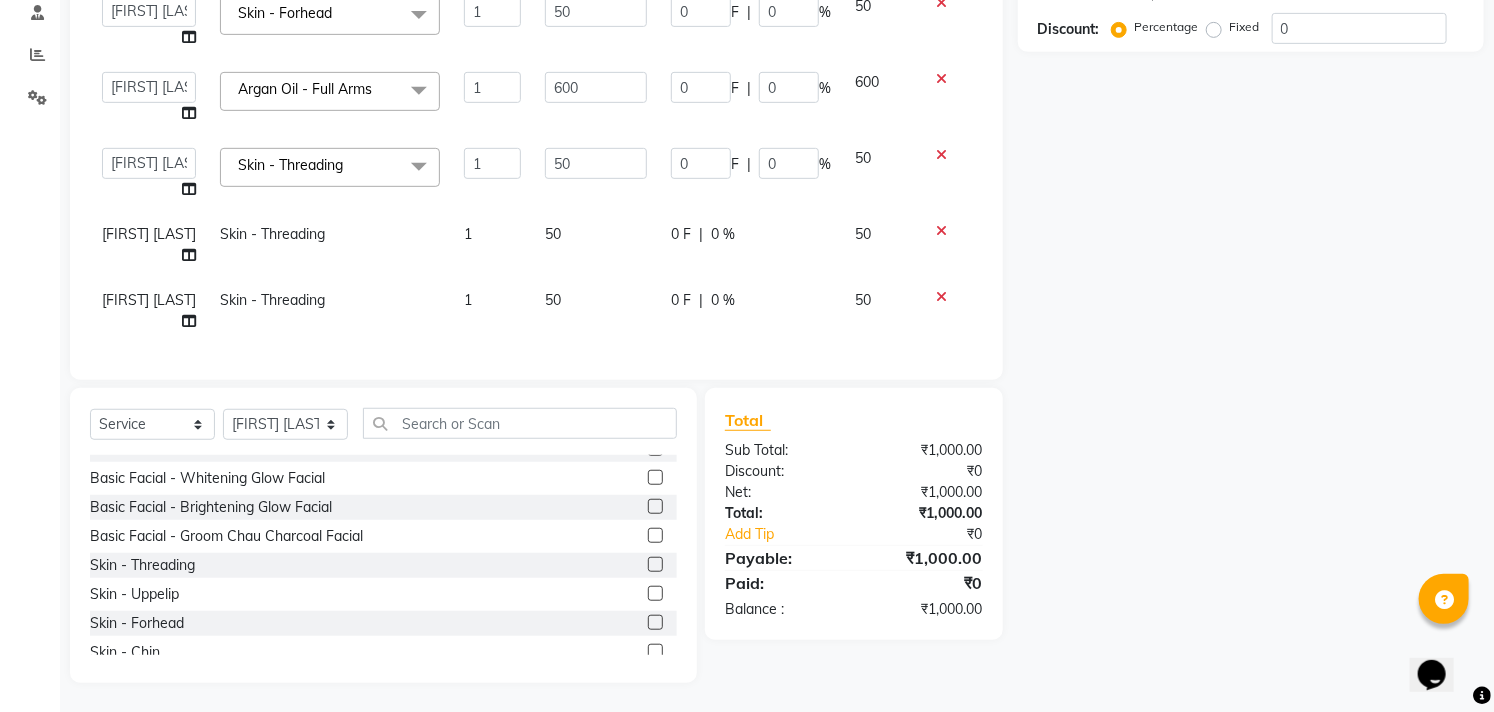 click 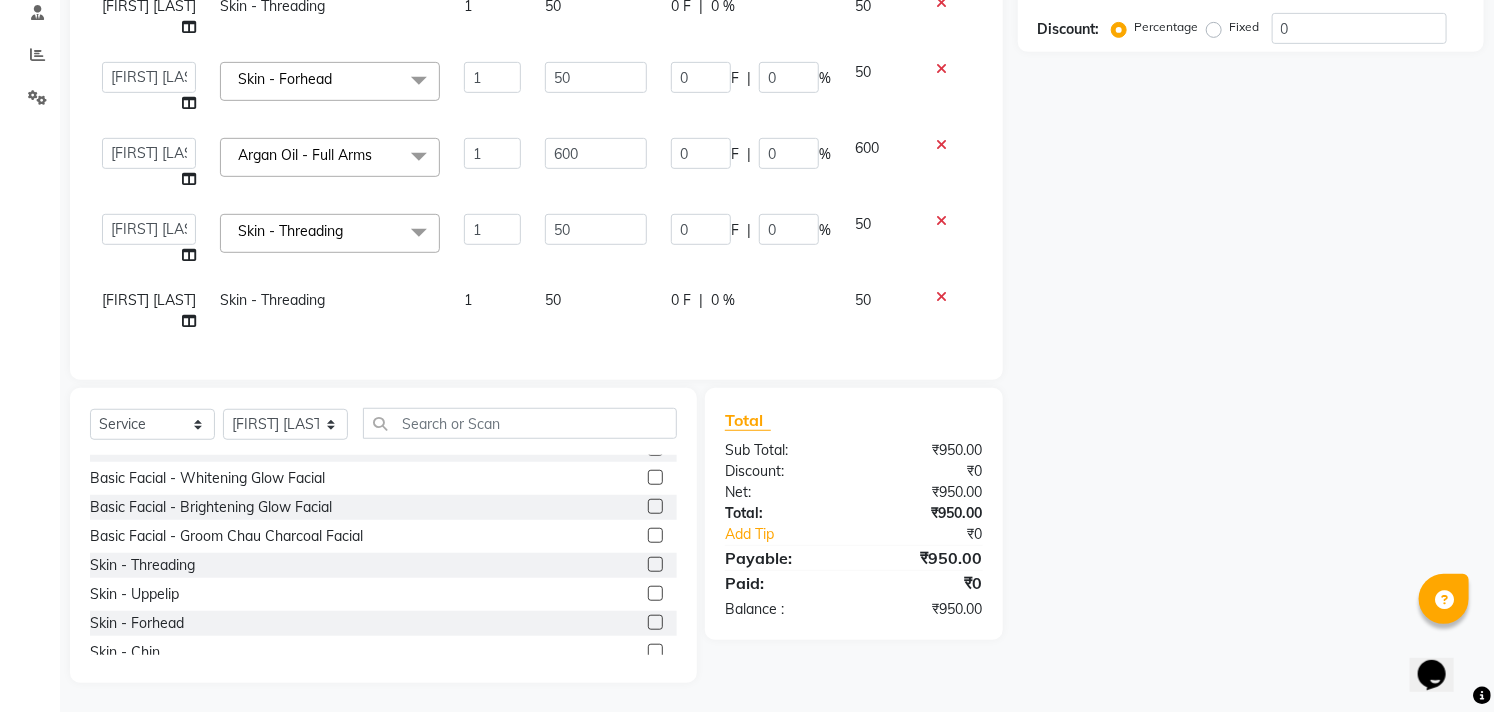 scroll, scrollTop: 172, scrollLeft: 0, axis: vertical 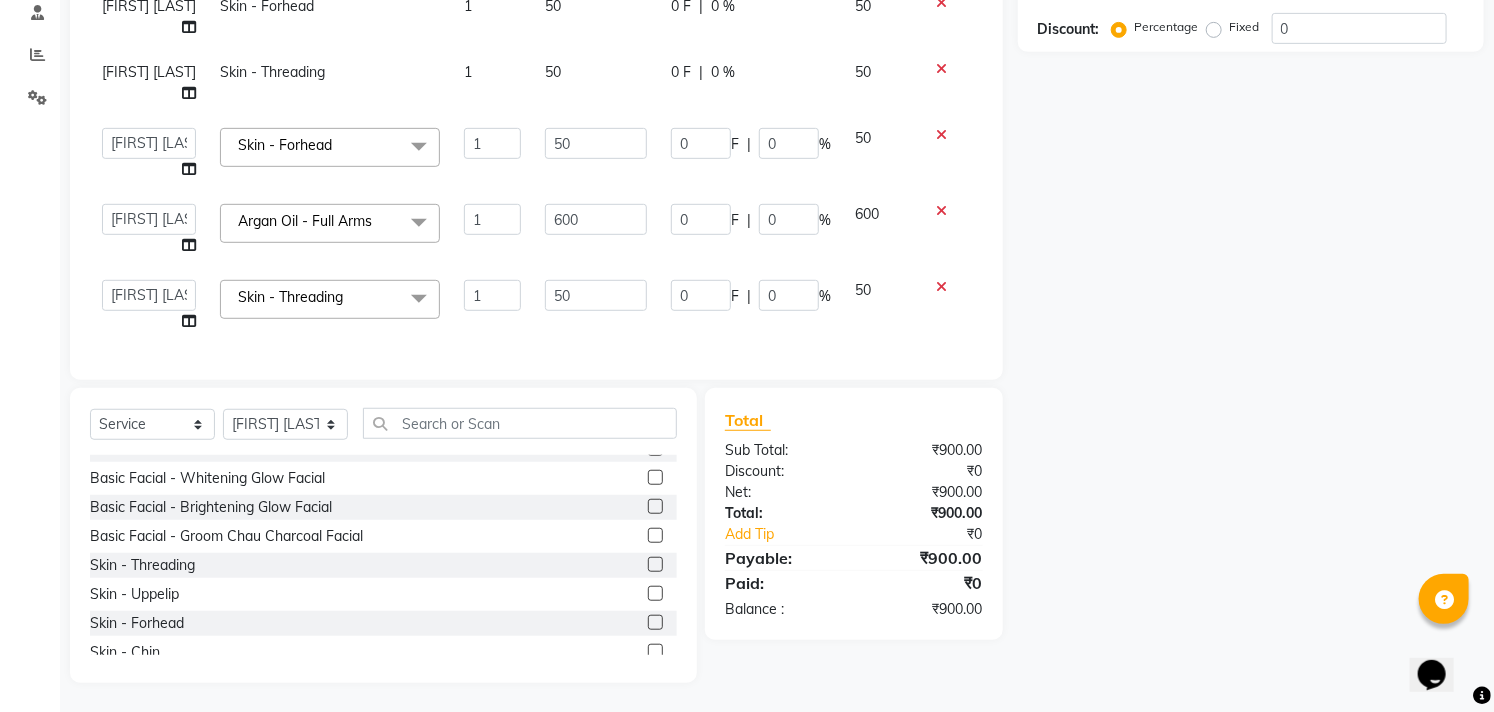 click 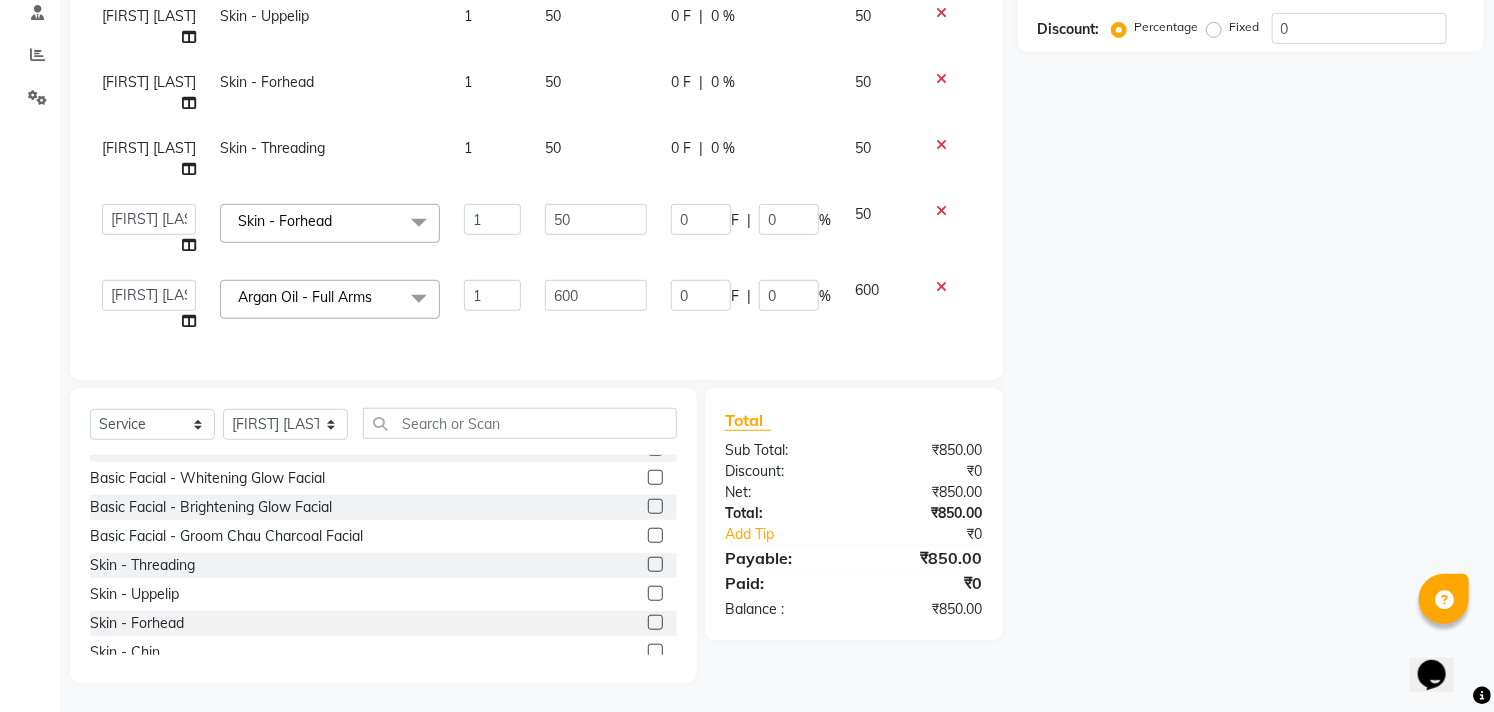 scroll, scrollTop: 30, scrollLeft: 0, axis: vertical 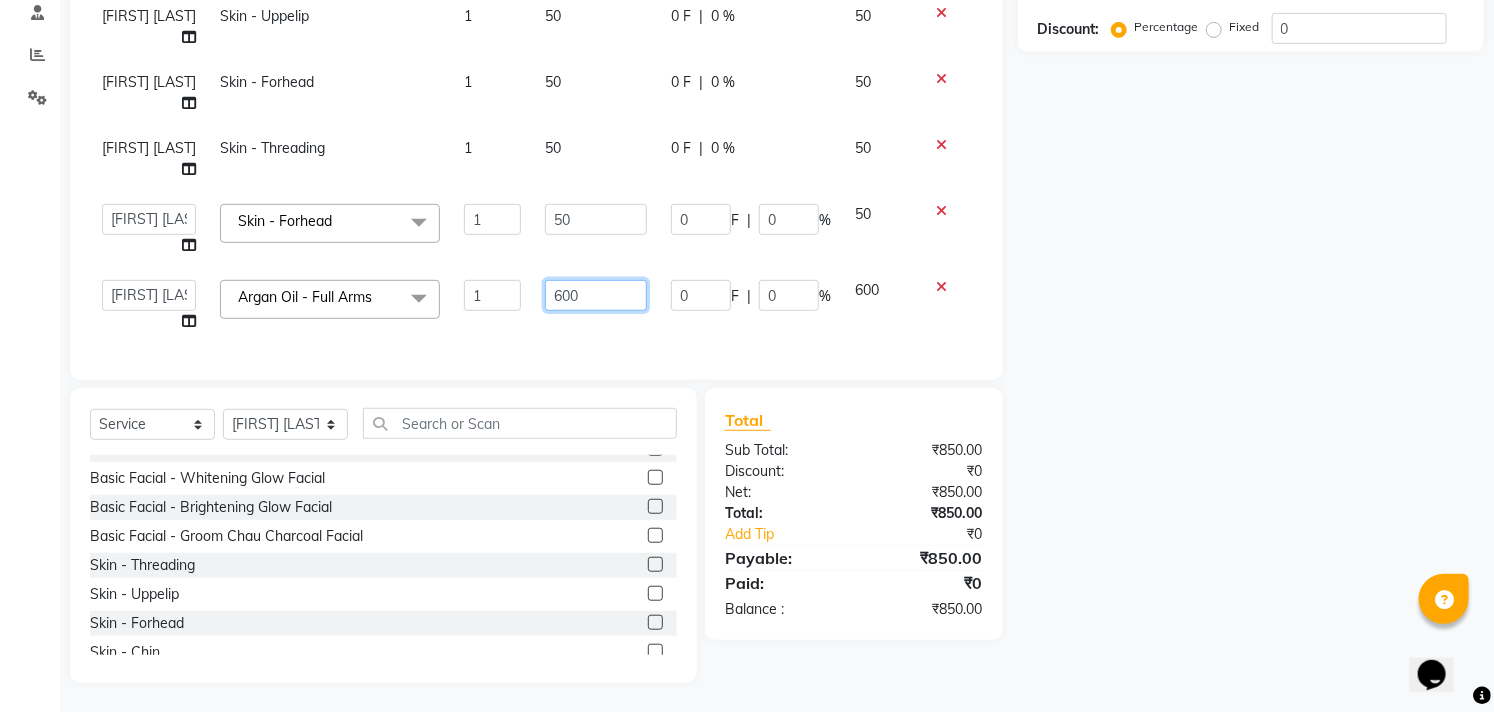 click on "600" 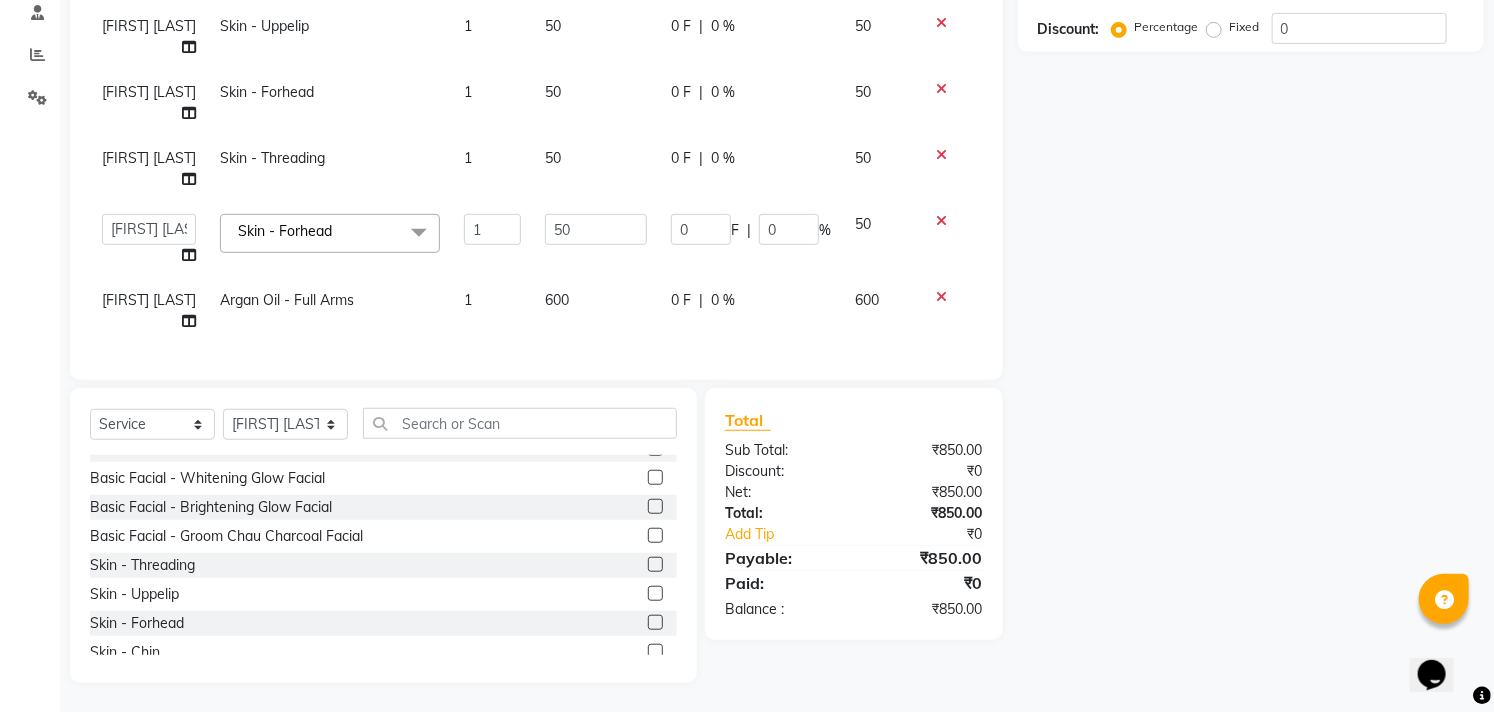 click on "600" 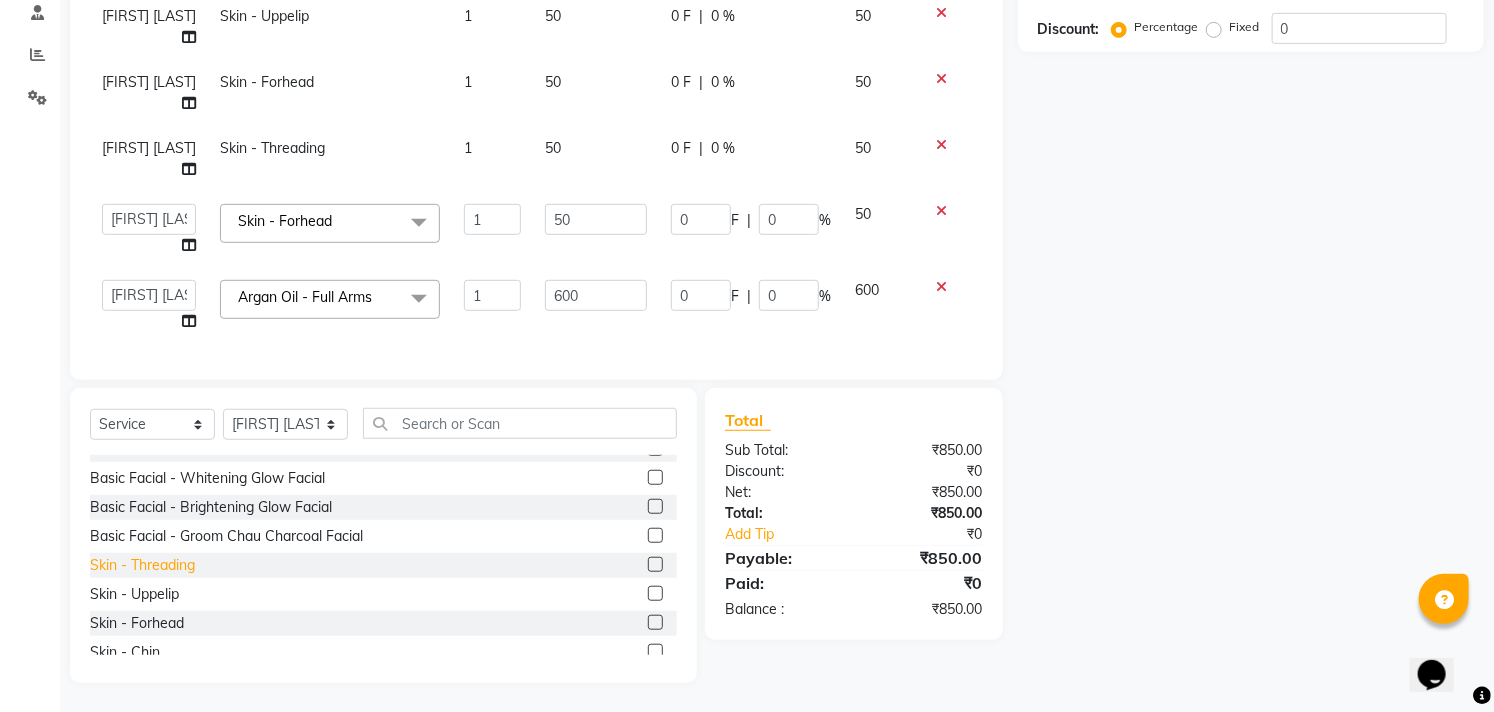 click on "Skin  - Threading" 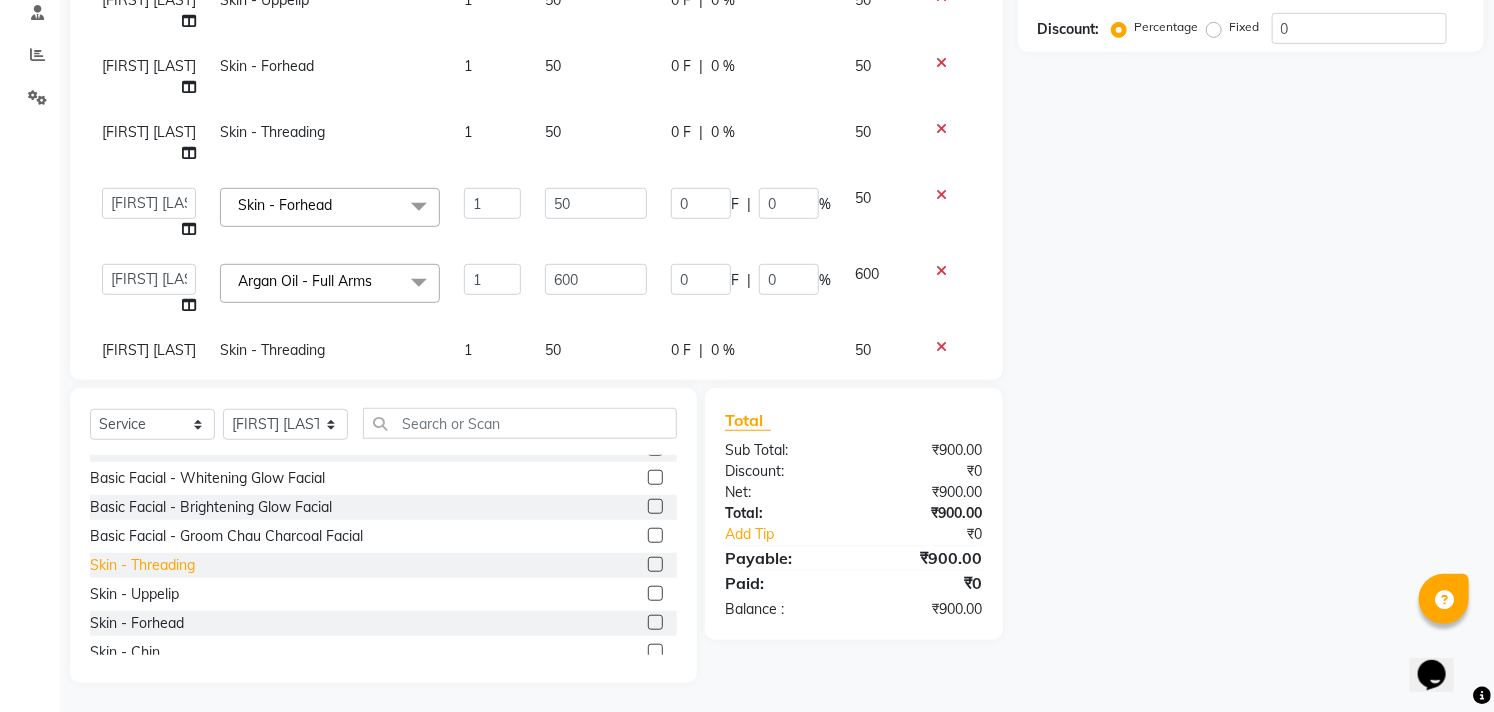 click on "Skin  - Threading" 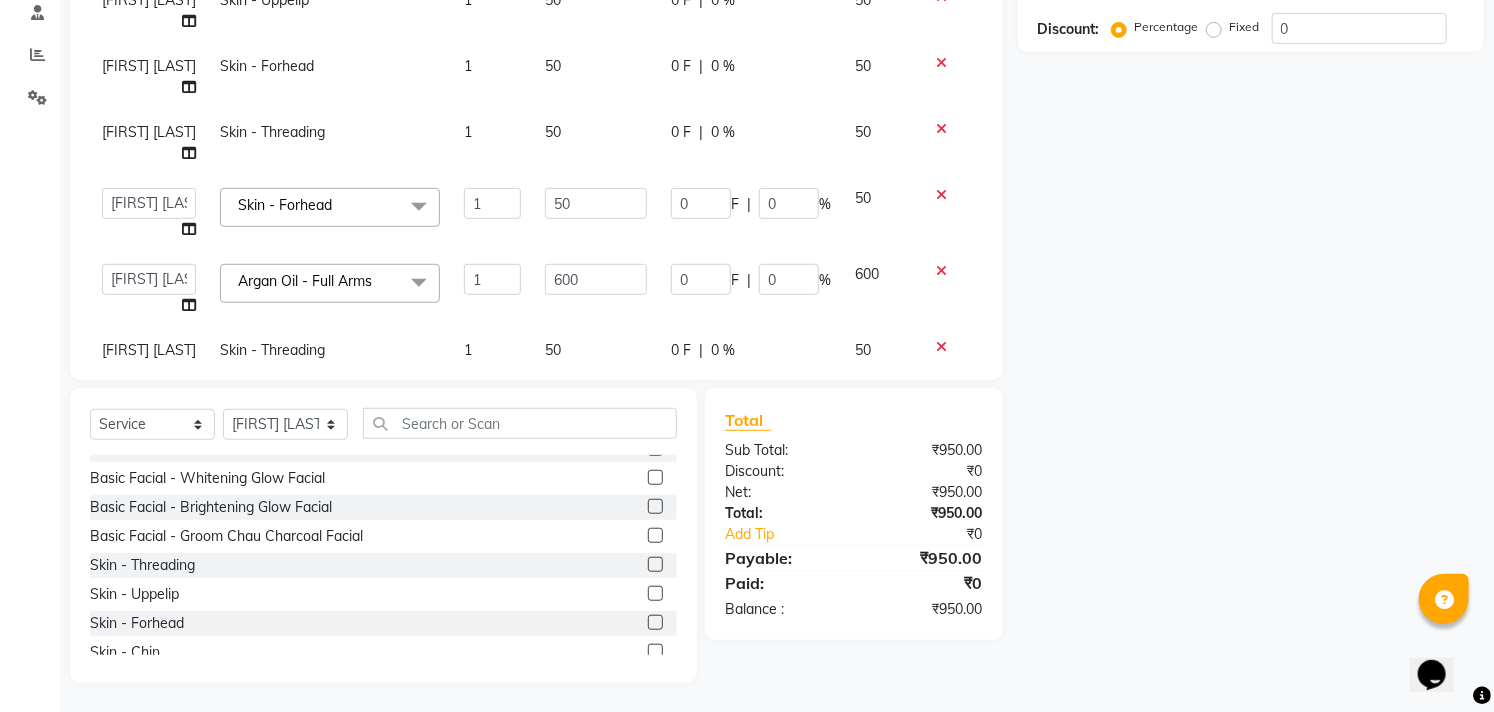 click on "600" 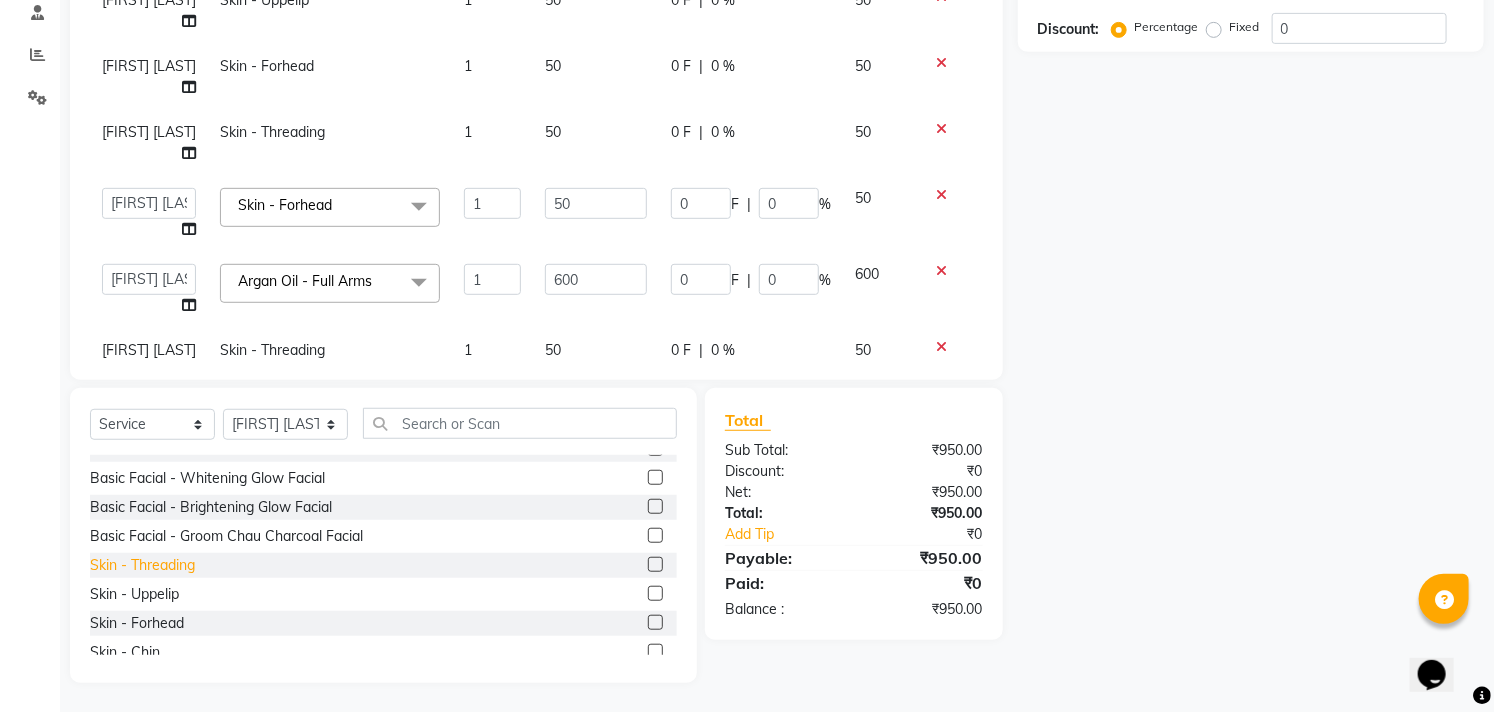 click on "Skin  - Threading" 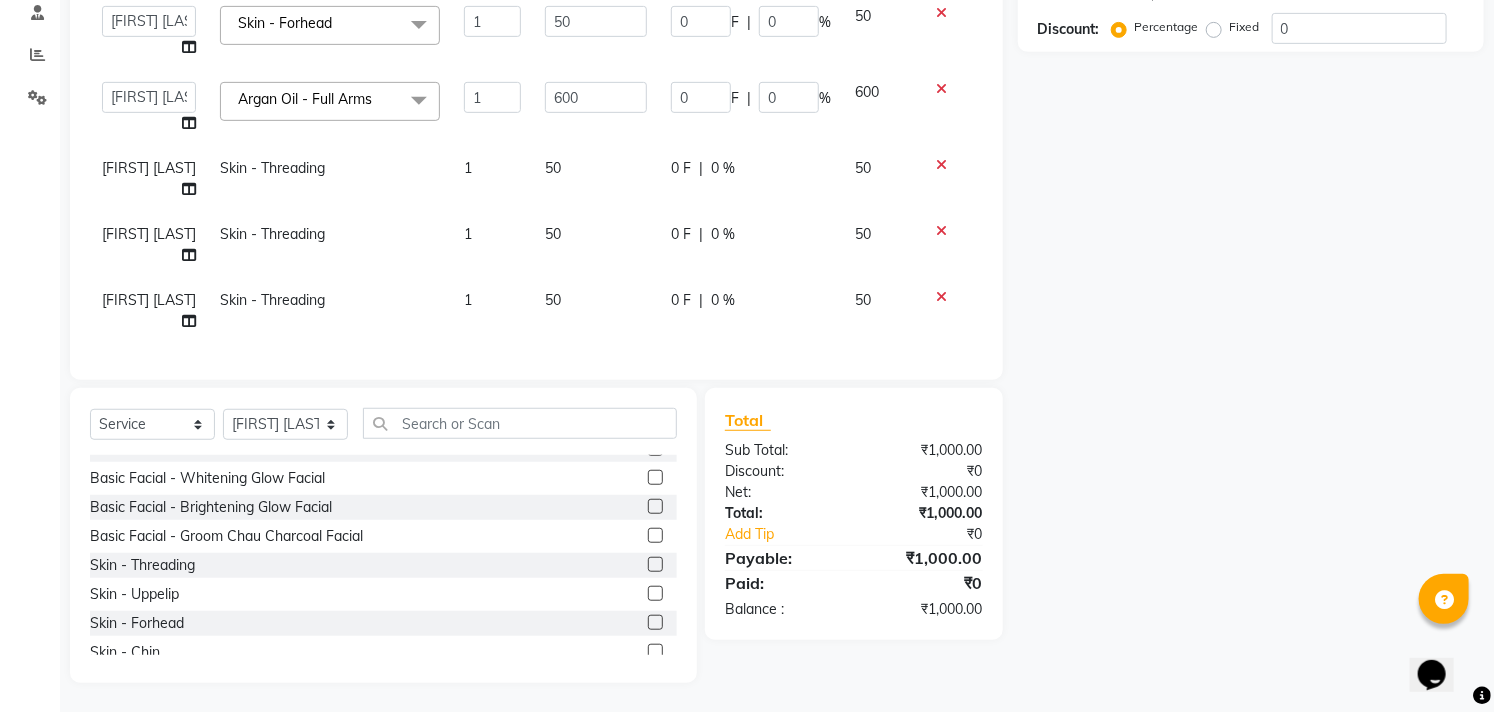 scroll, scrollTop: 228, scrollLeft: 0, axis: vertical 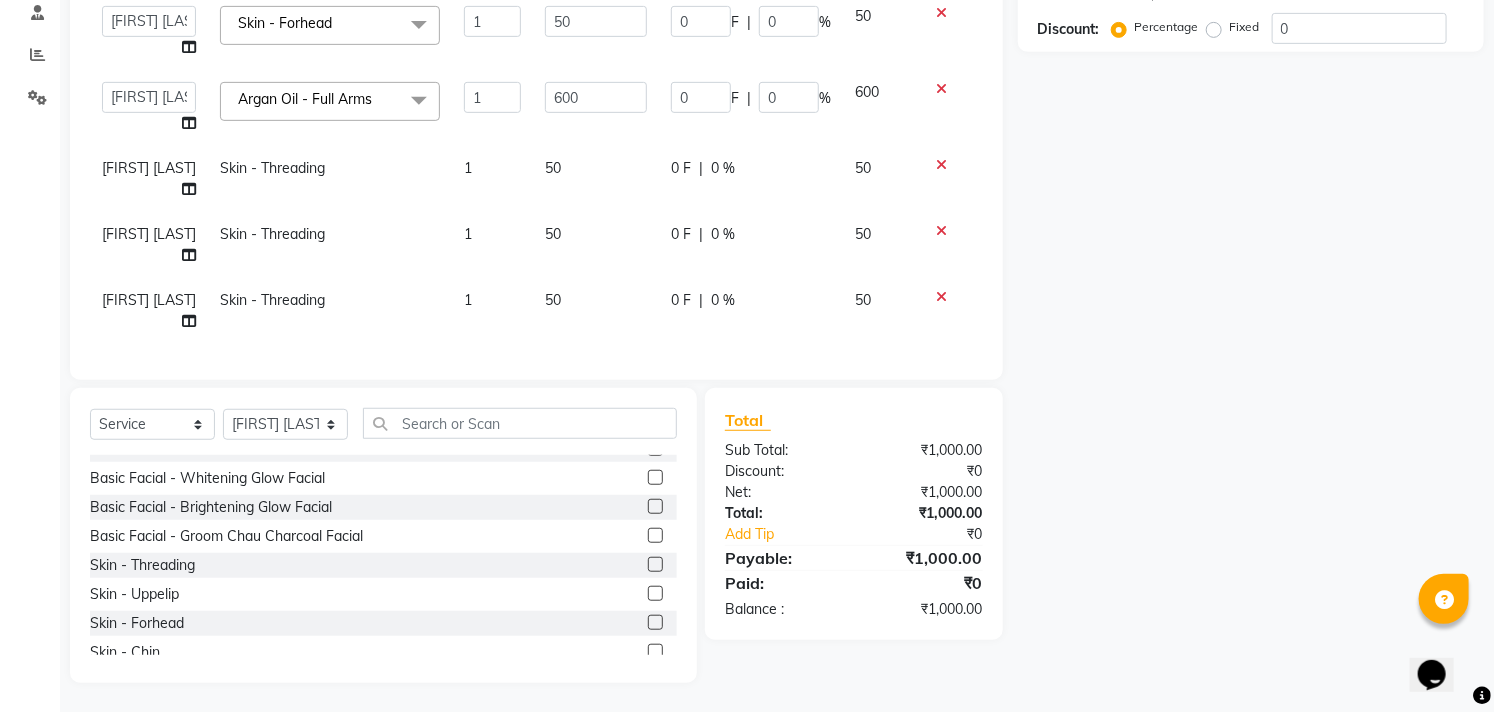 click 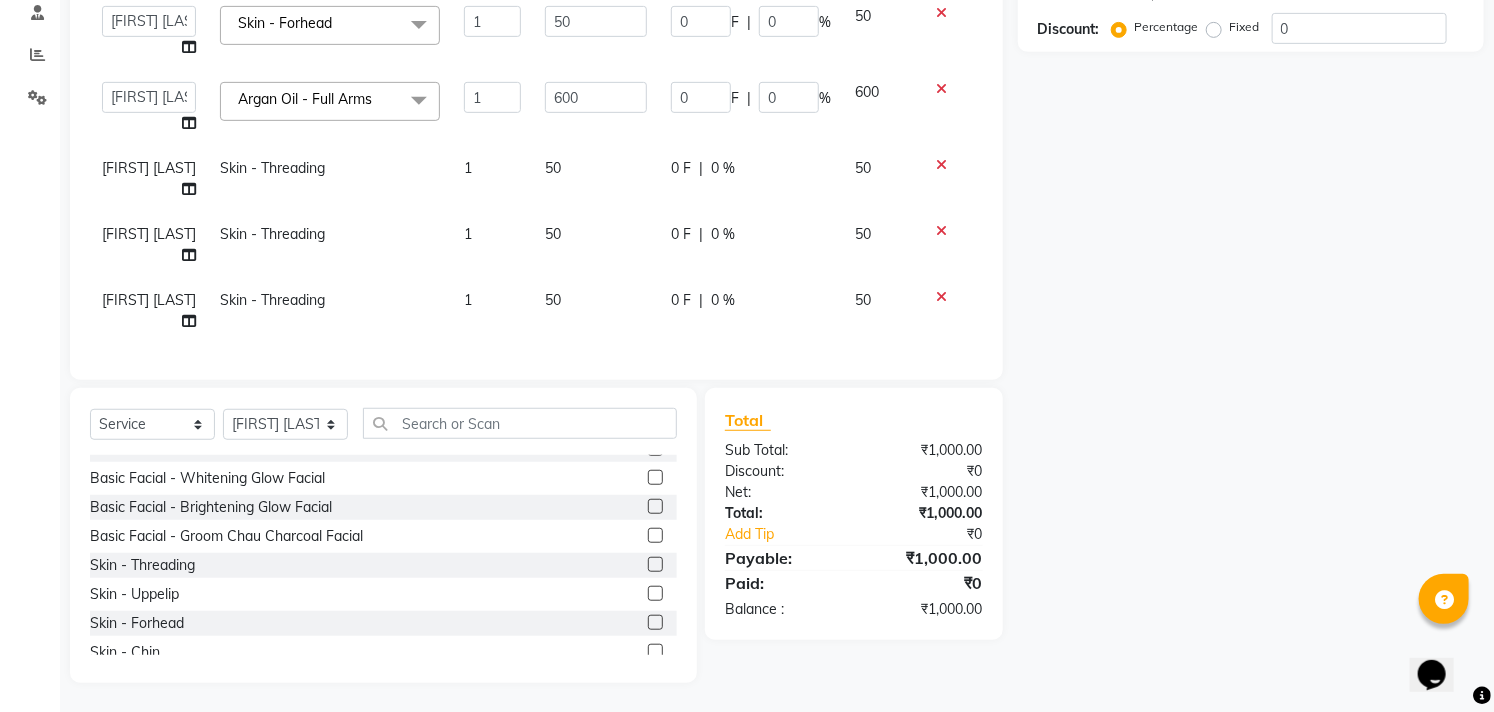 click 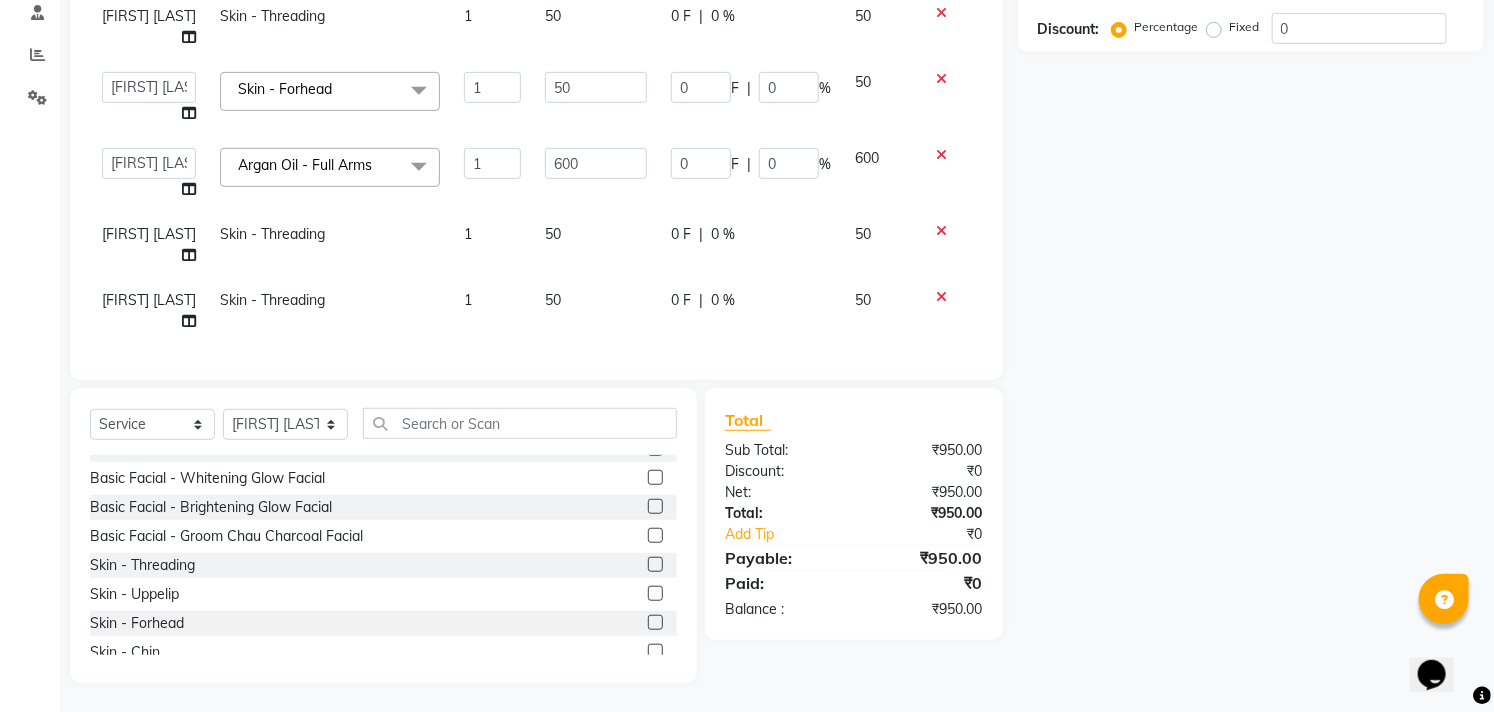 scroll, scrollTop: 162, scrollLeft: 0, axis: vertical 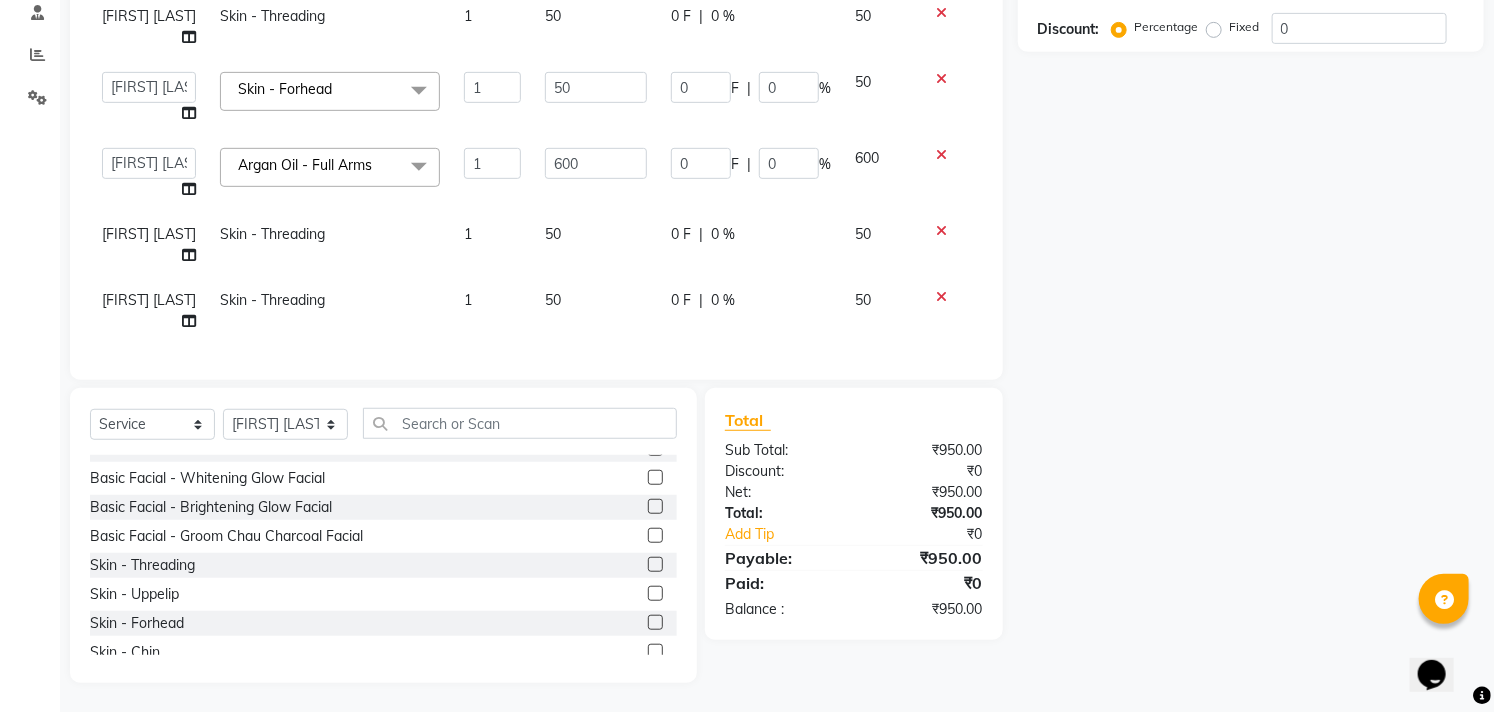 click 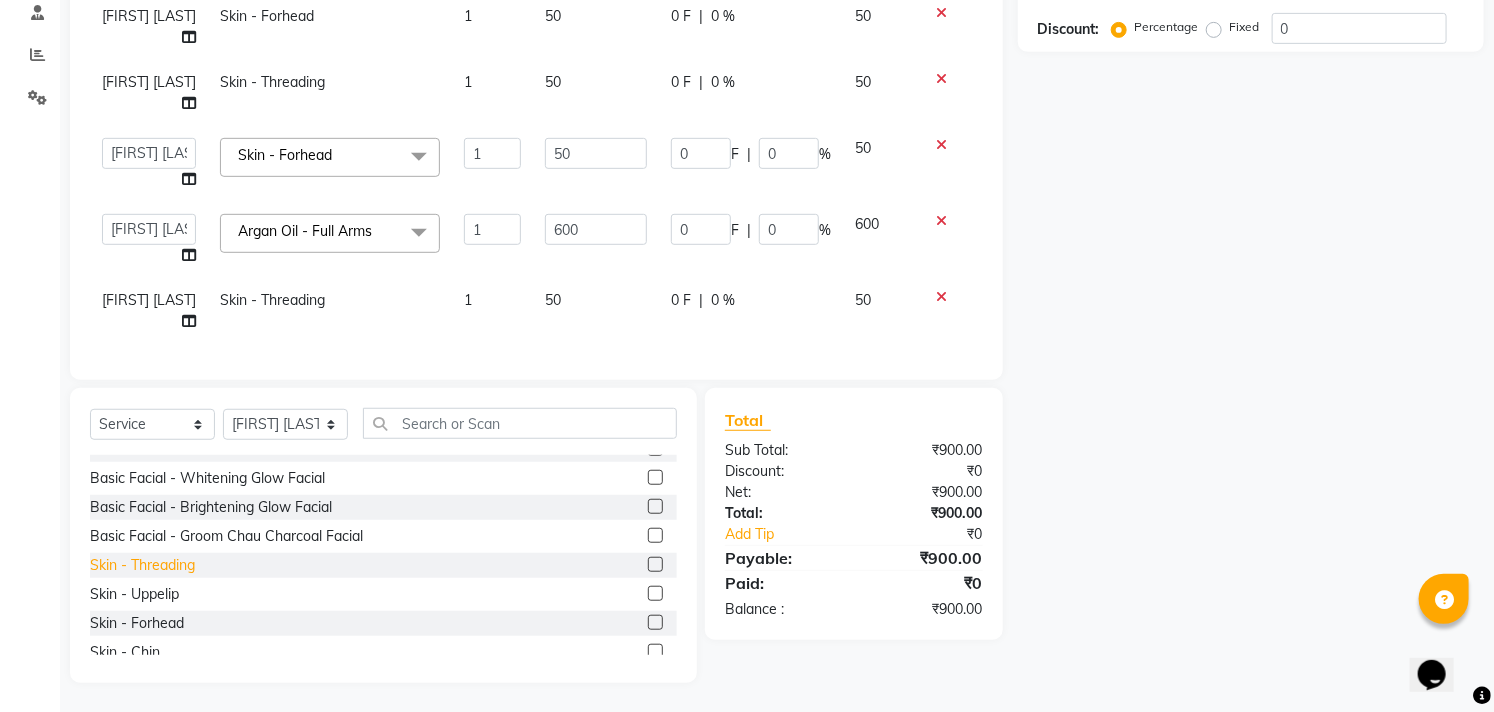 click on "Skin  - Threading" 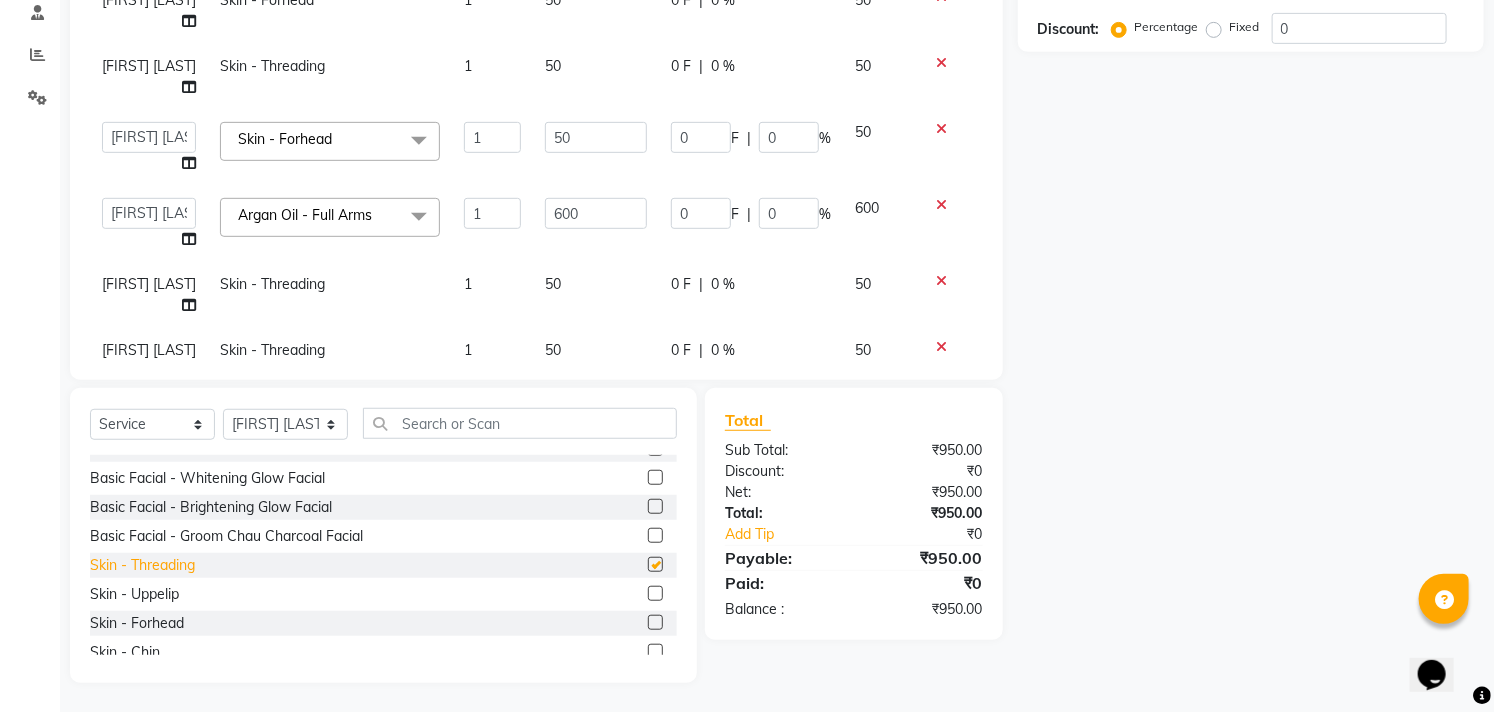 scroll, scrollTop: 162, scrollLeft: 0, axis: vertical 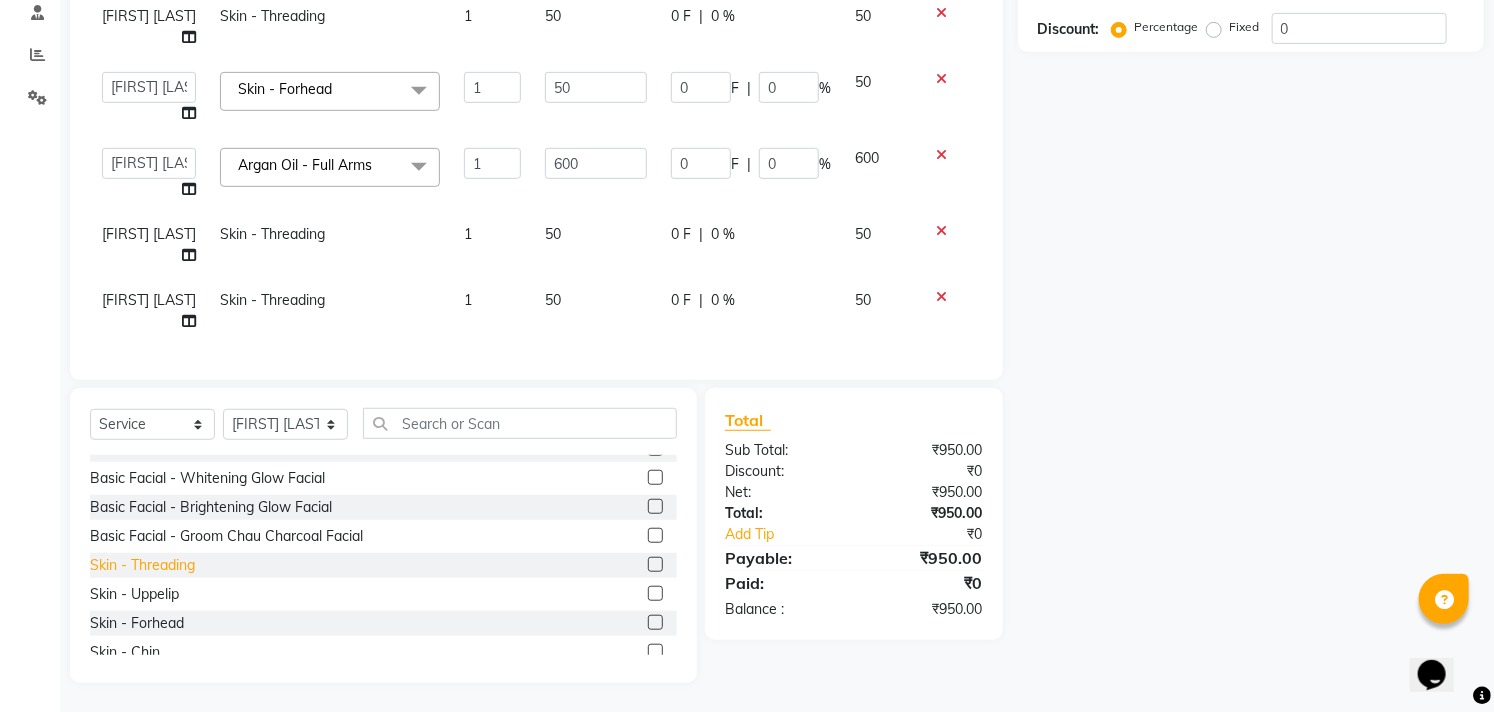checkbox on "false" 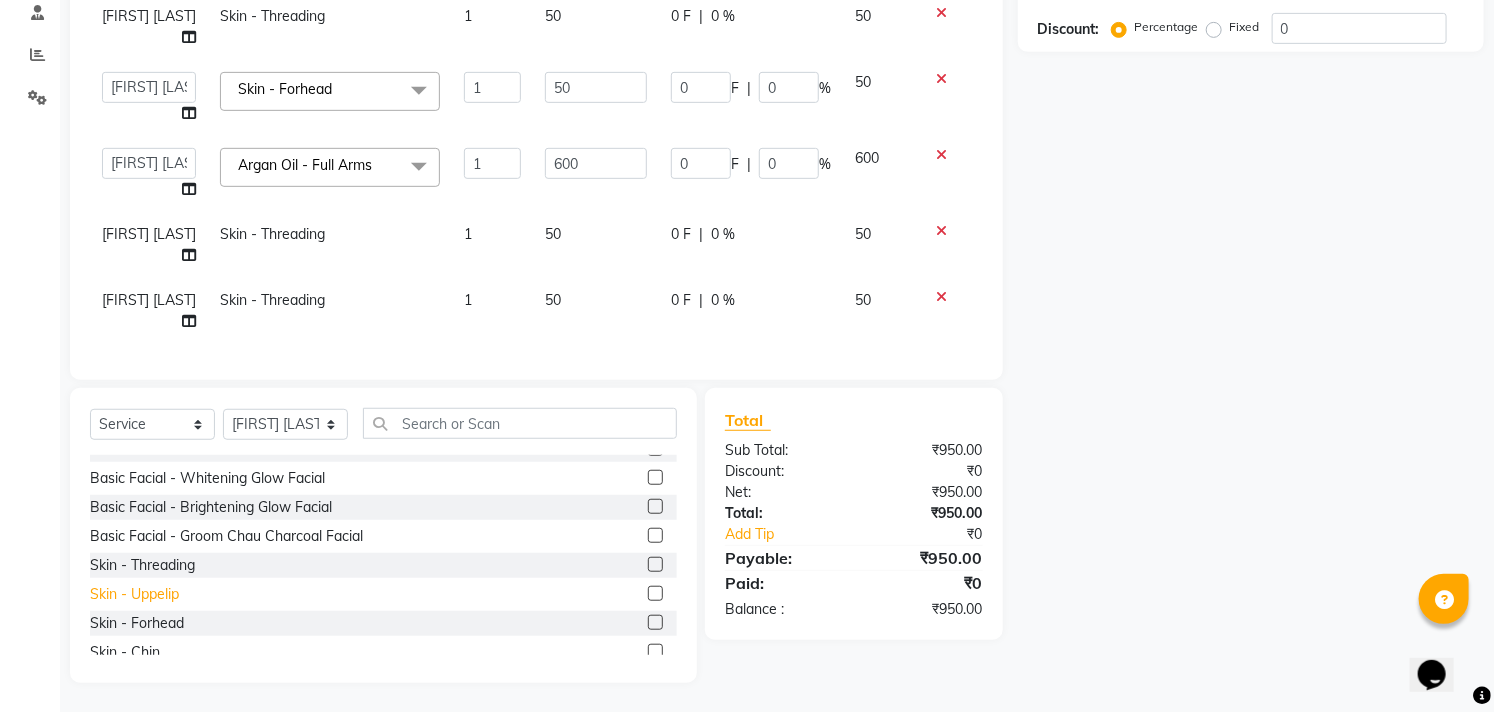 click on "Skin  - Uppelip" 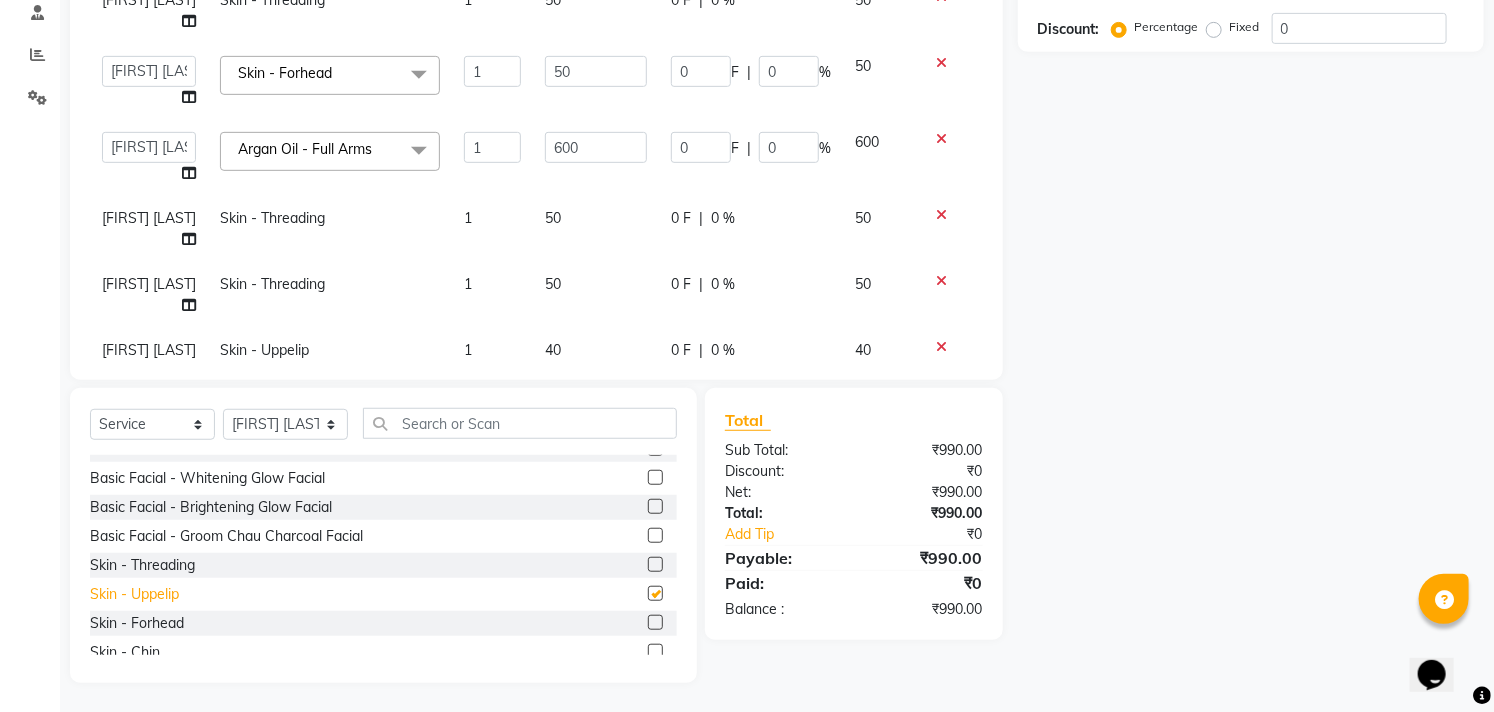 scroll, scrollTop: 228, scrollLeft: 0, axis: vertical 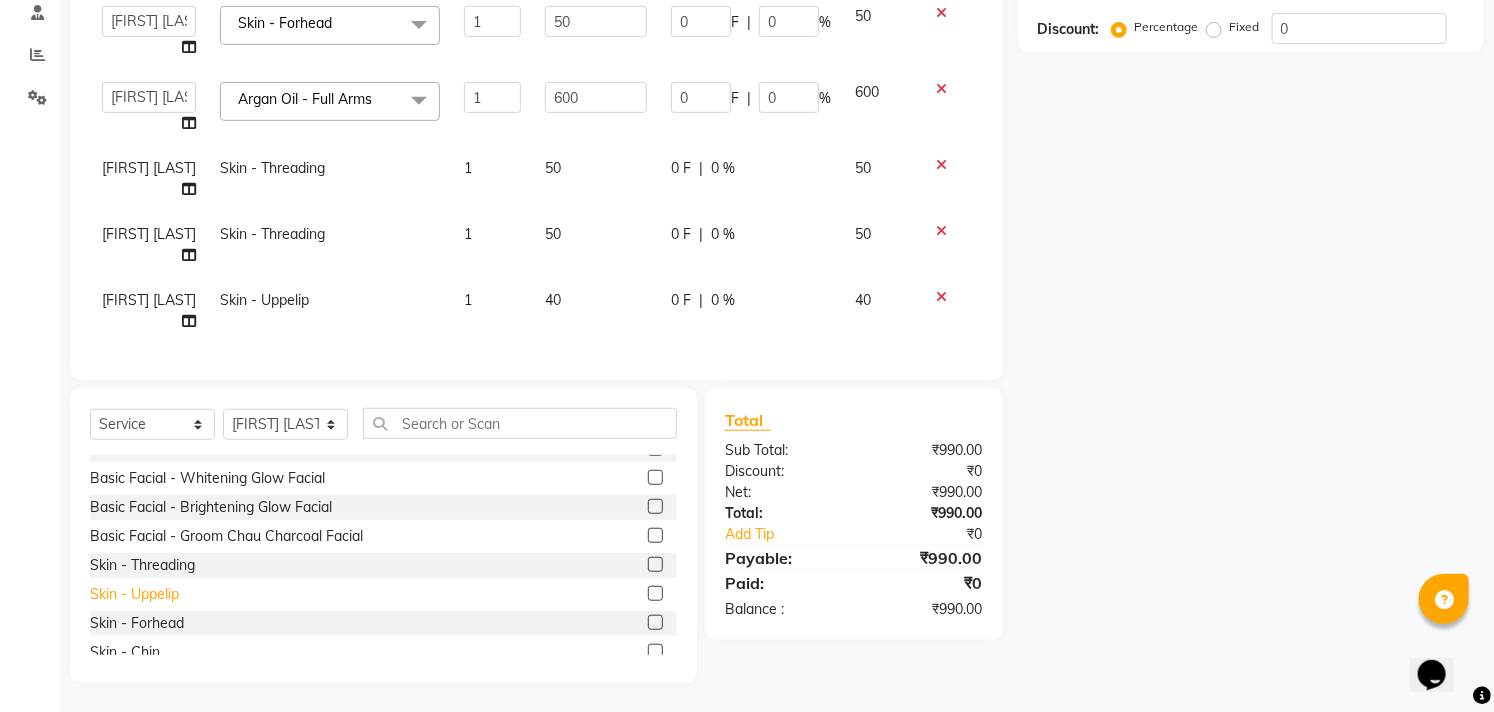 checkbox on "false" 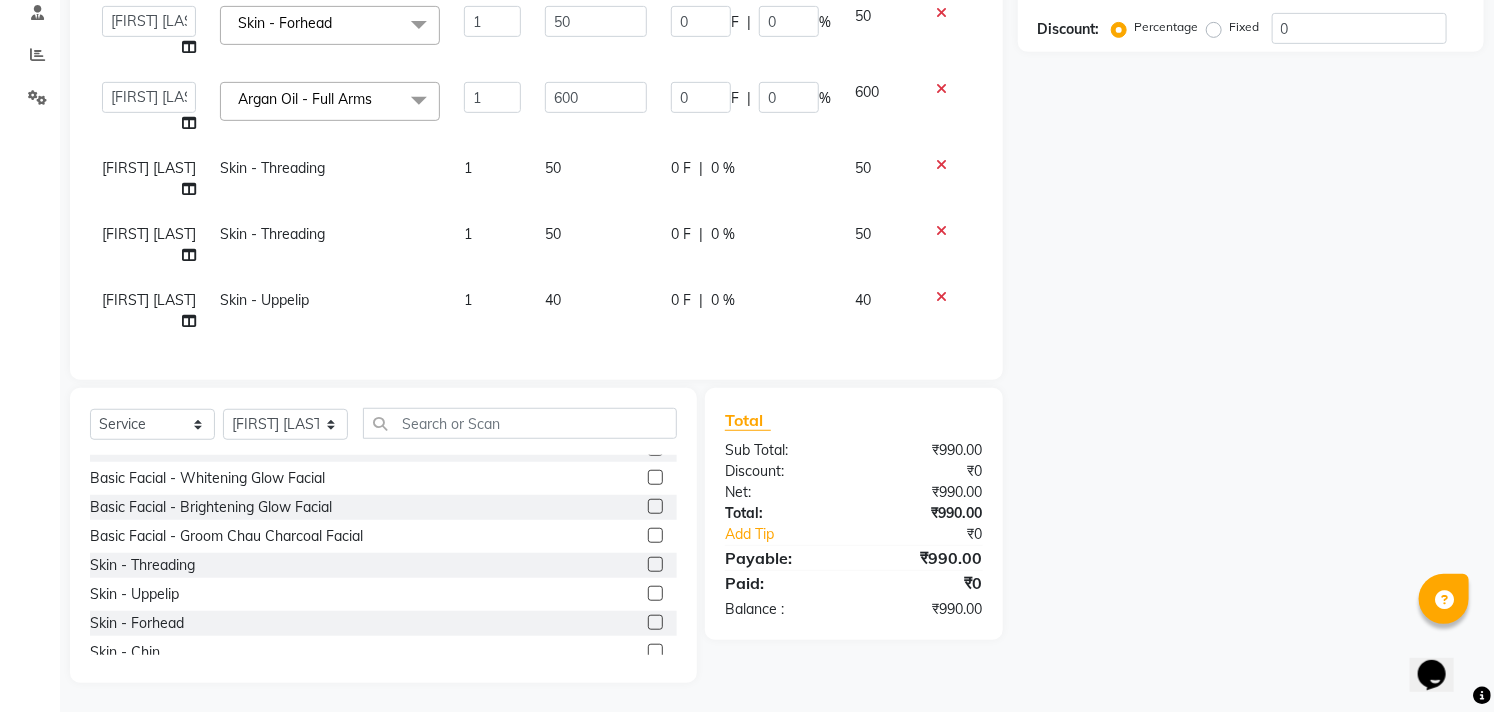 click on "40" 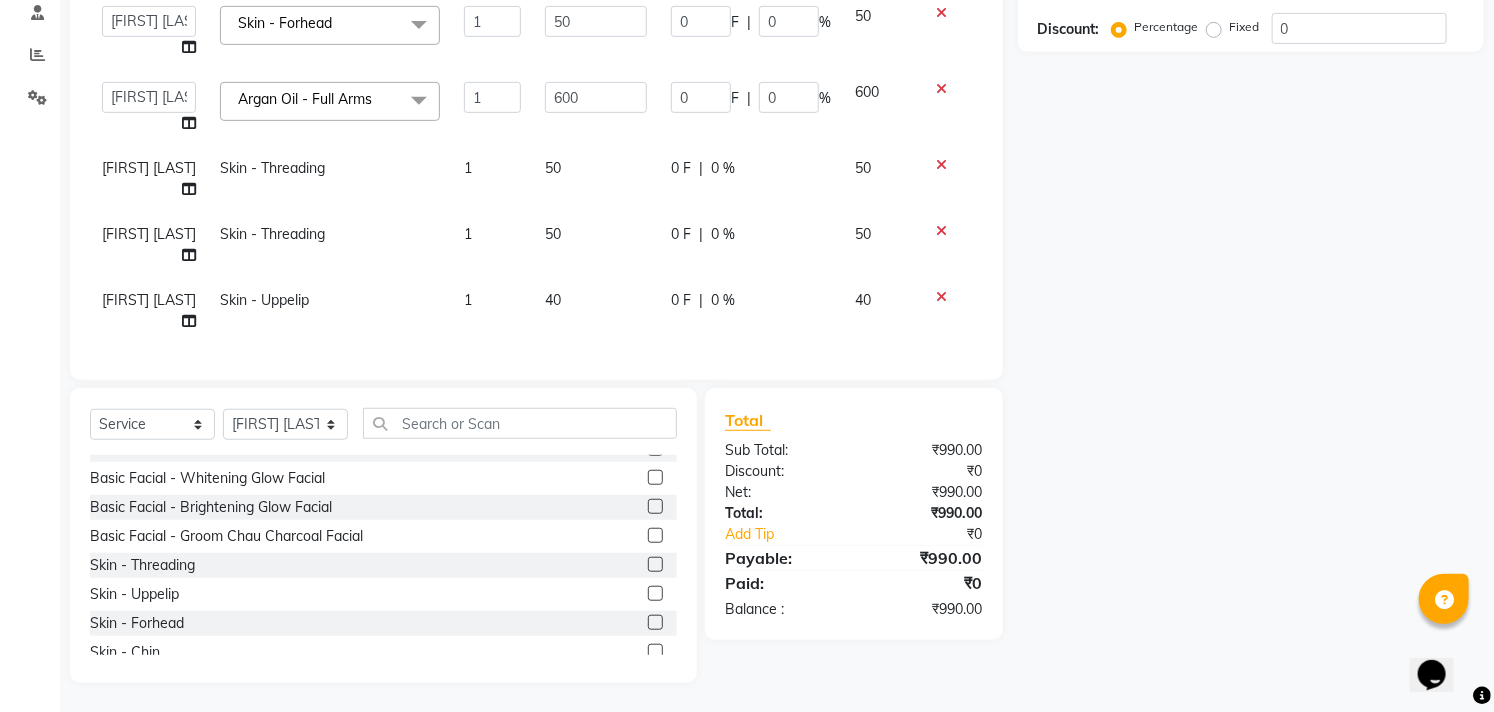 select on "[NUMBER]" 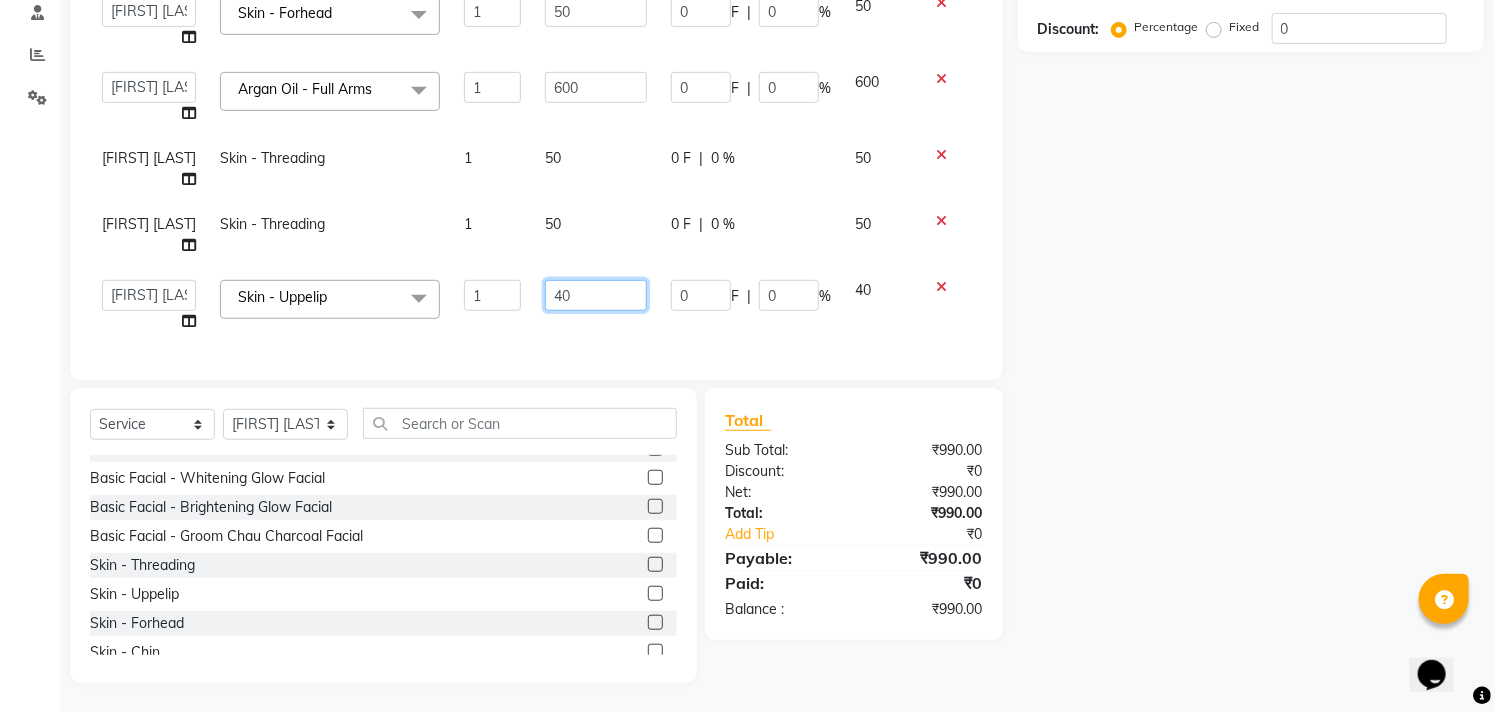 click on "40" 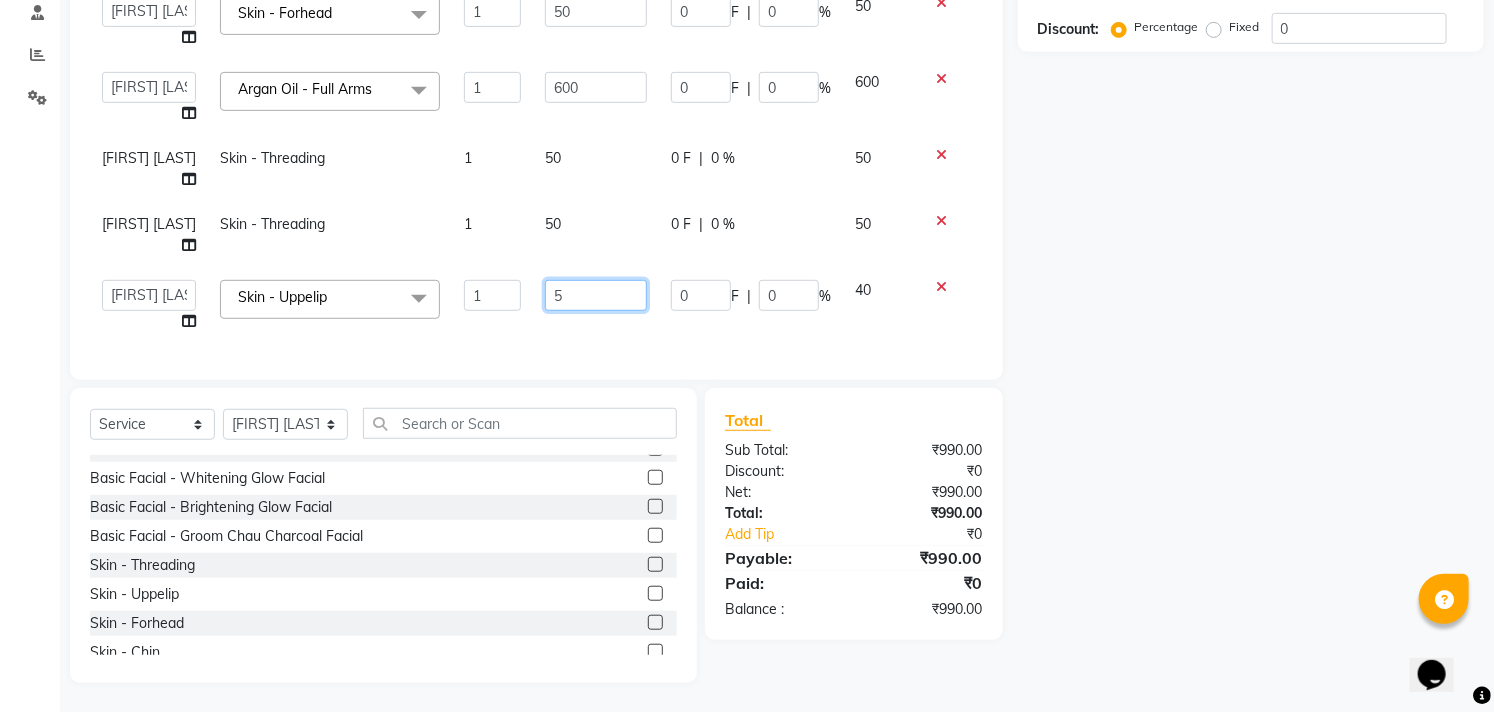 type on "50" 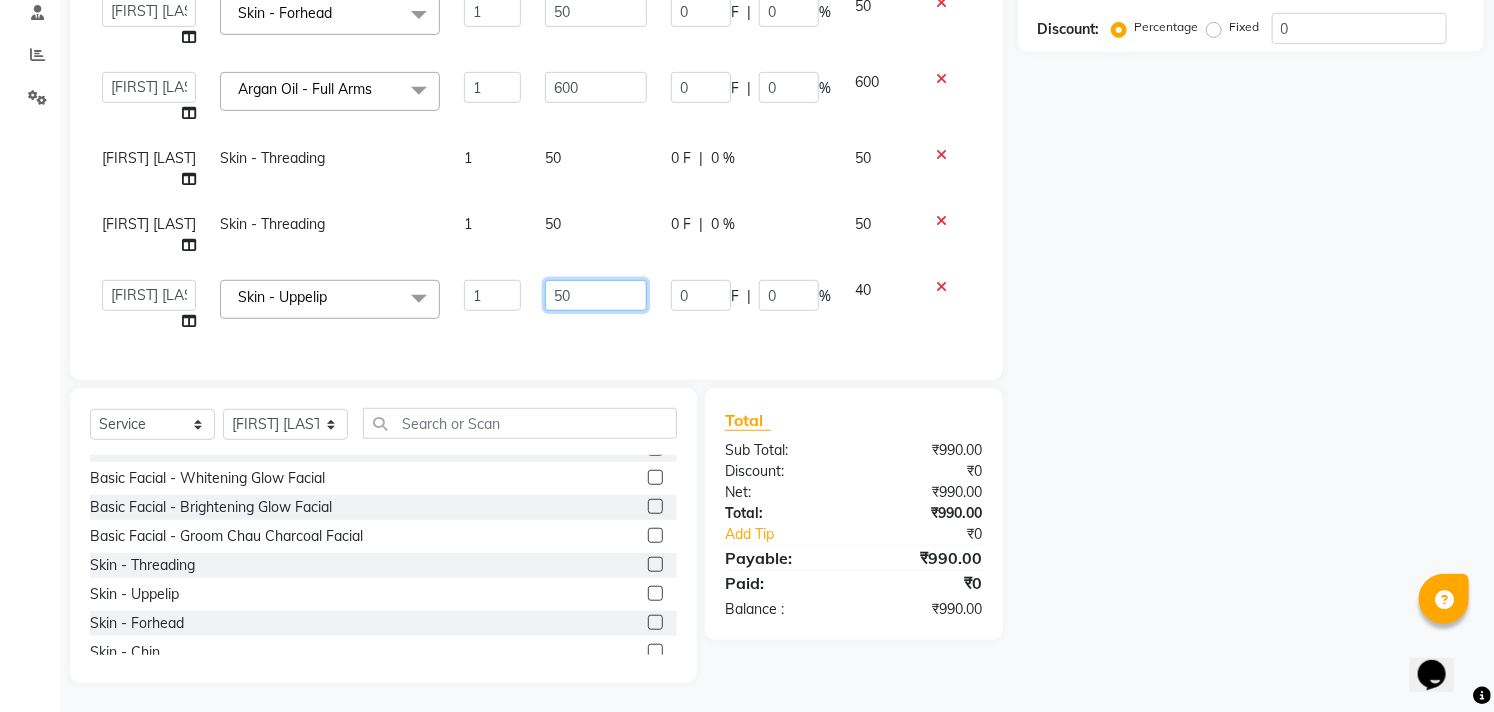scroll, scrollTop: 238, scrollLeft: 0, axis: vertical 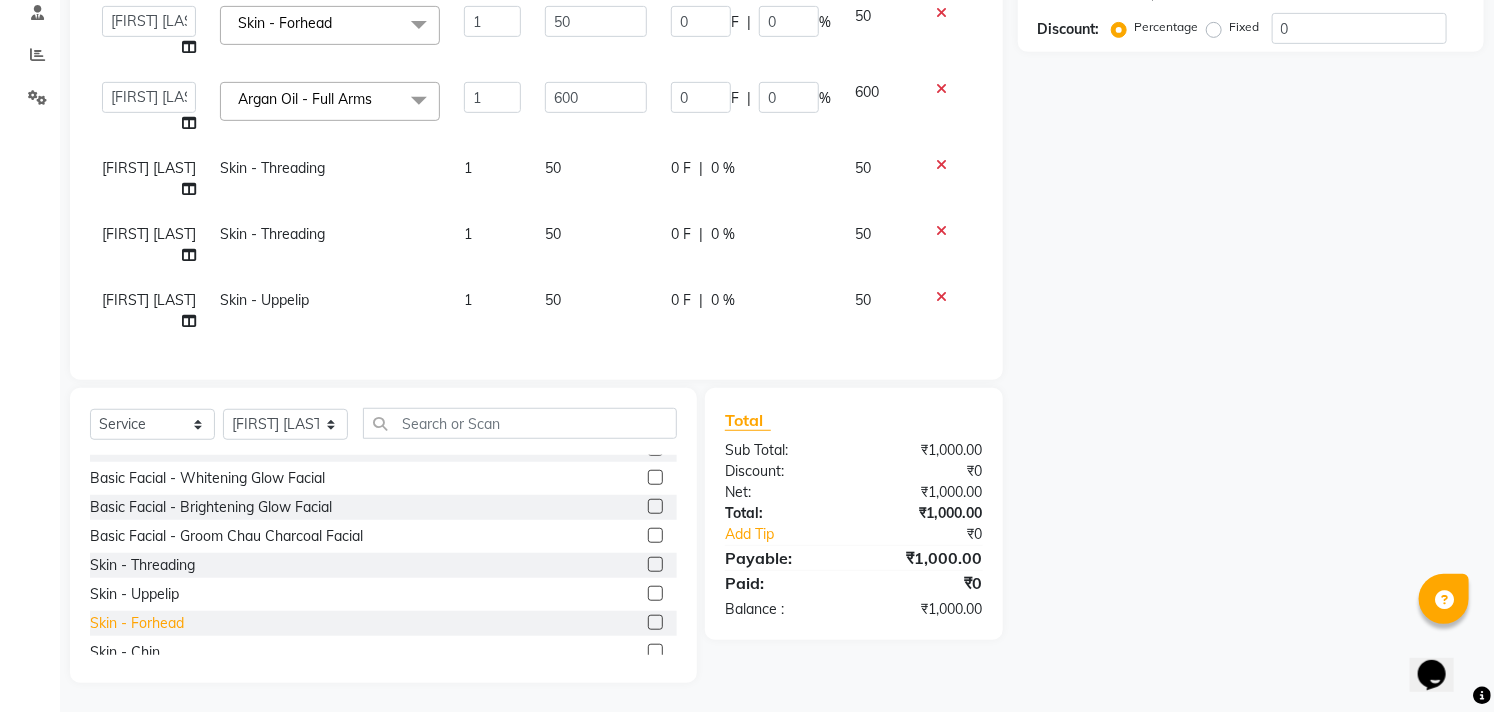 click on "Skin  - Forhead" 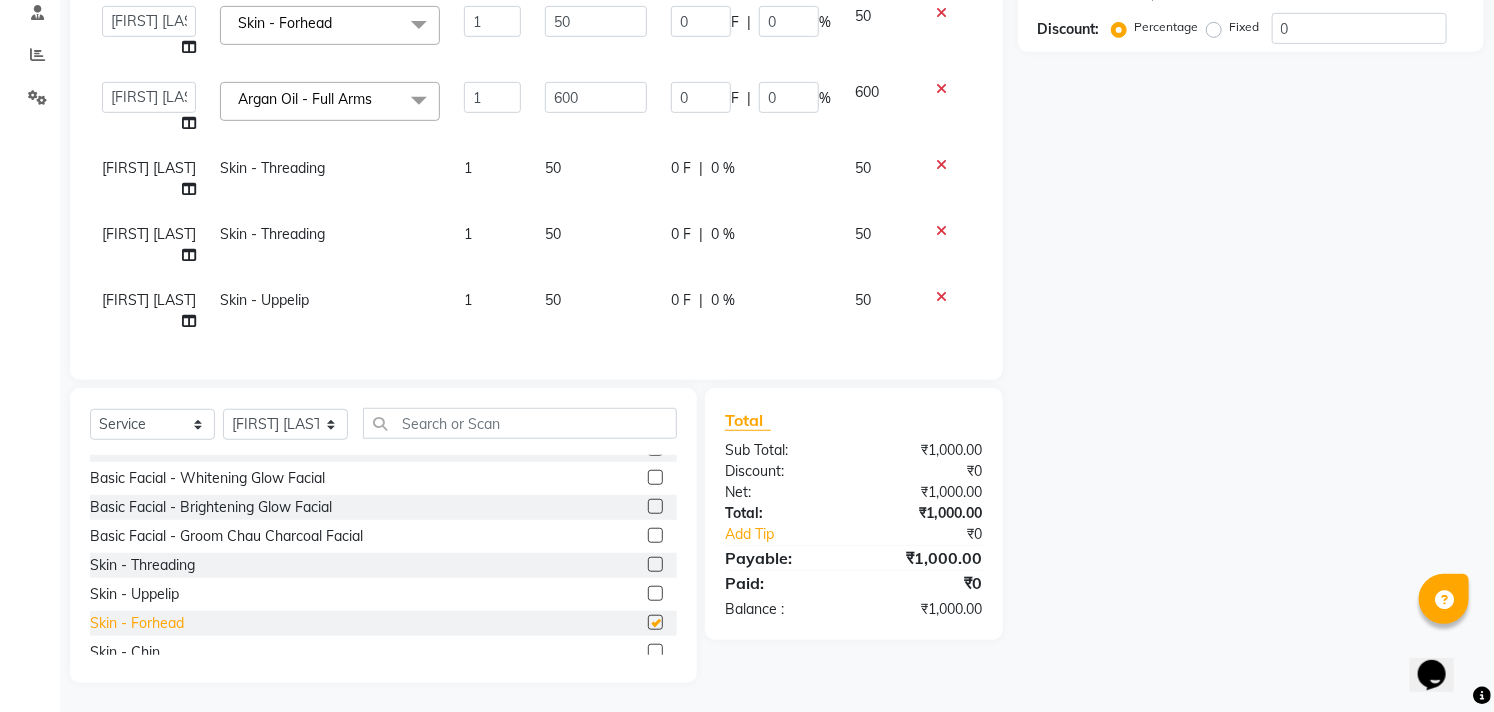 scroll, scrollTop: 238, scrollLeft: 0, axis: vertical 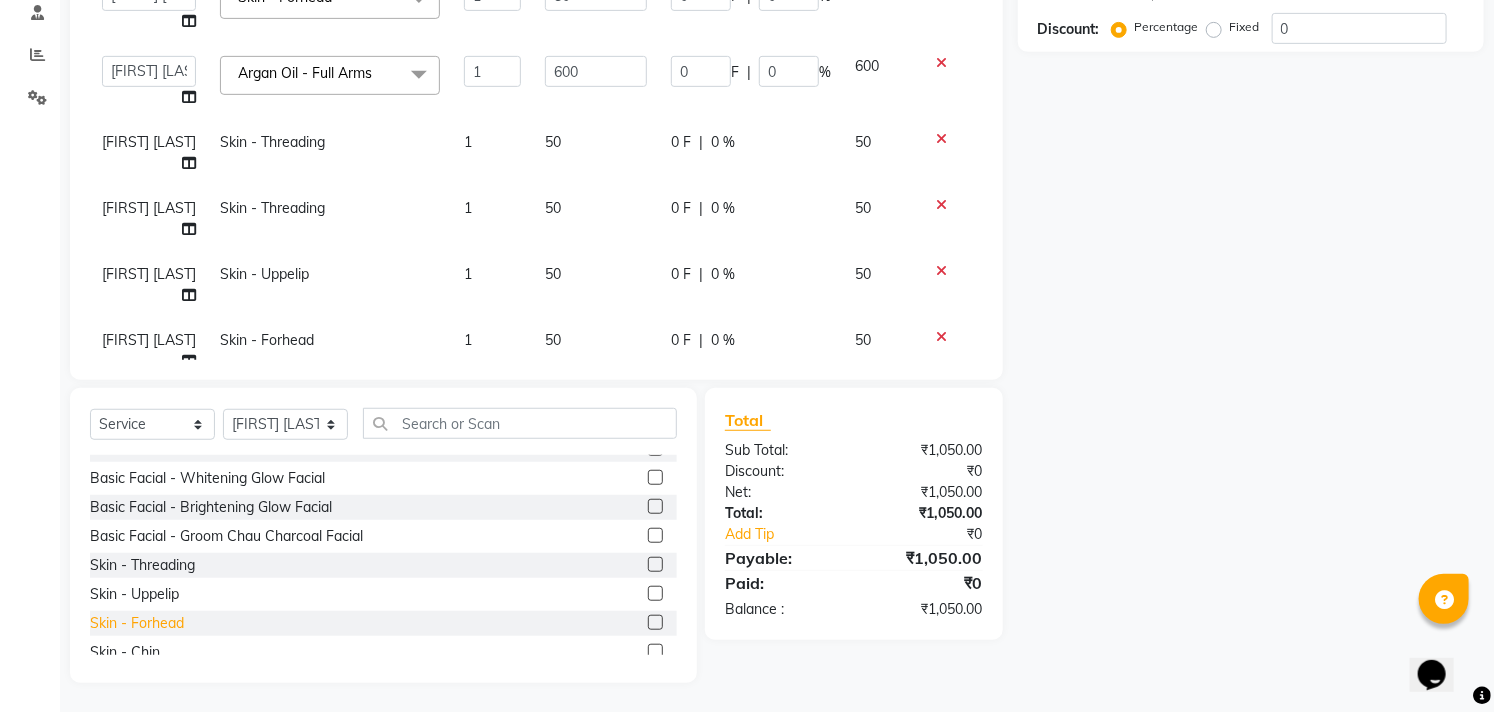 checkbox on "false" 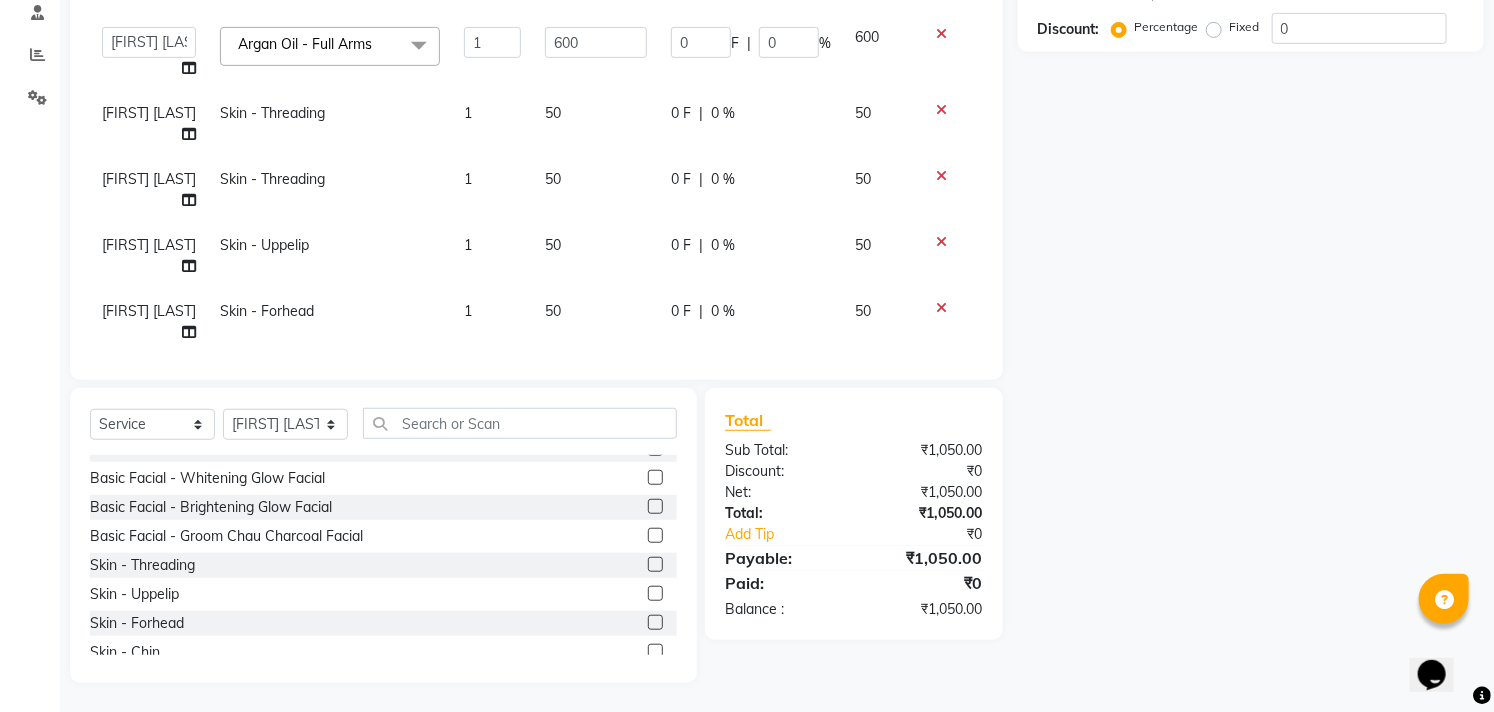 scroll, scrollTop: 294, scrollLeft: 0, axis: vertical 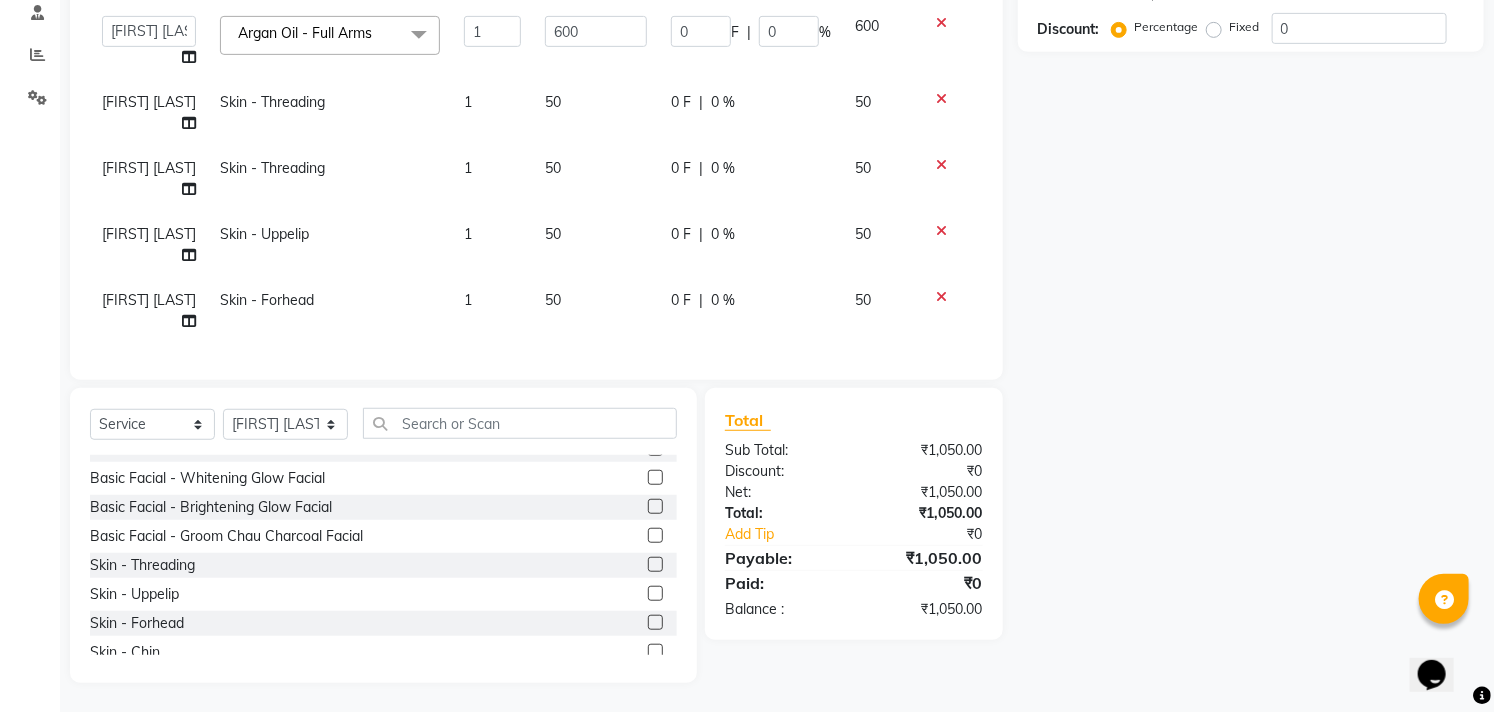 click on "0 F | 0 %" 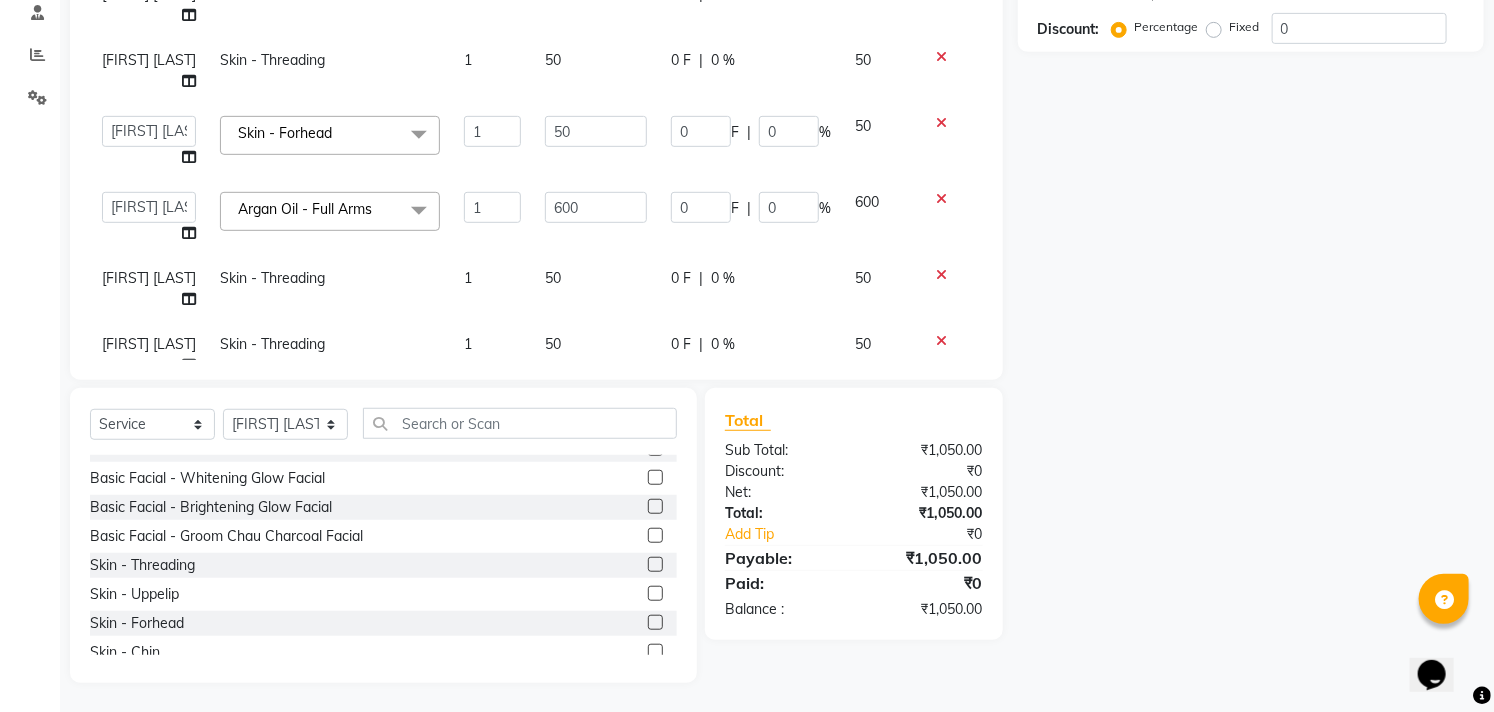 scroll, scrollTop: 0, scrollLeft: 0, axis: both 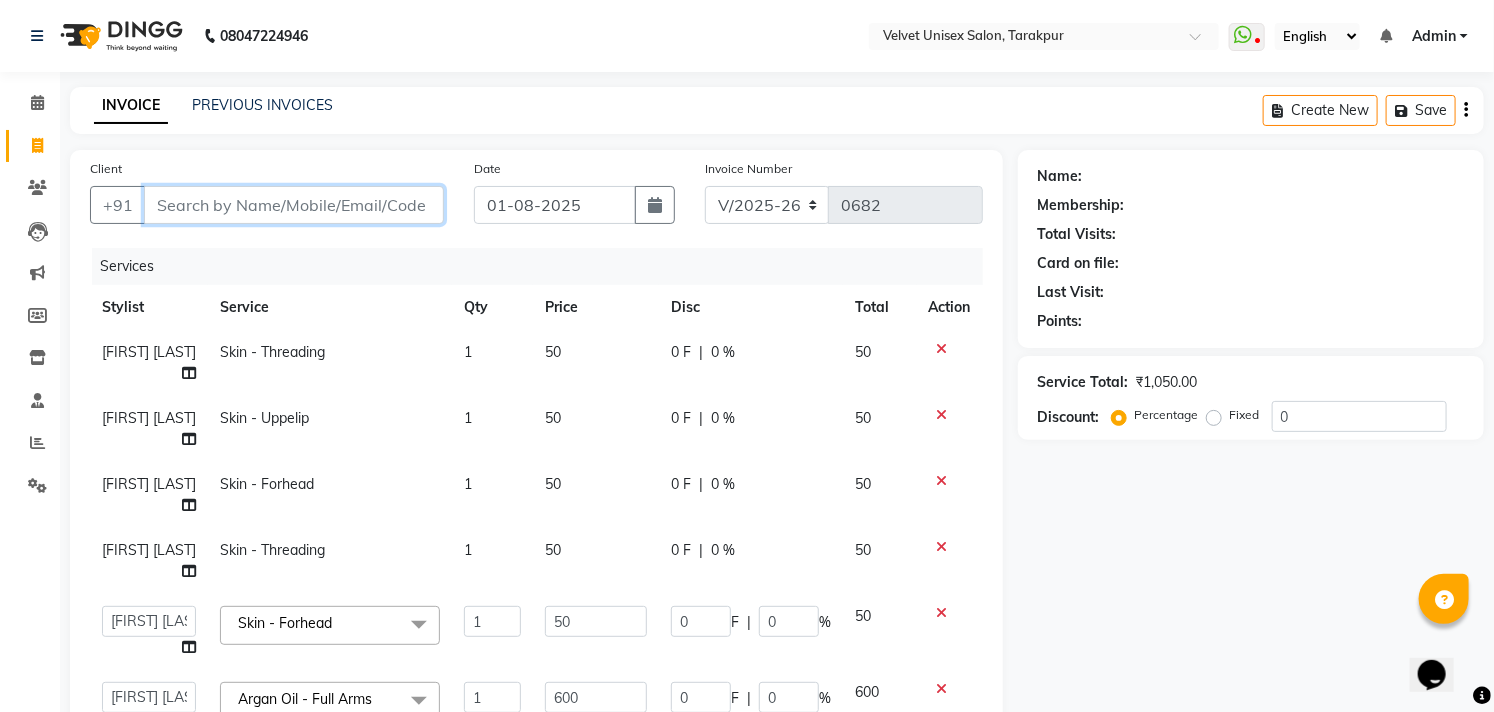 click on "Client" at bounding box center (294, 205) 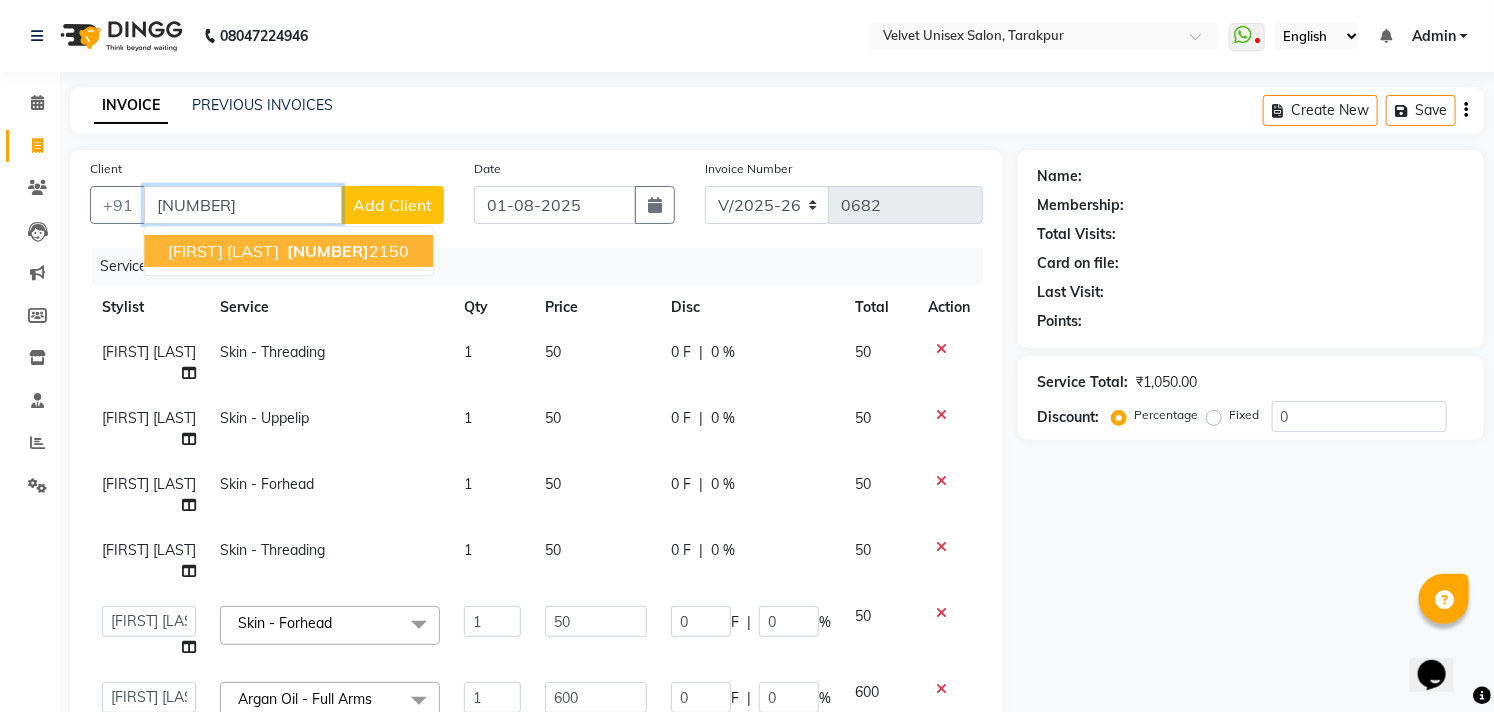 click on "[NUMBER]" at bounding box center (328, 251) 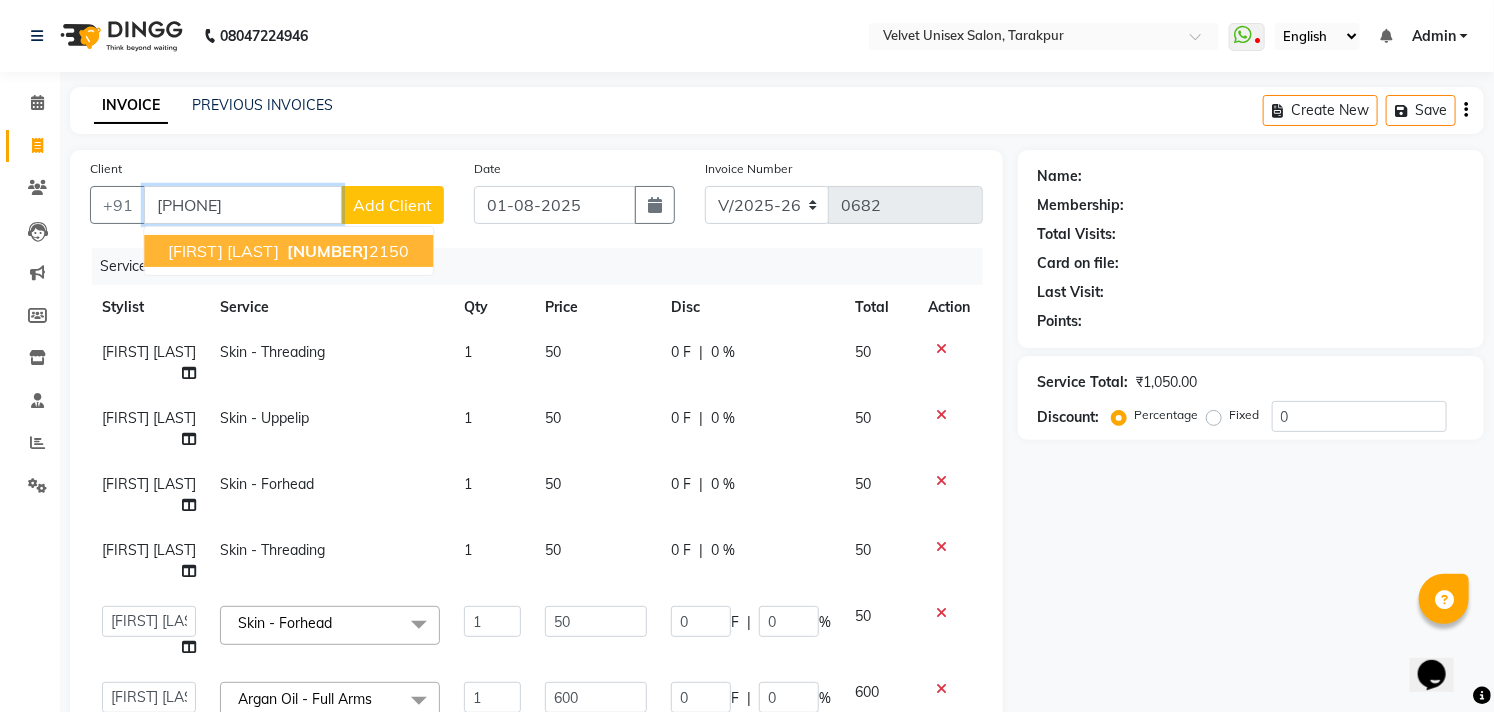 type on "[PHONE]" 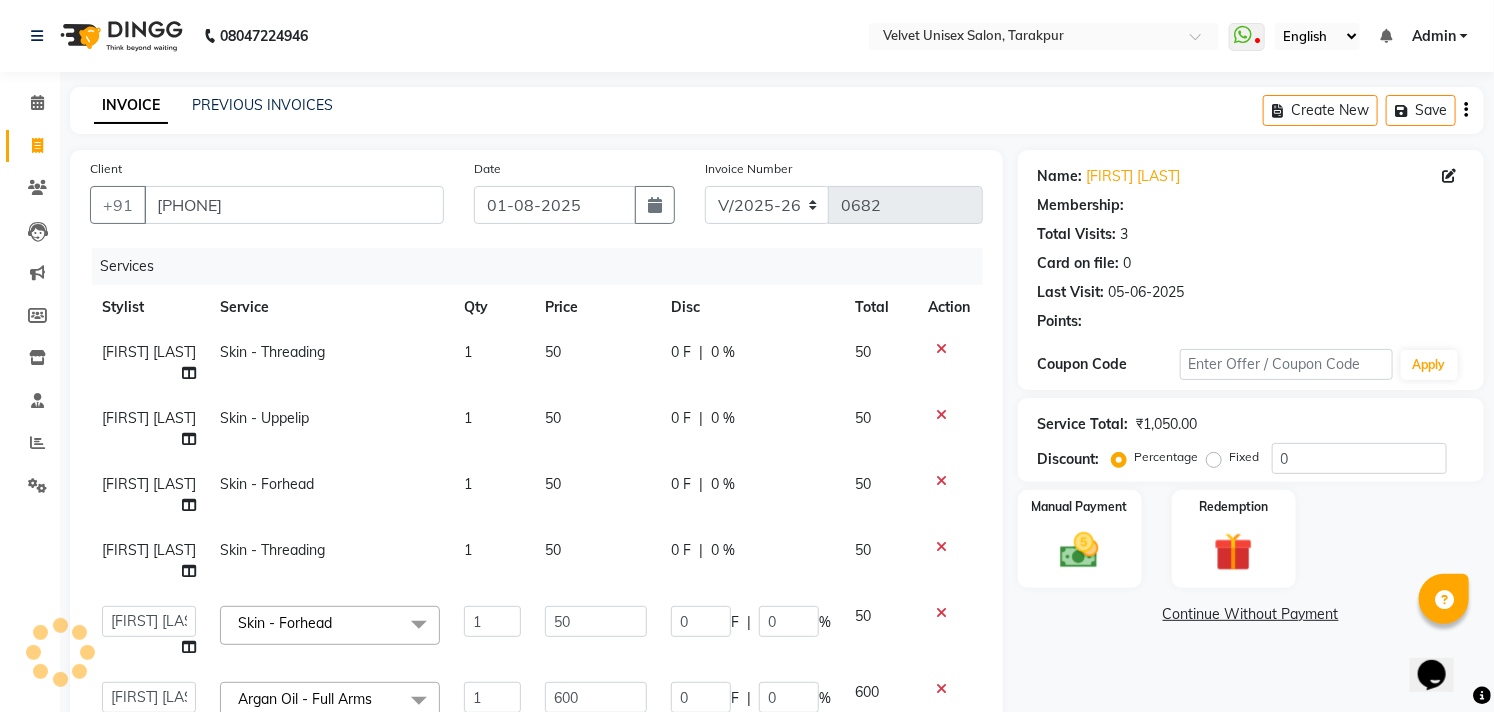 select on "1: Object" 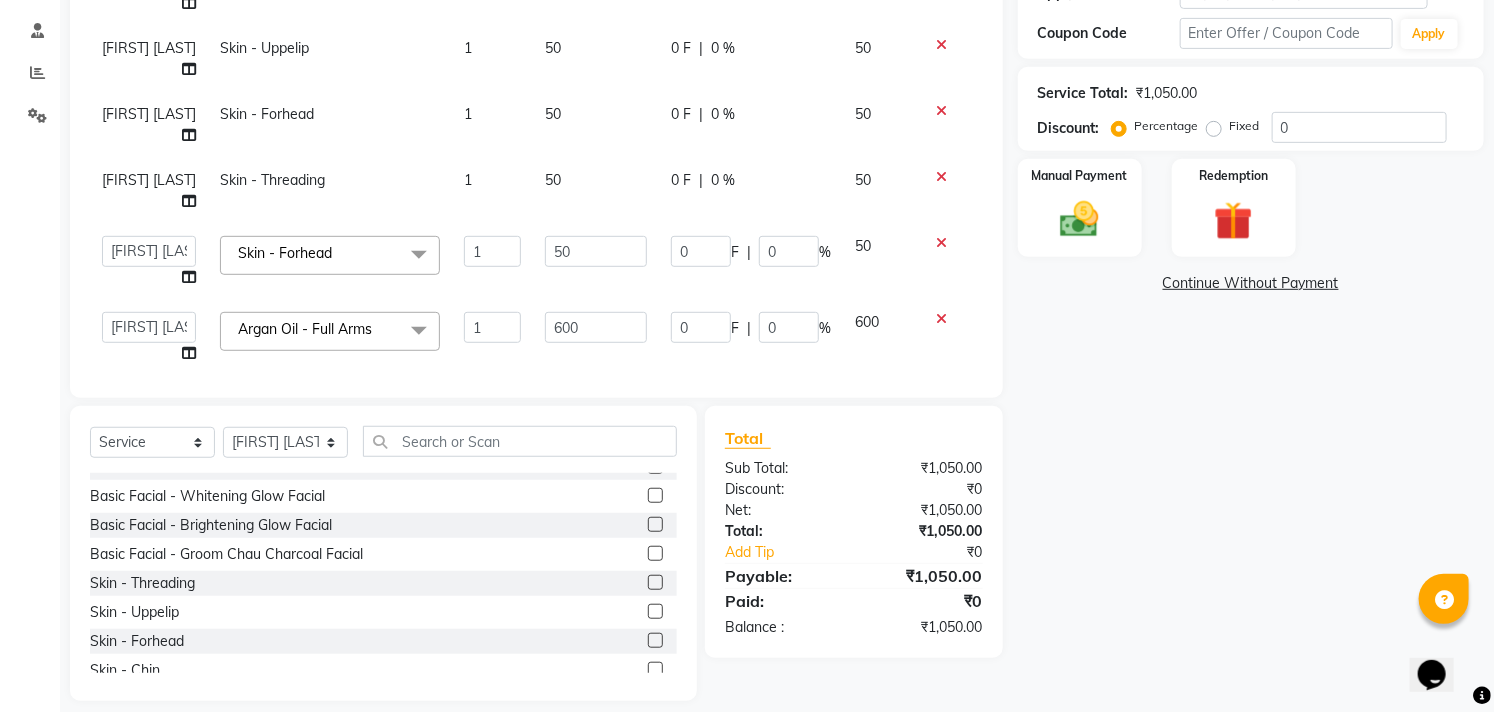 scroll, scrollTop: 388, scrollLeft: 0, axis: vertical 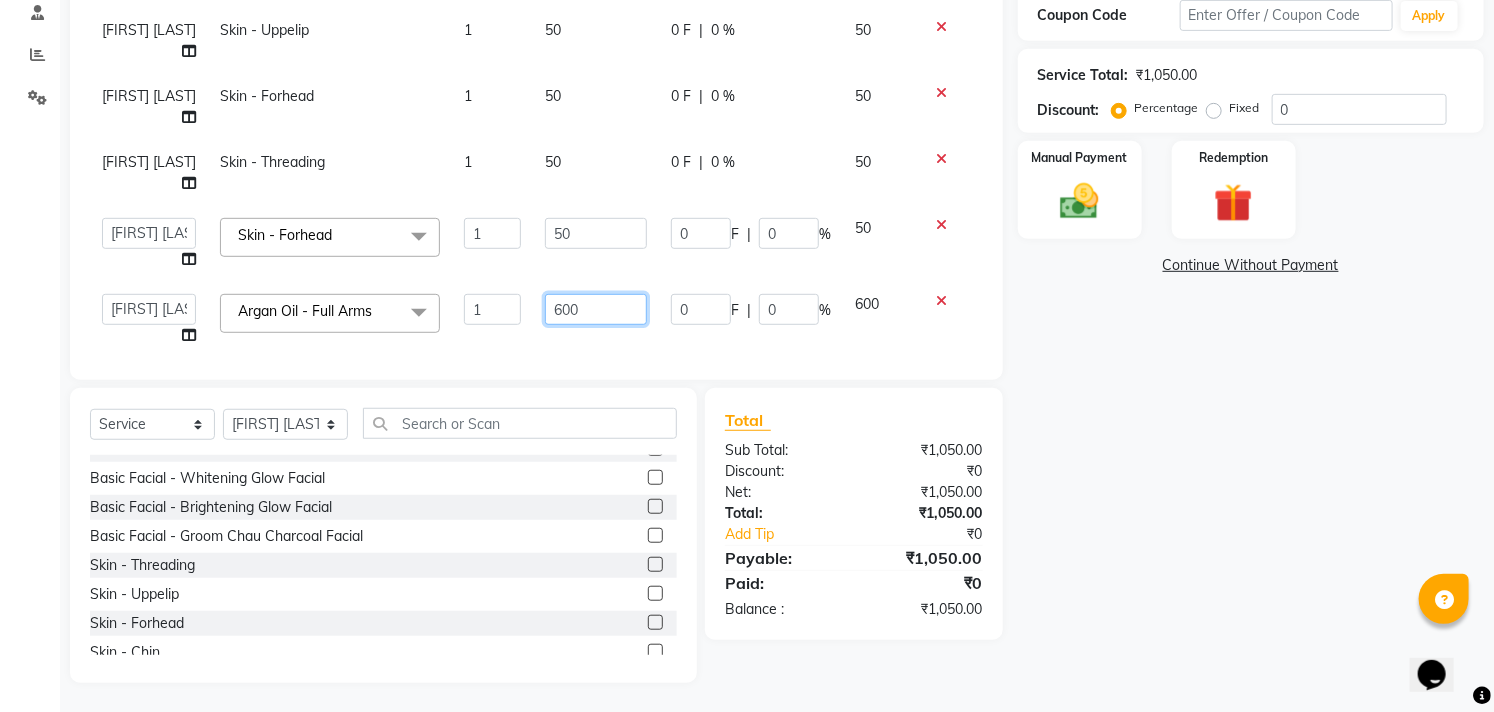 click on "600" 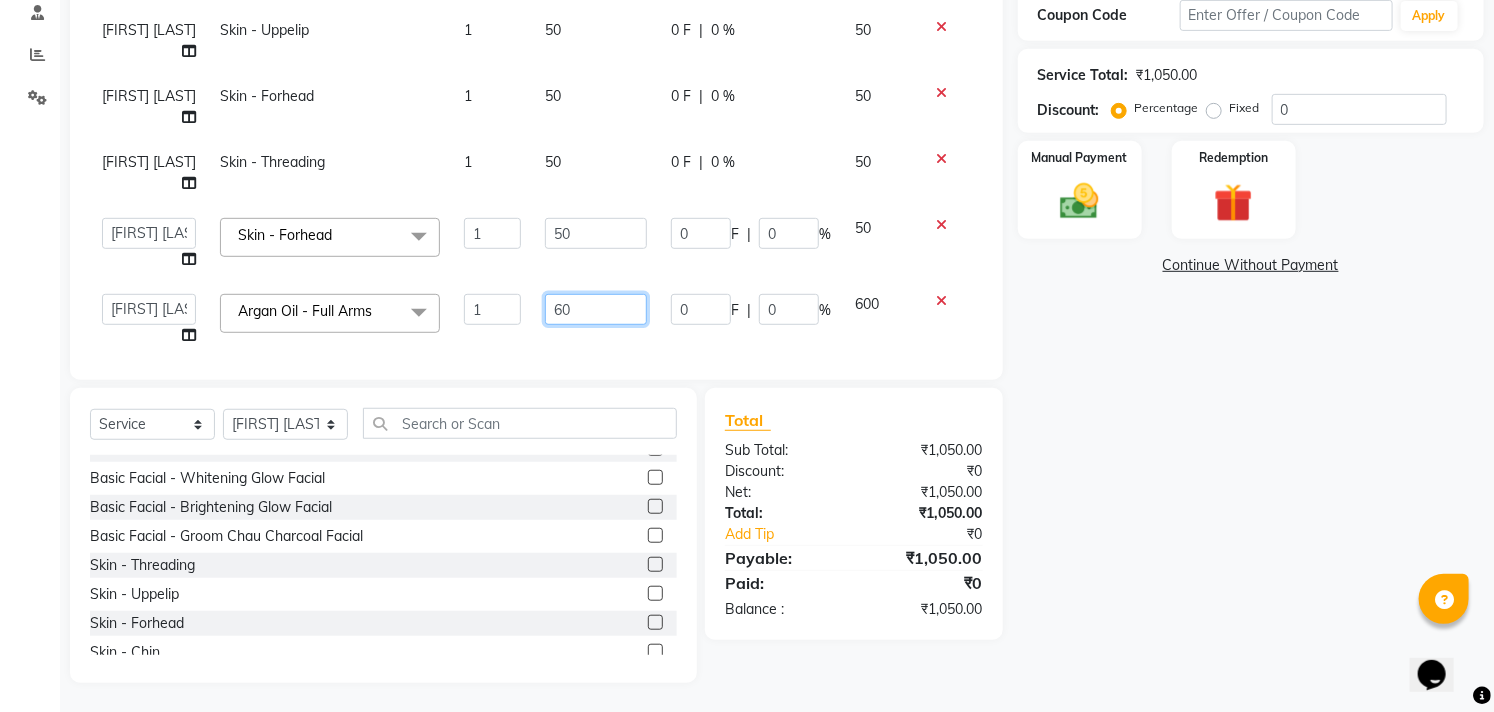 type on "6" 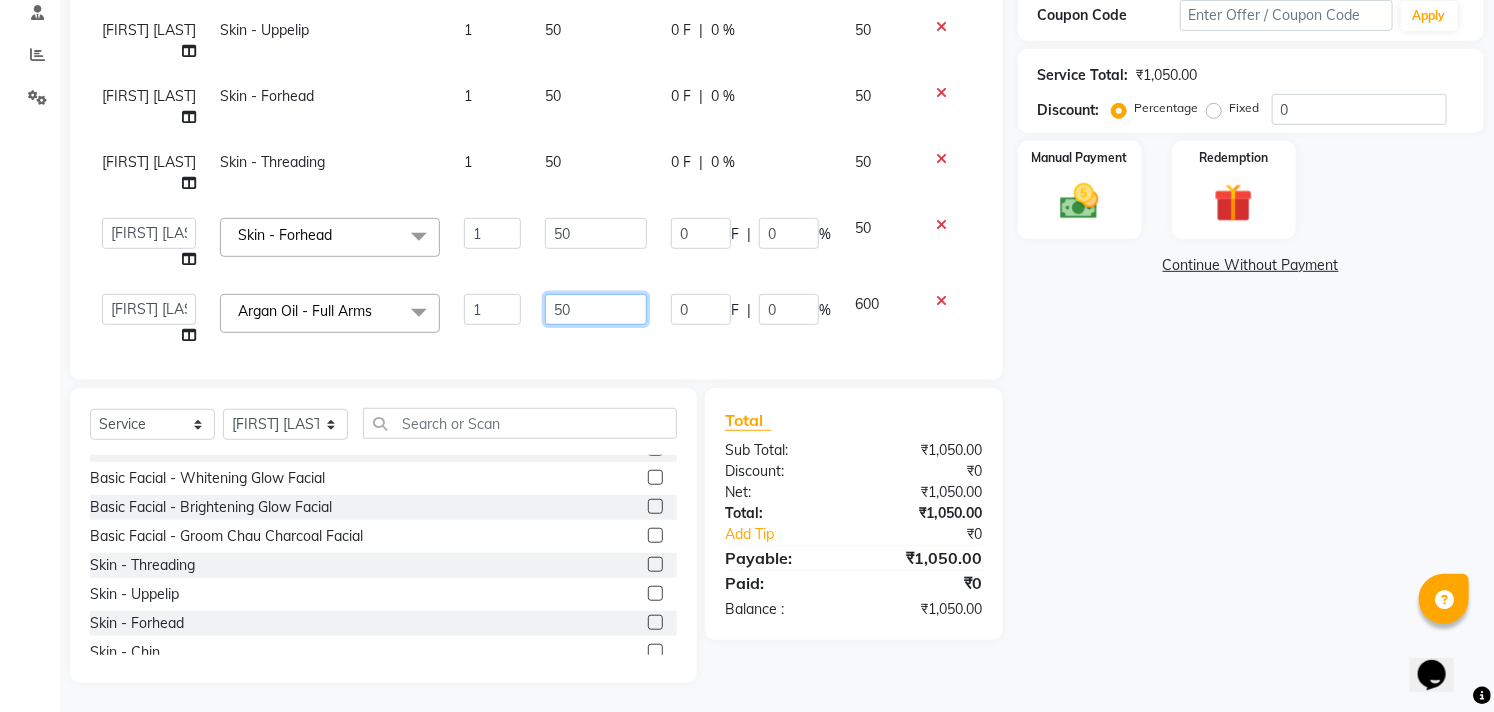 type on "500" 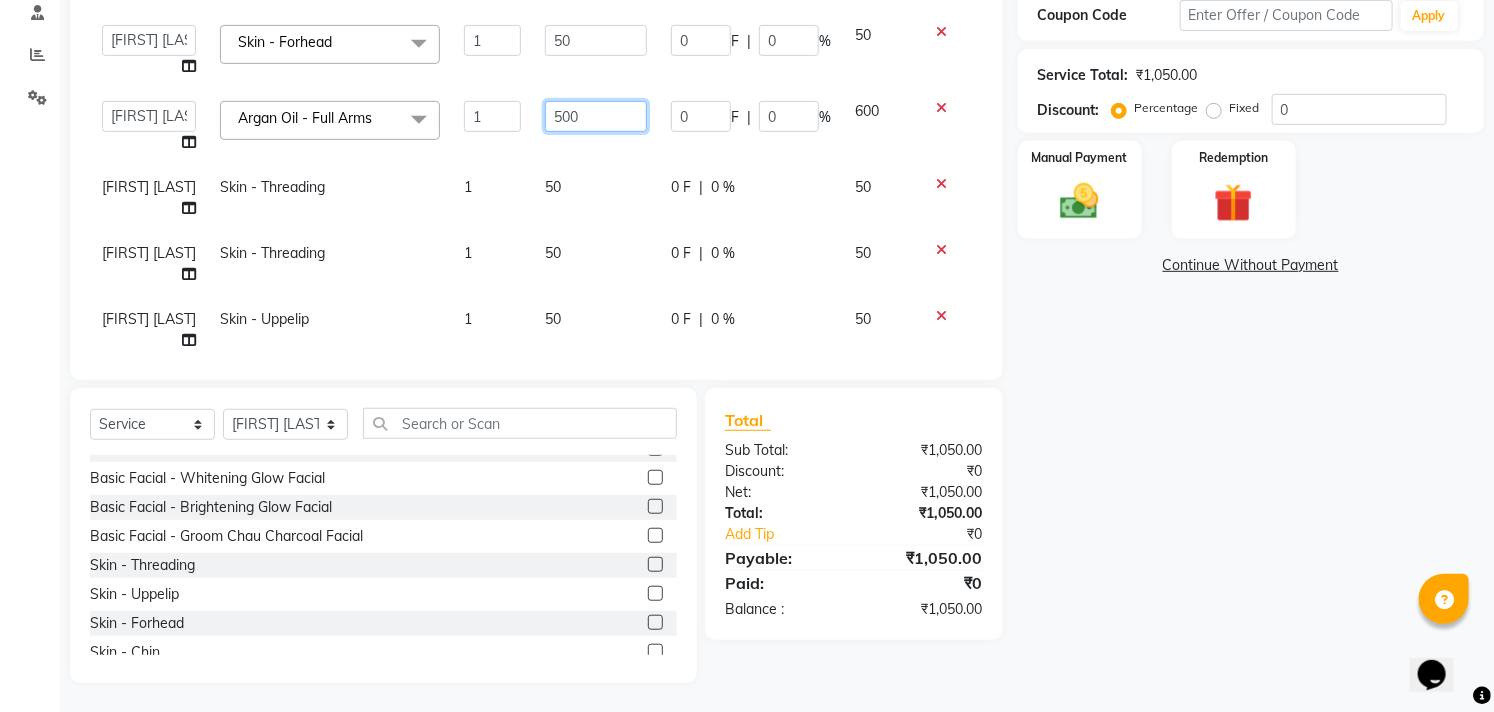 scroll, scrollTop: 222, scrollLeft: 0, axis: vertical 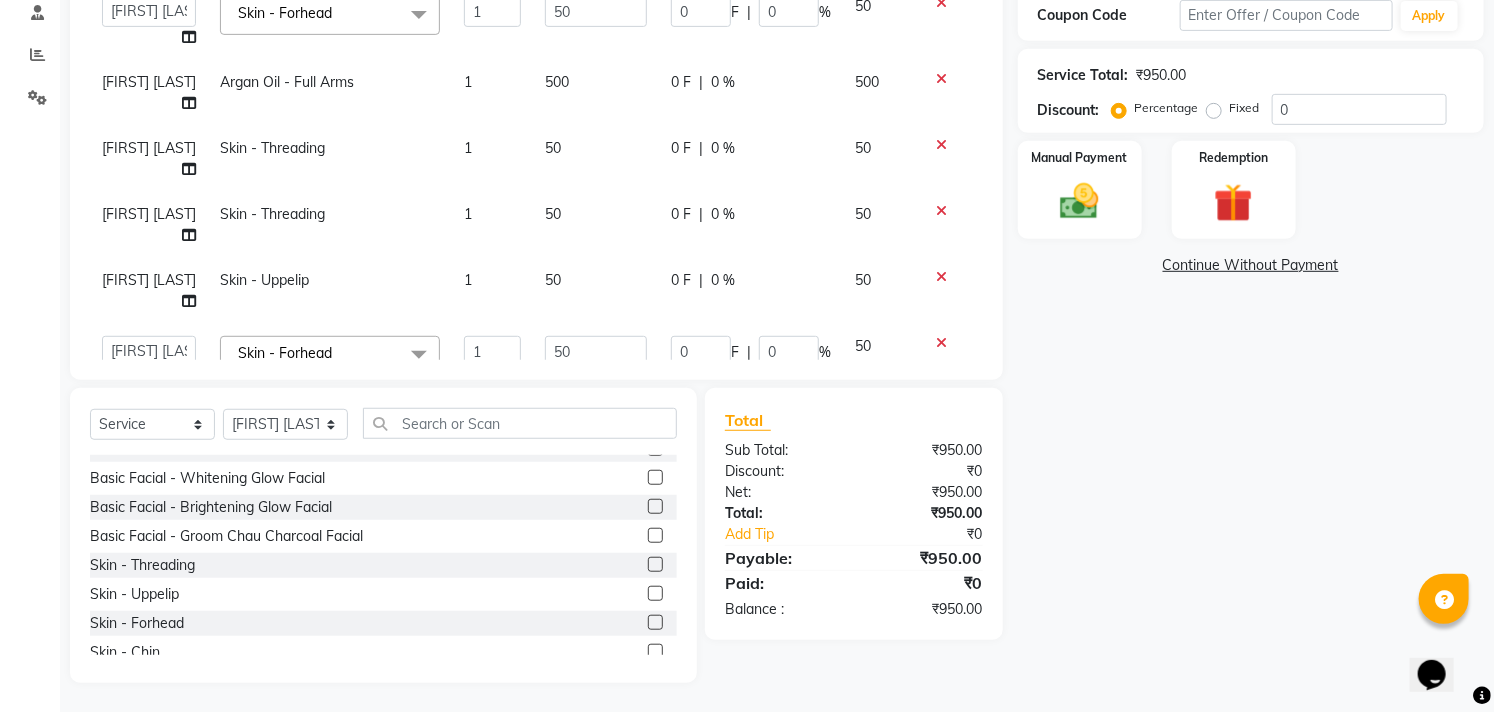 click on "Name: [FIRST] [LAST] Membership:  No Active Membership  Total Visits:  3 Card on file:  0 Last Visit:   05-06-2025 Points:   0  Apply Discount Select  Loyalty → Loyality level 1  Coupon Code Apply Service Total:  ₹950.00  Discount:  Percentage   Fixed  0 Manual Payment Redemption  Continue Without Payment" 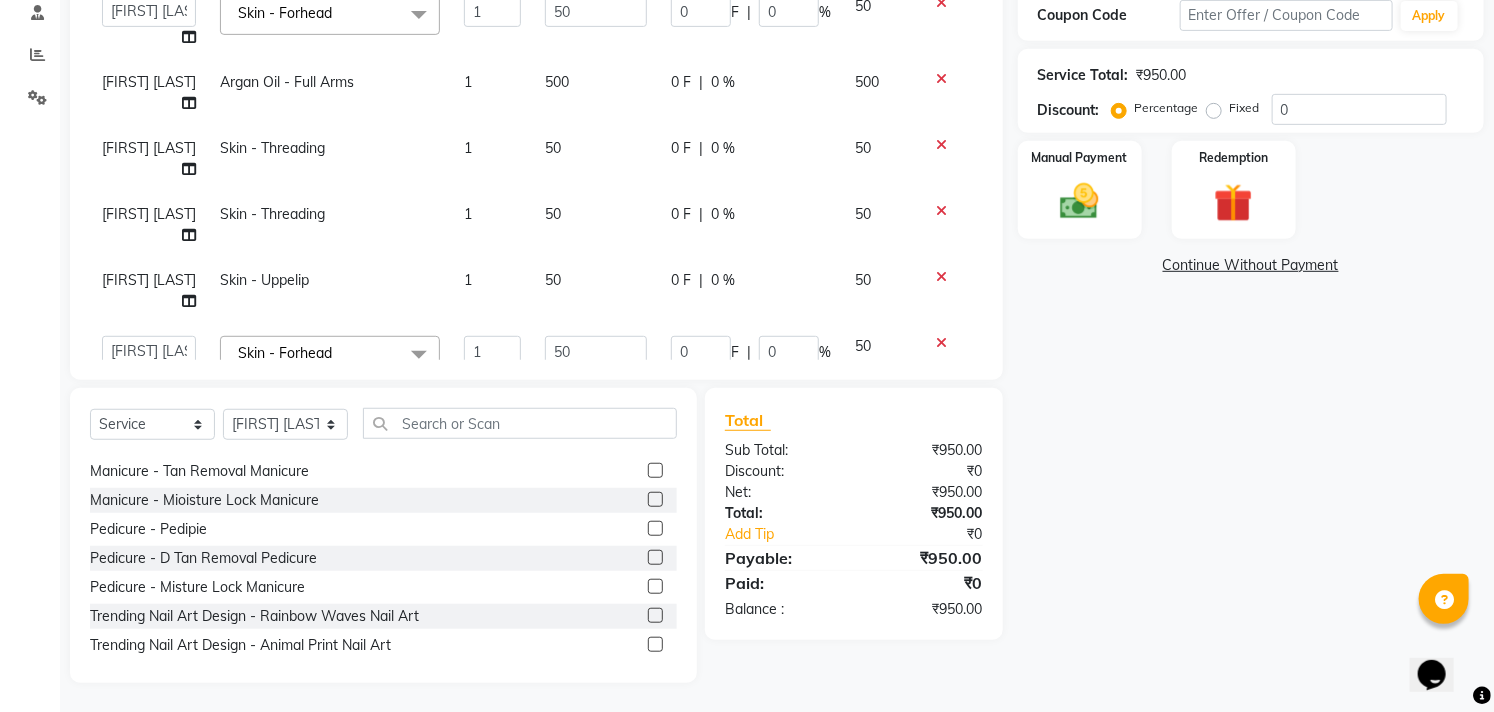 scroll, scrollTop: 1555, scrollLeft: 0, axis: vertical 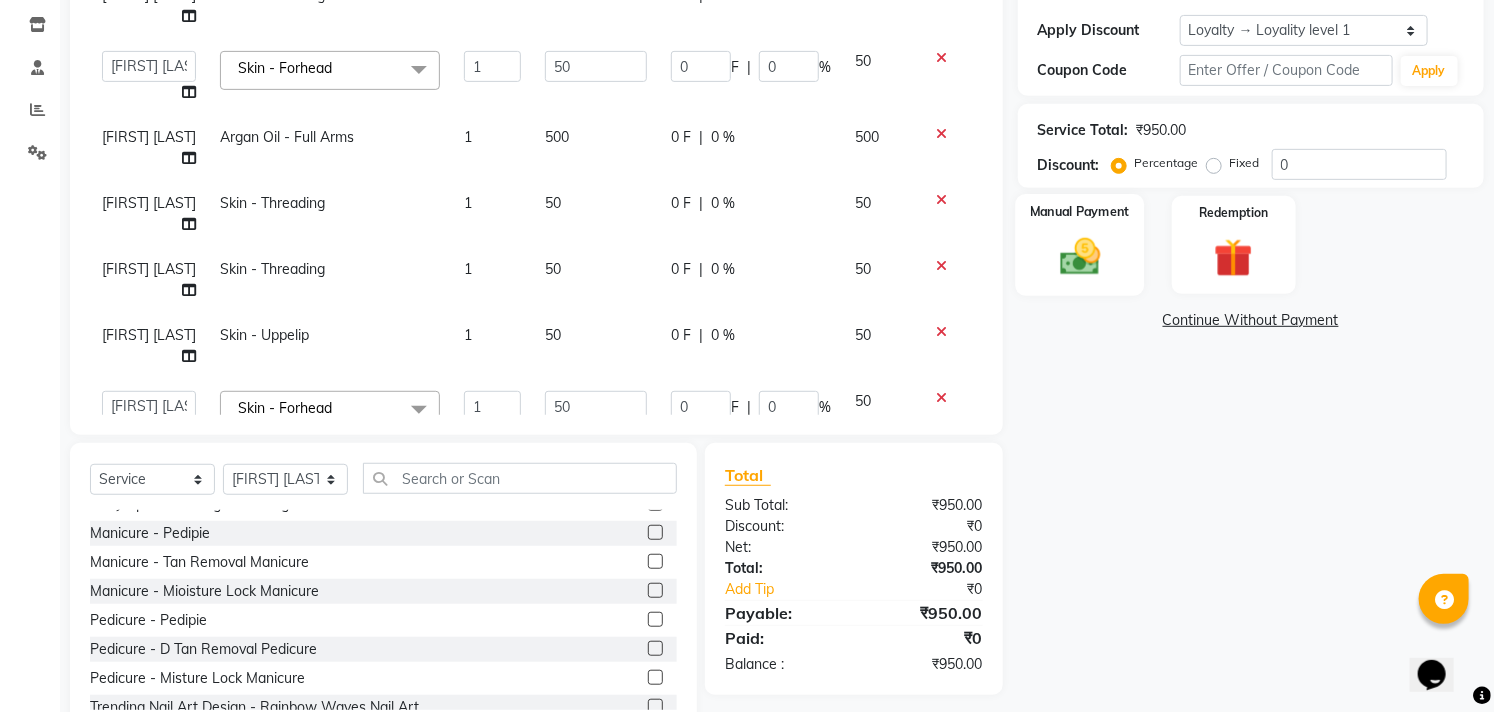 click 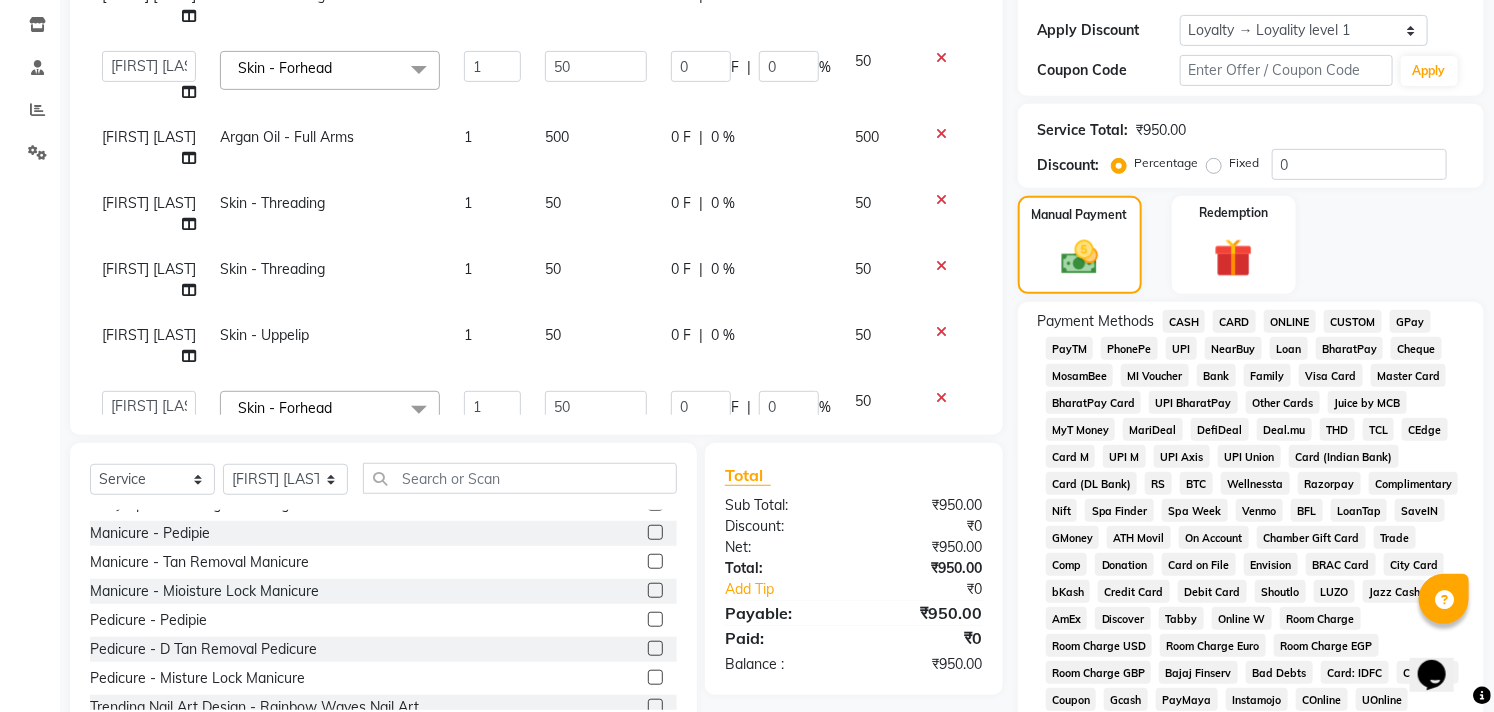 click on "CASH" 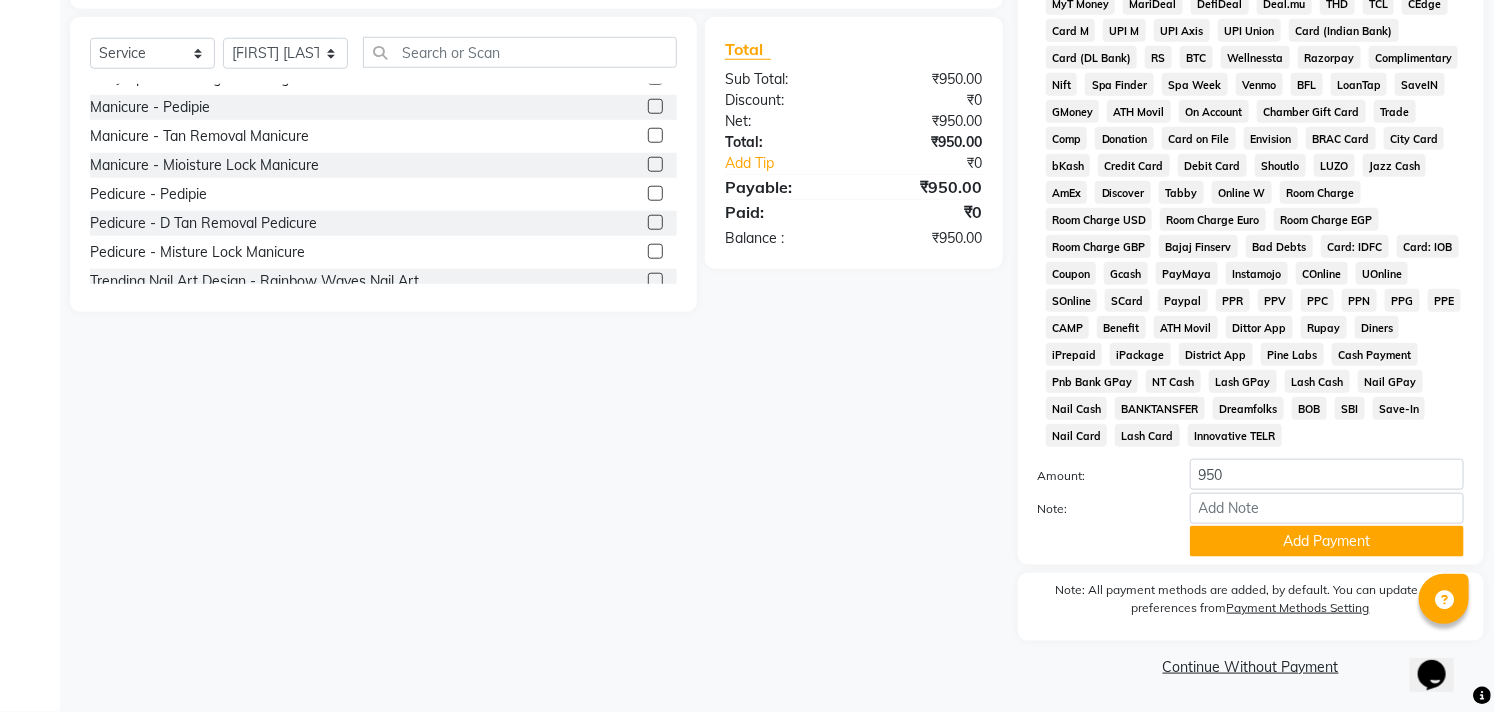 scroll, scrollTop: 764, scrollLeft: 0, axis: vertical 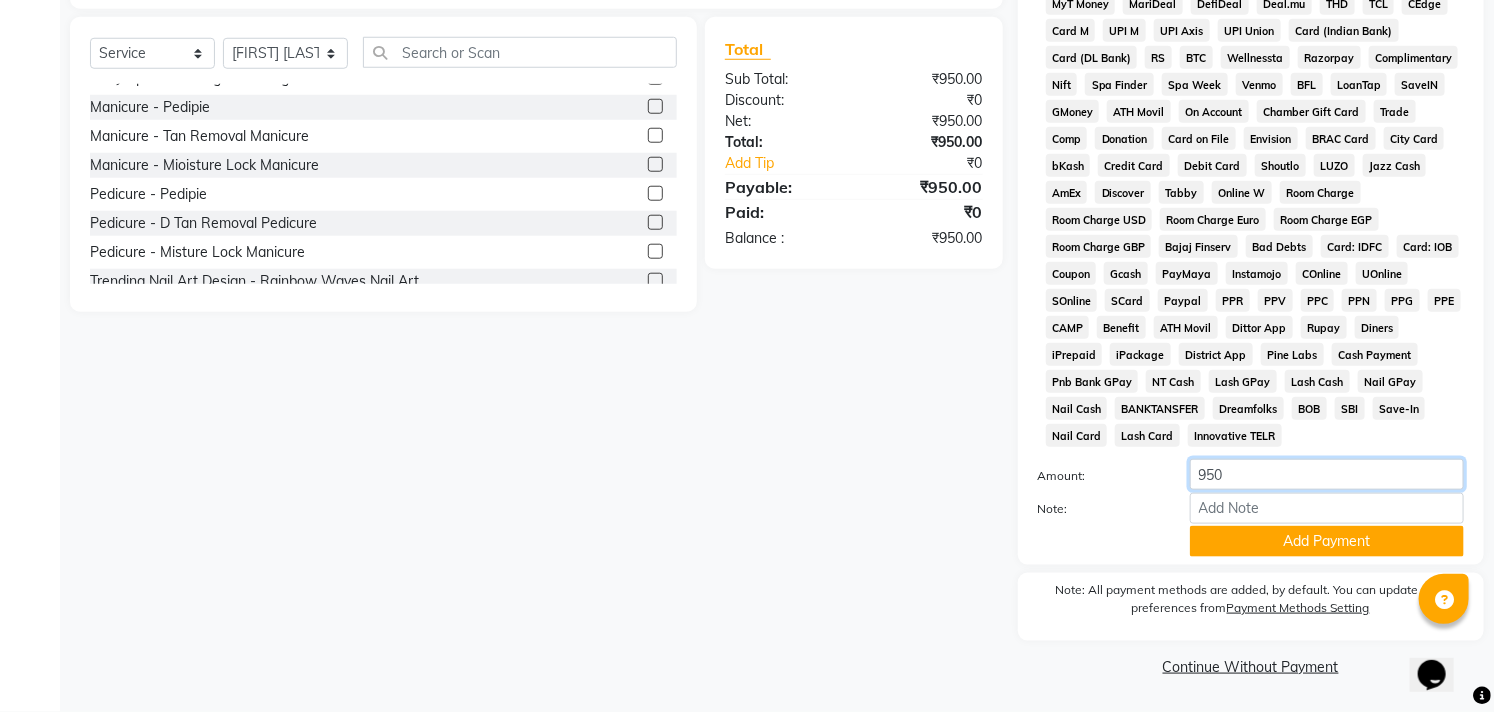 click on "950" 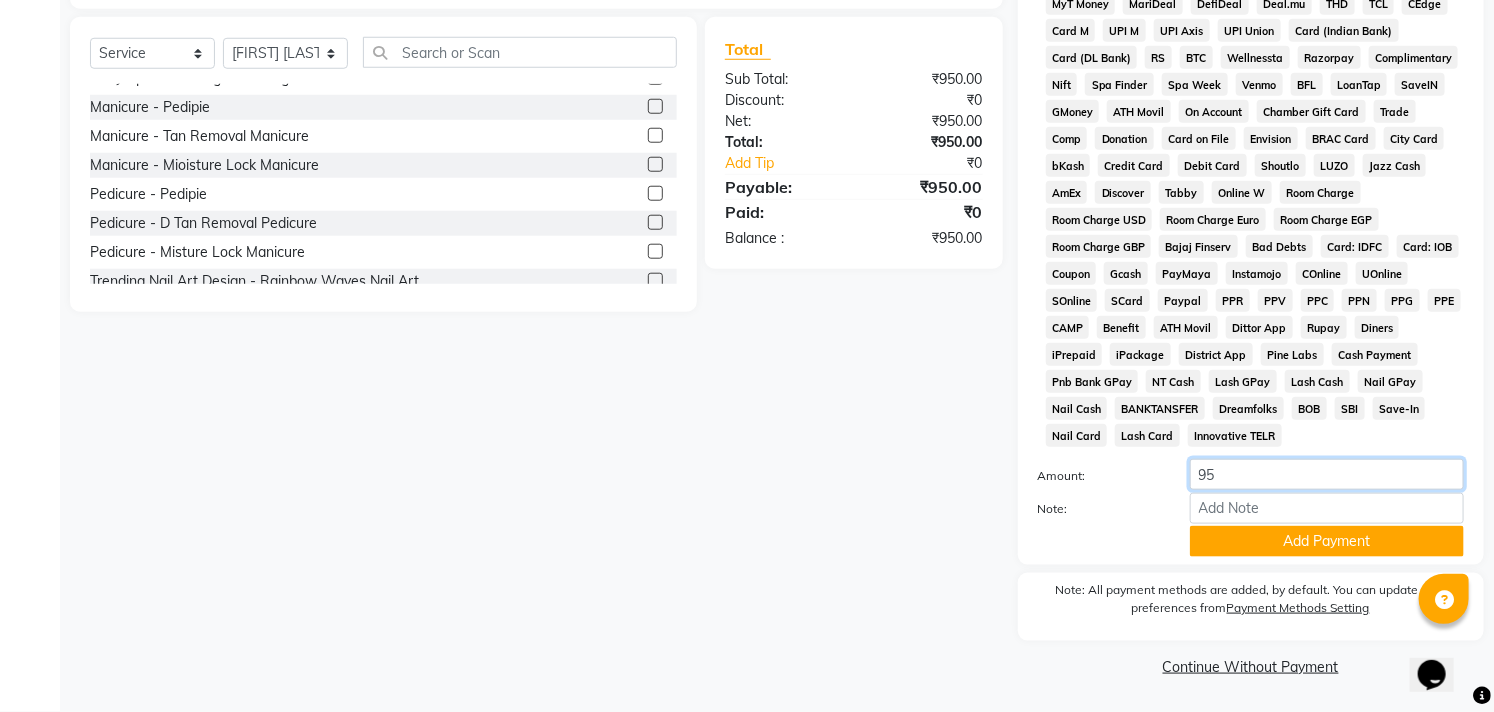 type on "9" 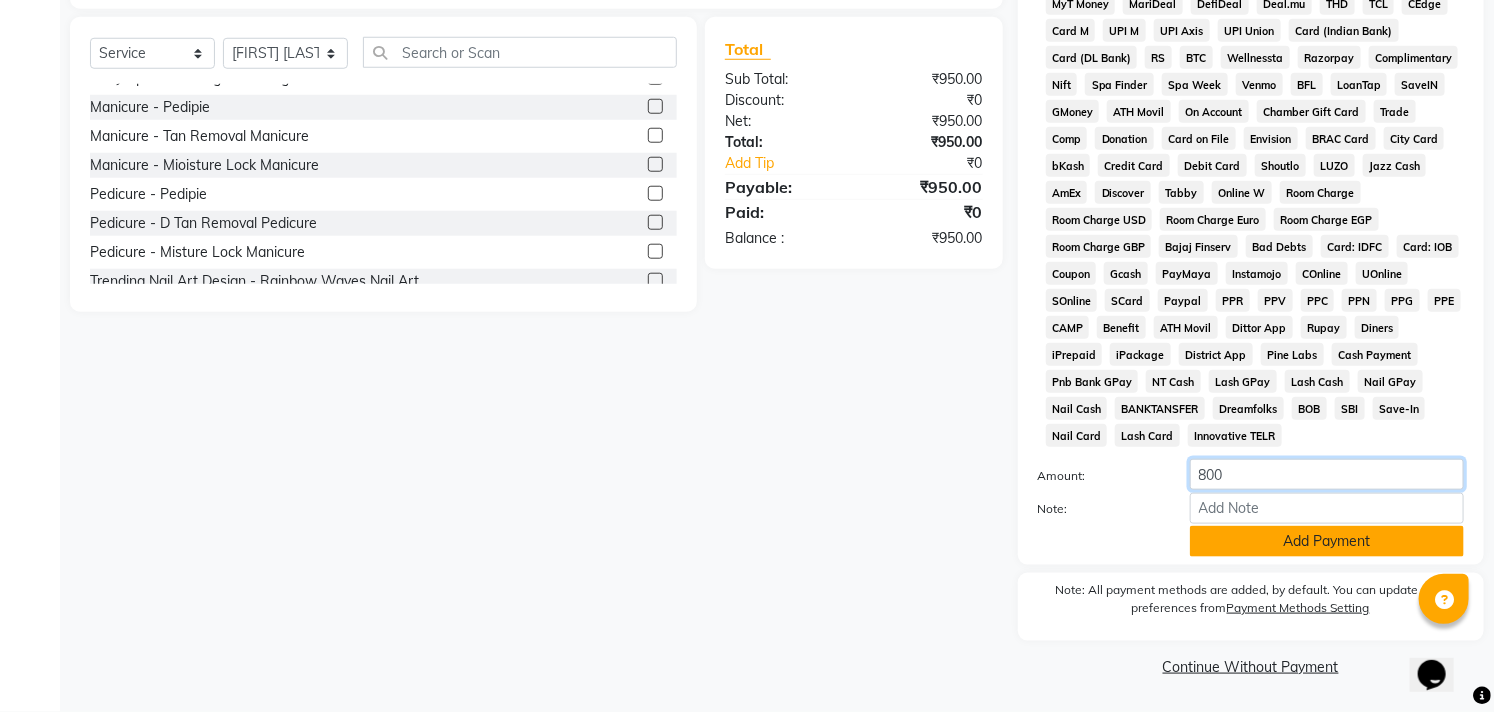 type on "800" 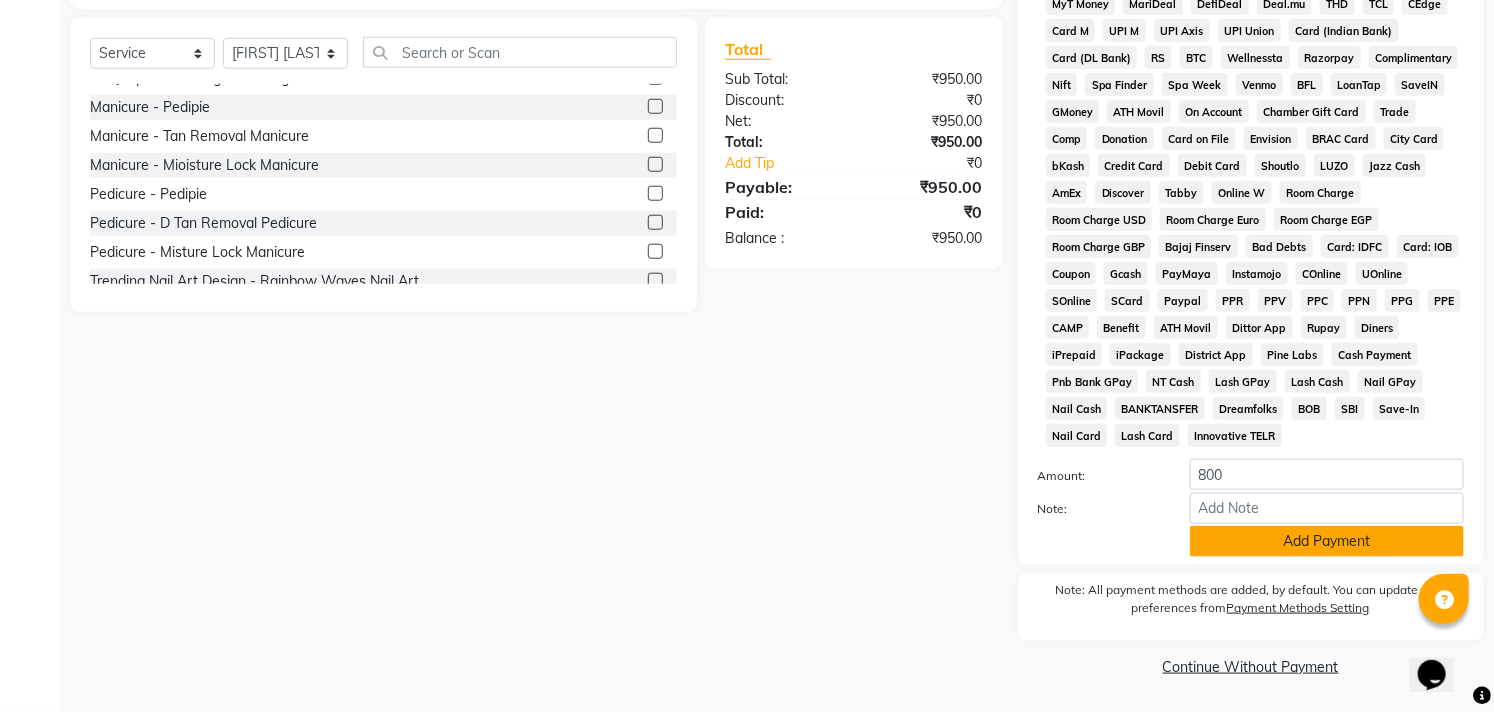 click on "Add Payment" 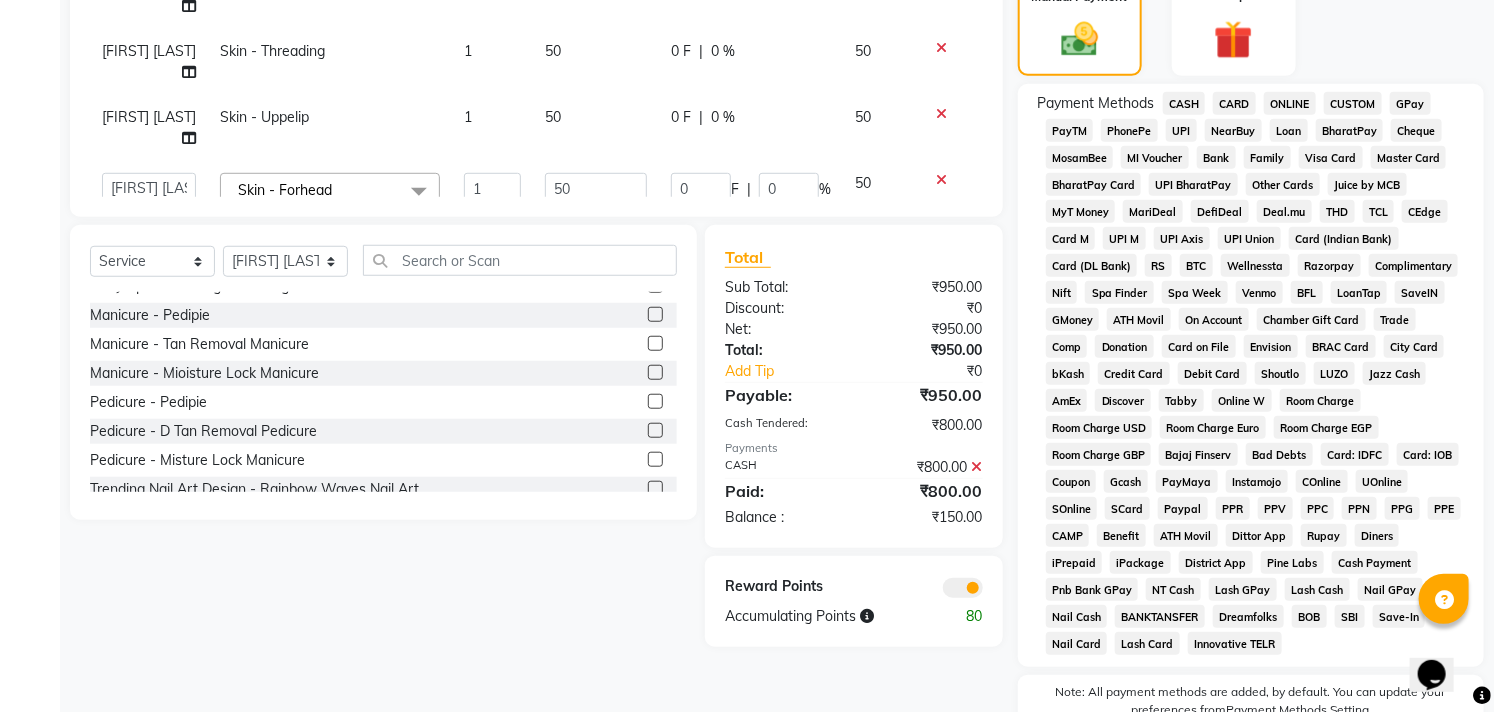 scroll, scrollTop: 548, scrollLeft: 0, axis: vertical 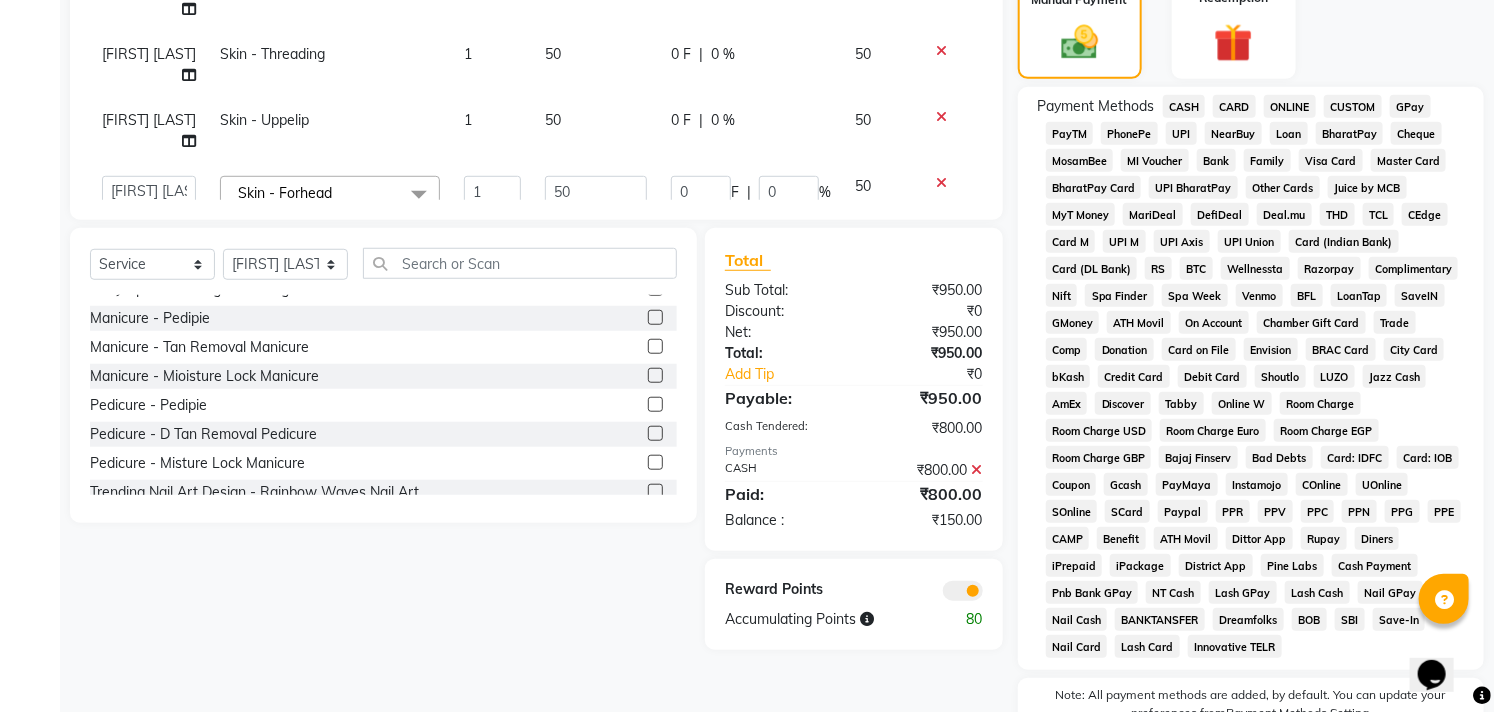 click on "ONLINE" 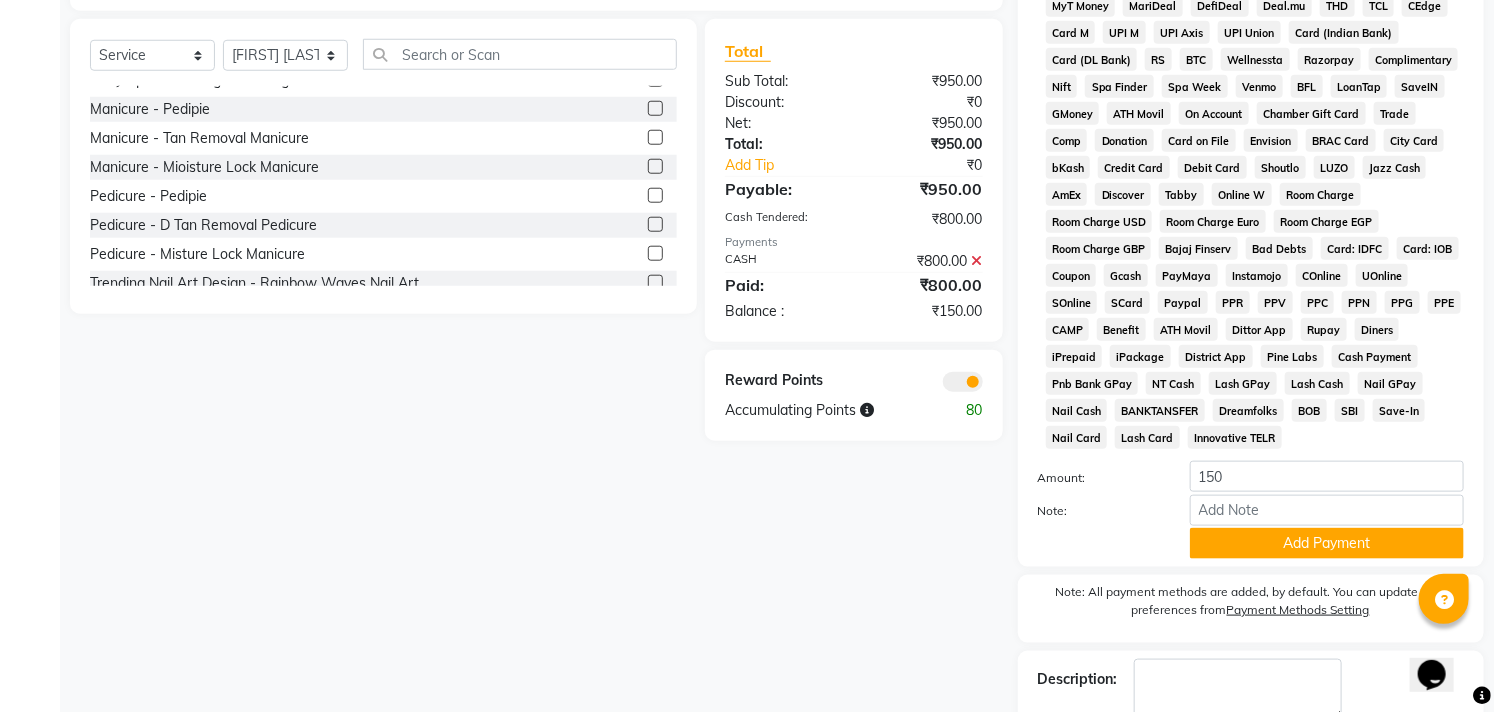 scroll, scrollTop: 771, scrollLeft: 0, axis: vertical 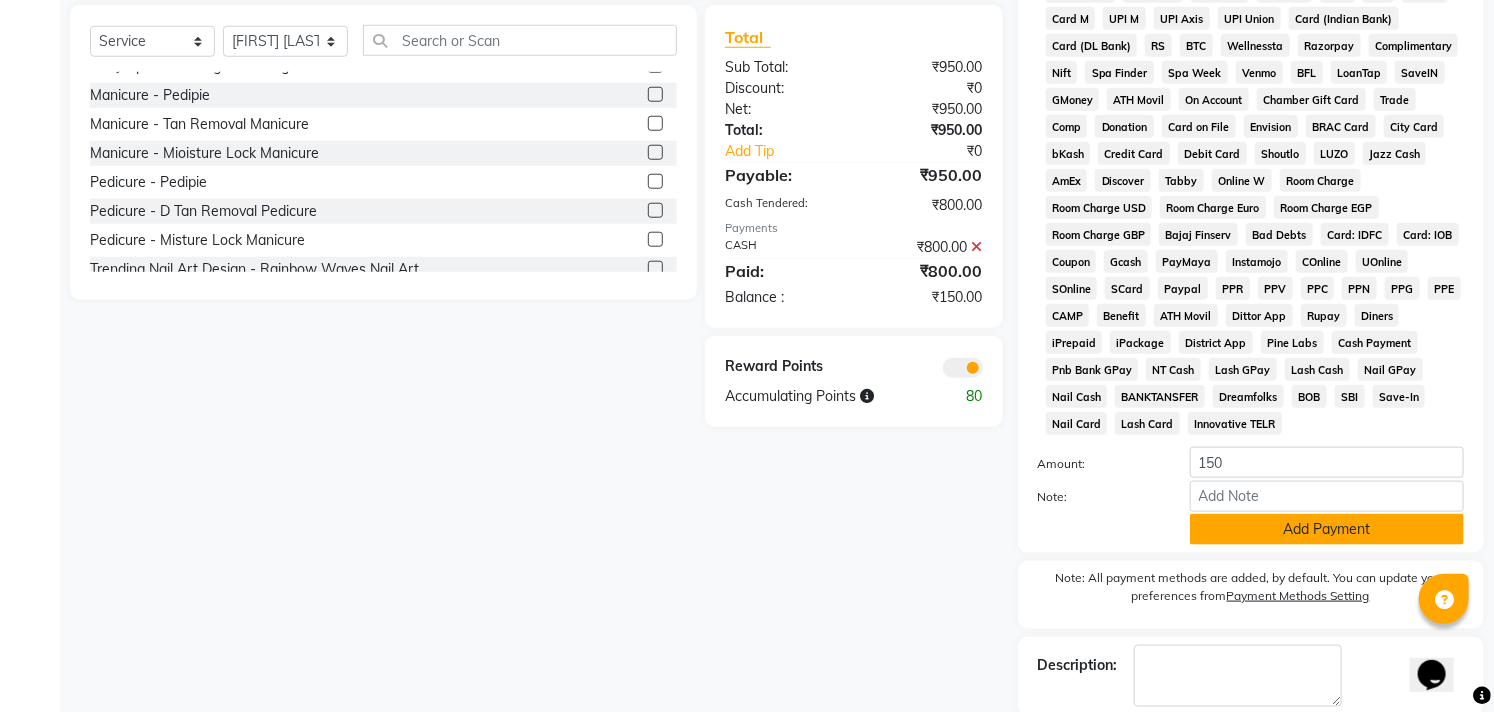 click on "Add Payment" 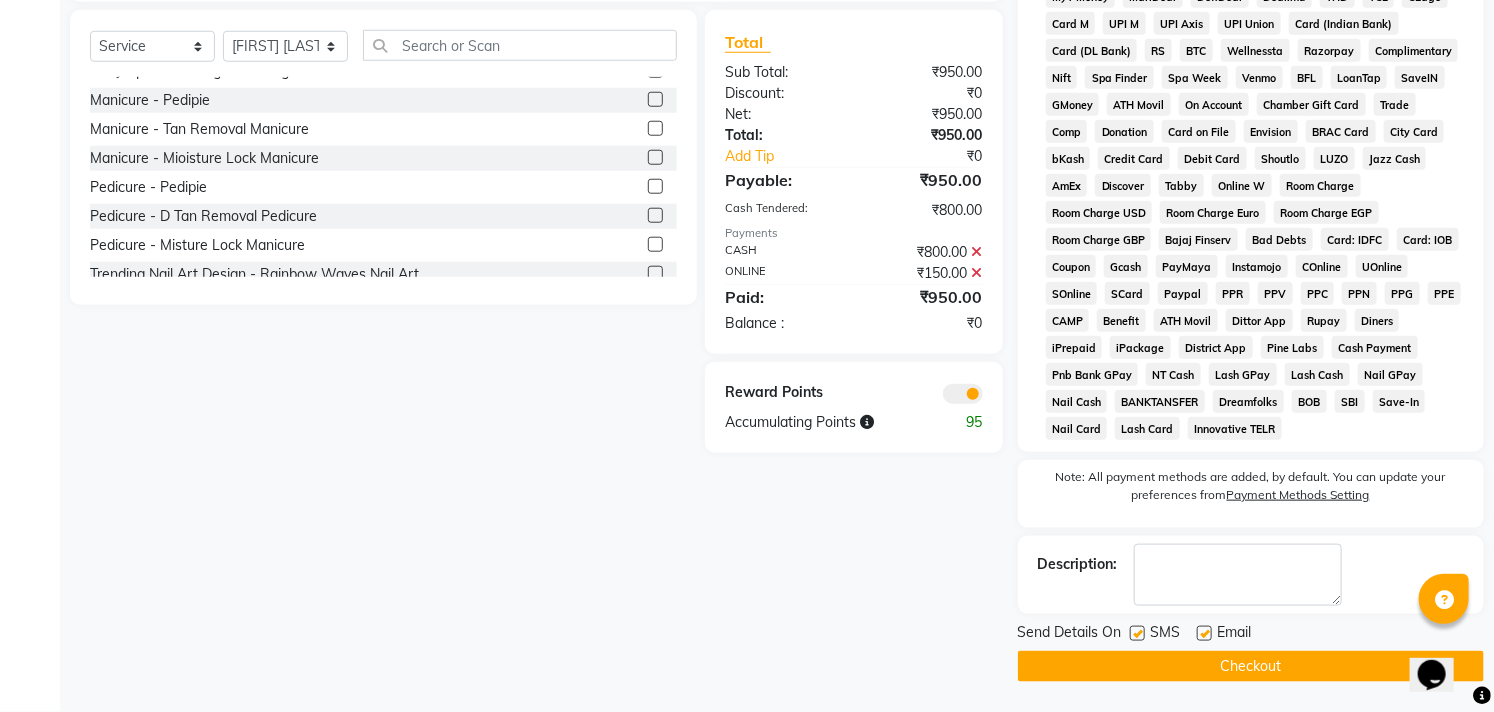 click on "Checkout" 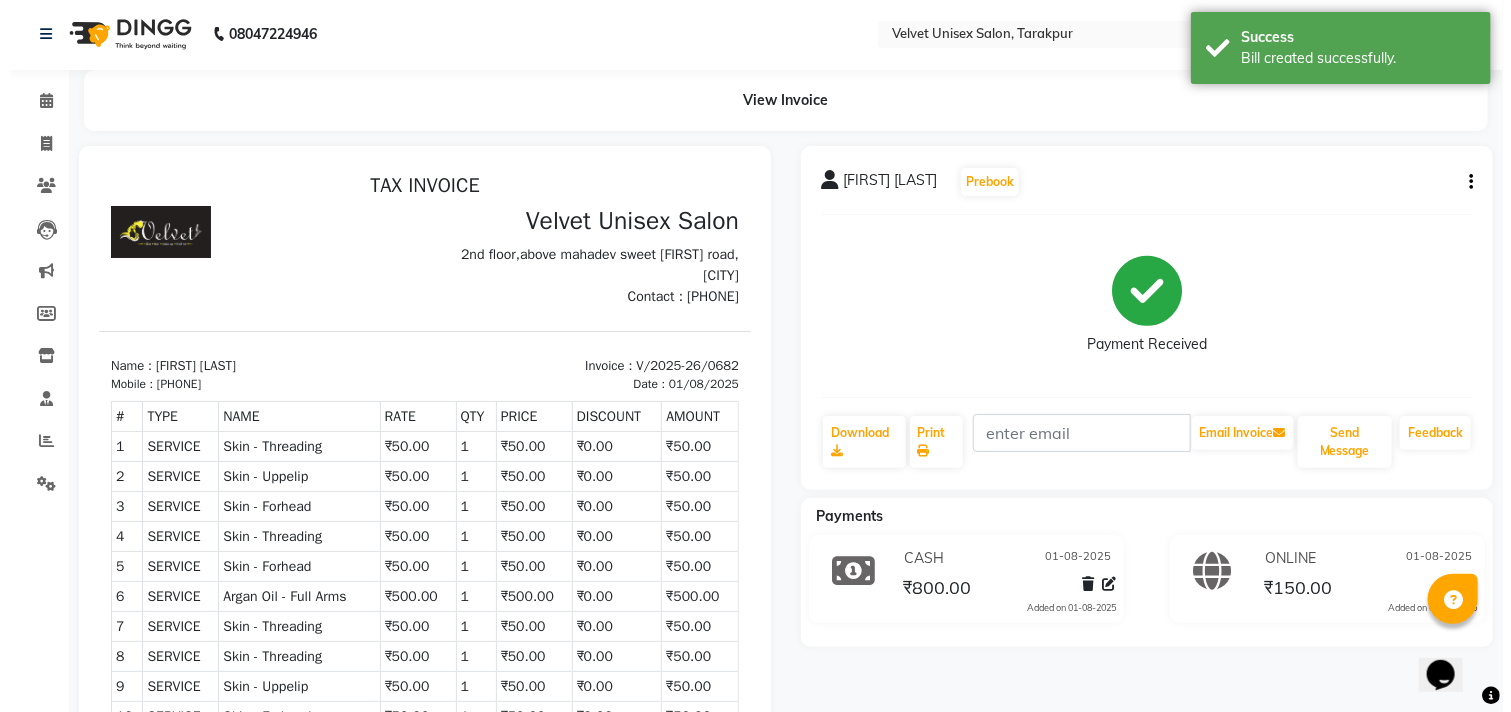 scroll, scrollTop: 0, scrollLeft: 0, axis: both 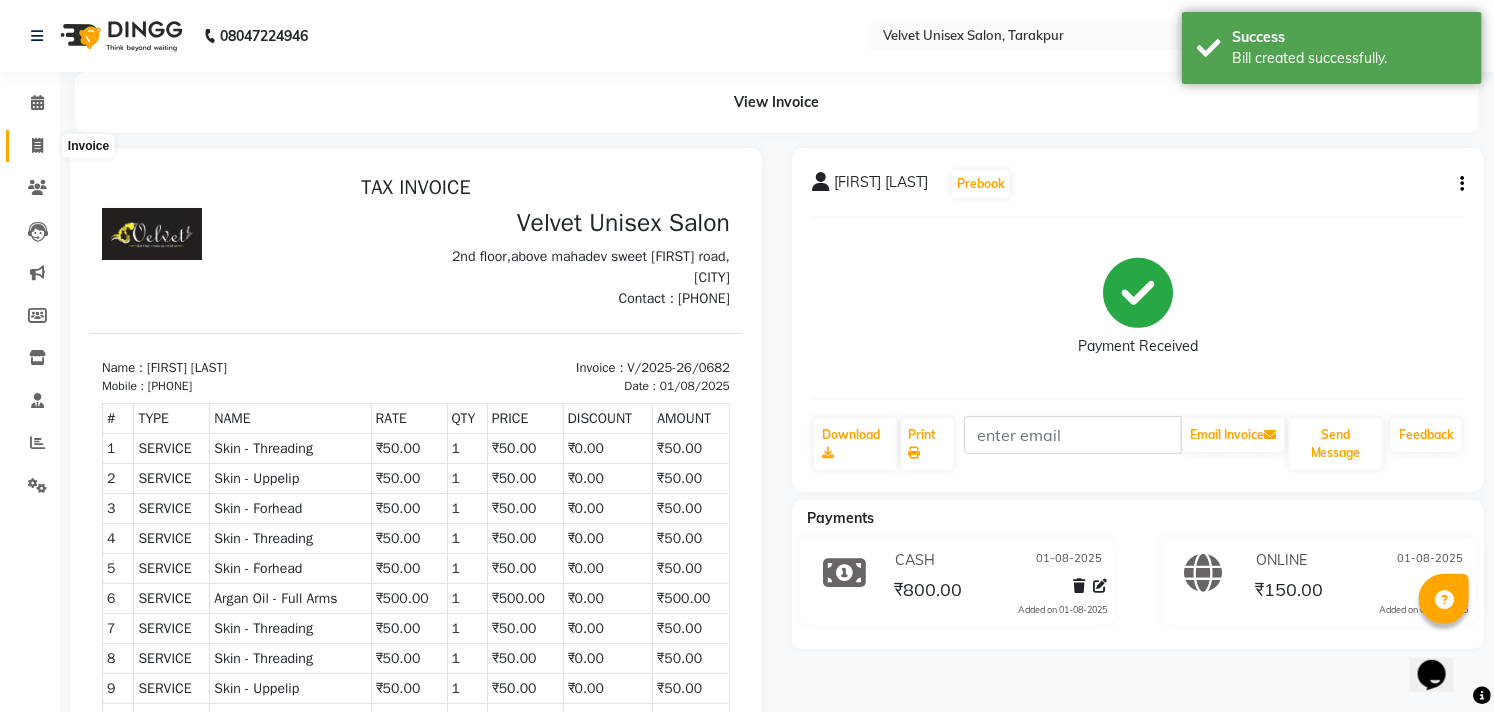 click 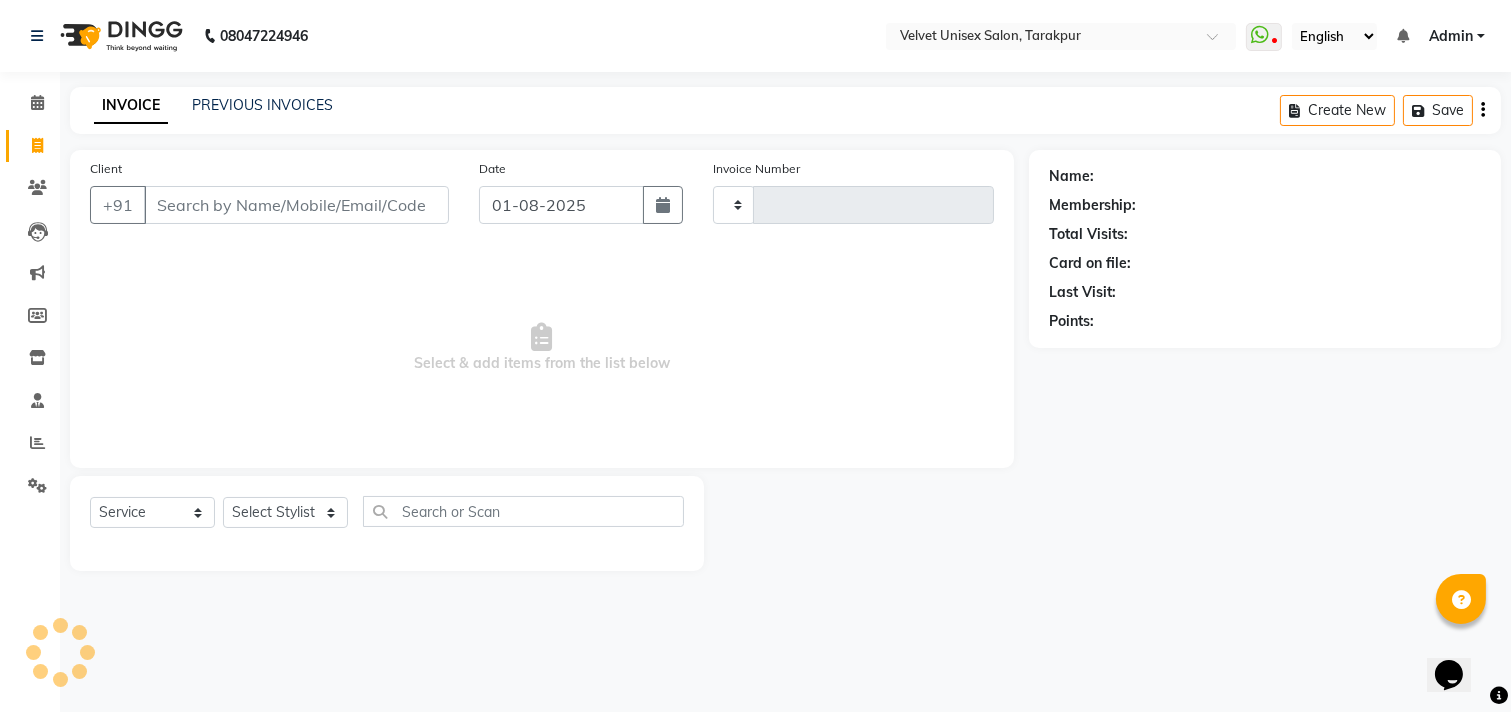 type on "0683" 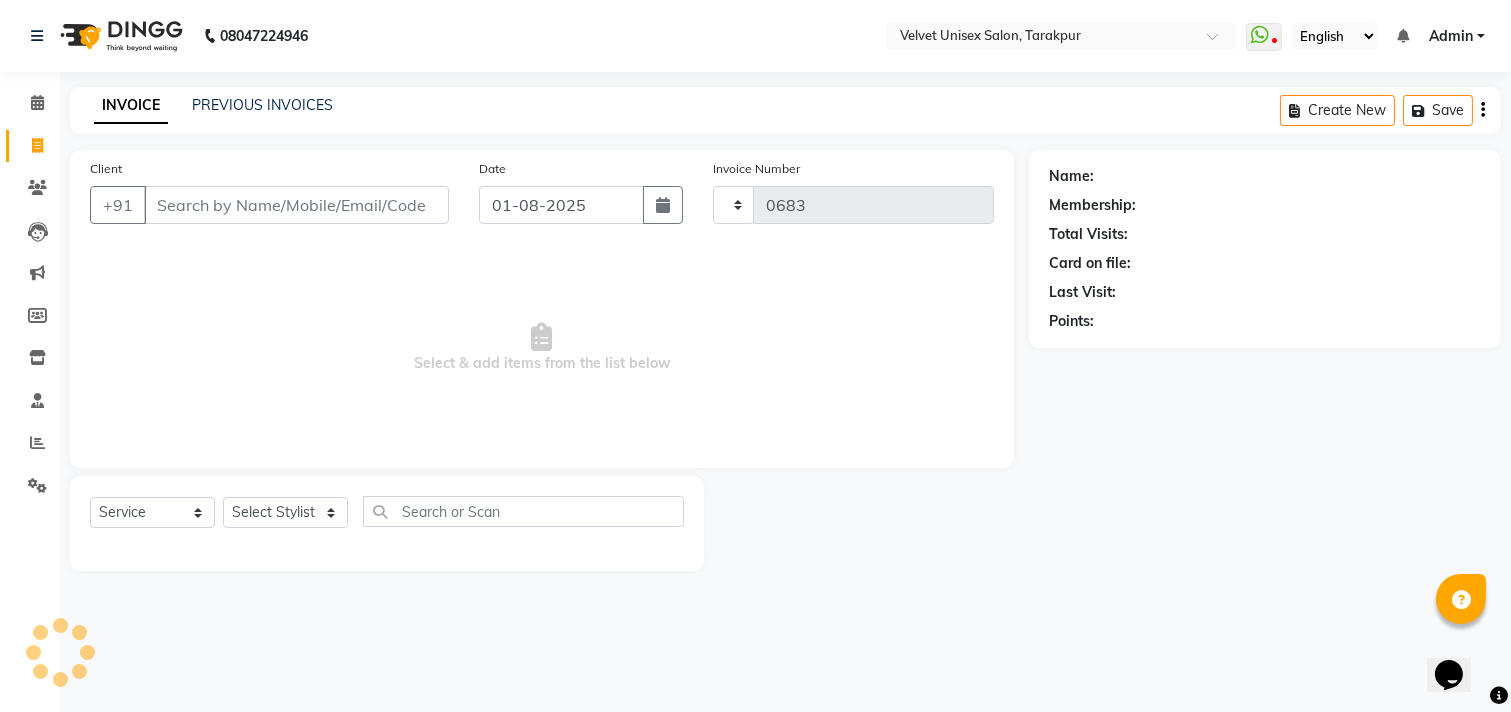 select on "5384" 